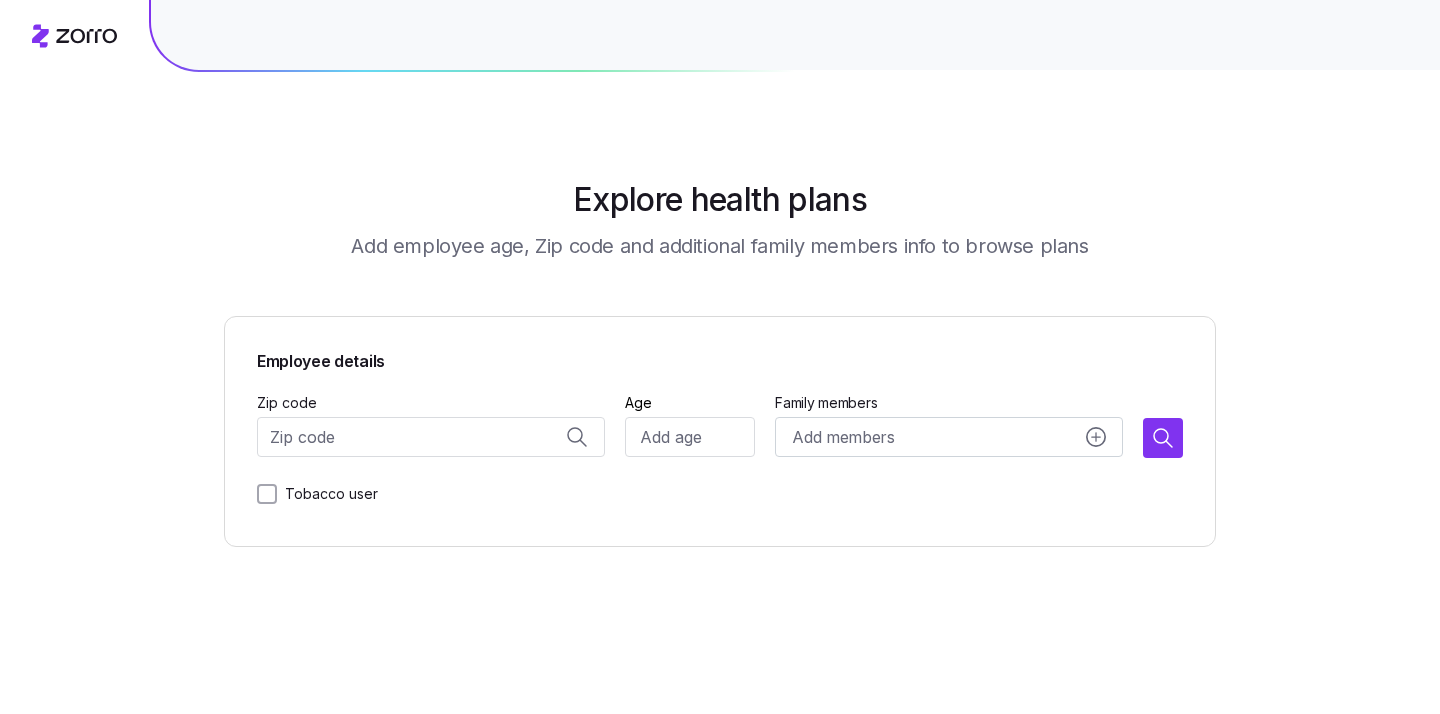 scroll, scrollTop: 0, scrollLeft: 0, axis: both 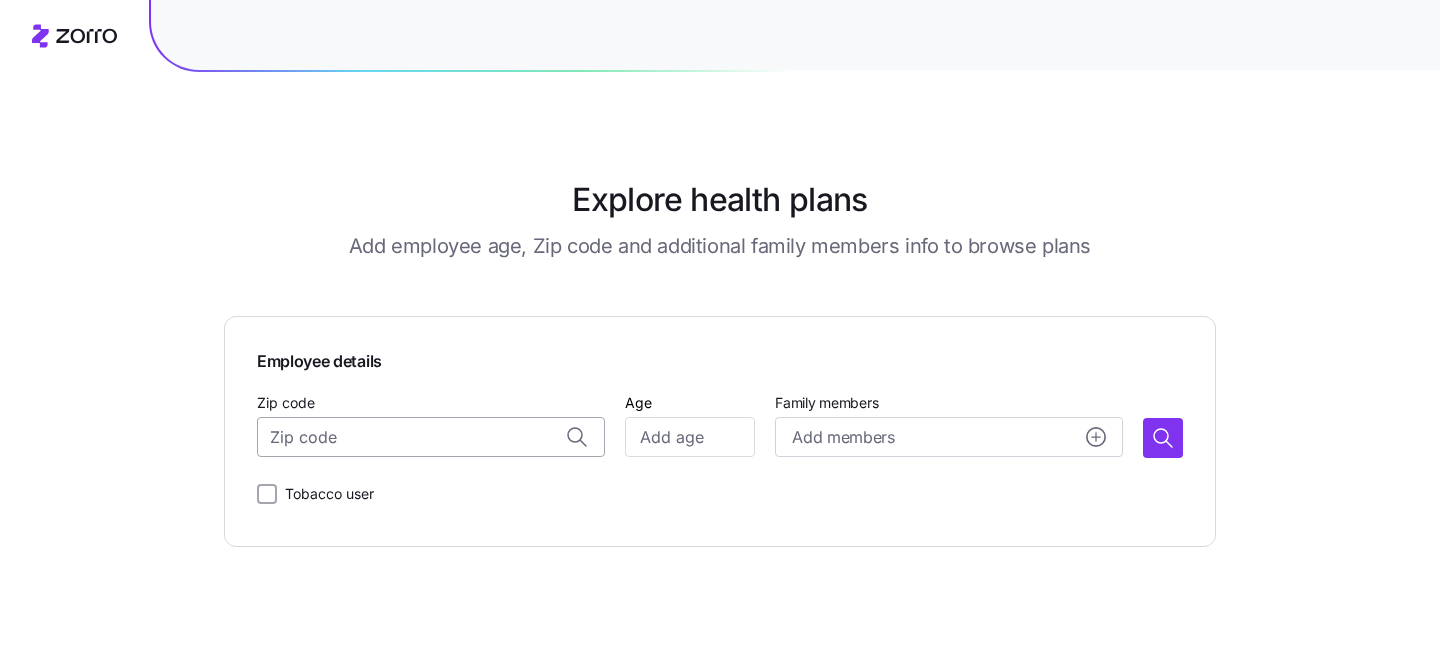 click on "Zip code" at bounding box center [431, 437] 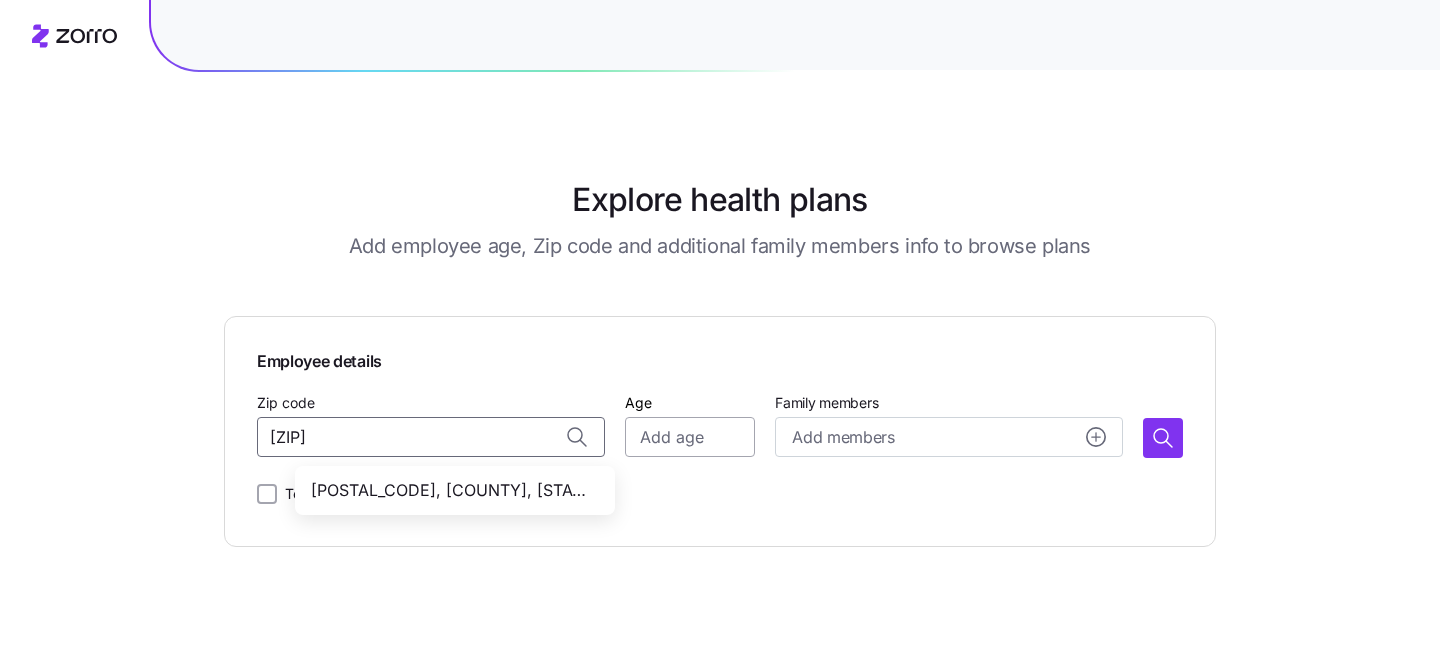 type on "98371" 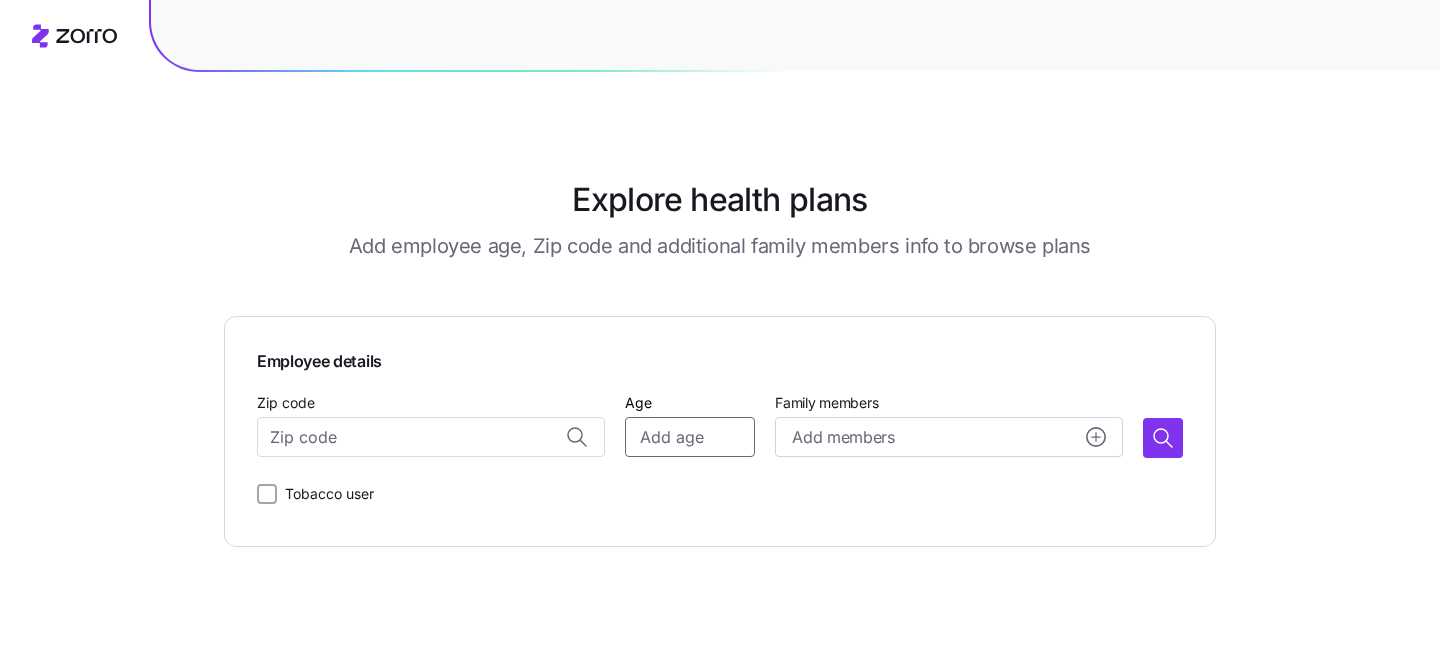 click on "Age" at bounding box center (690, 437) 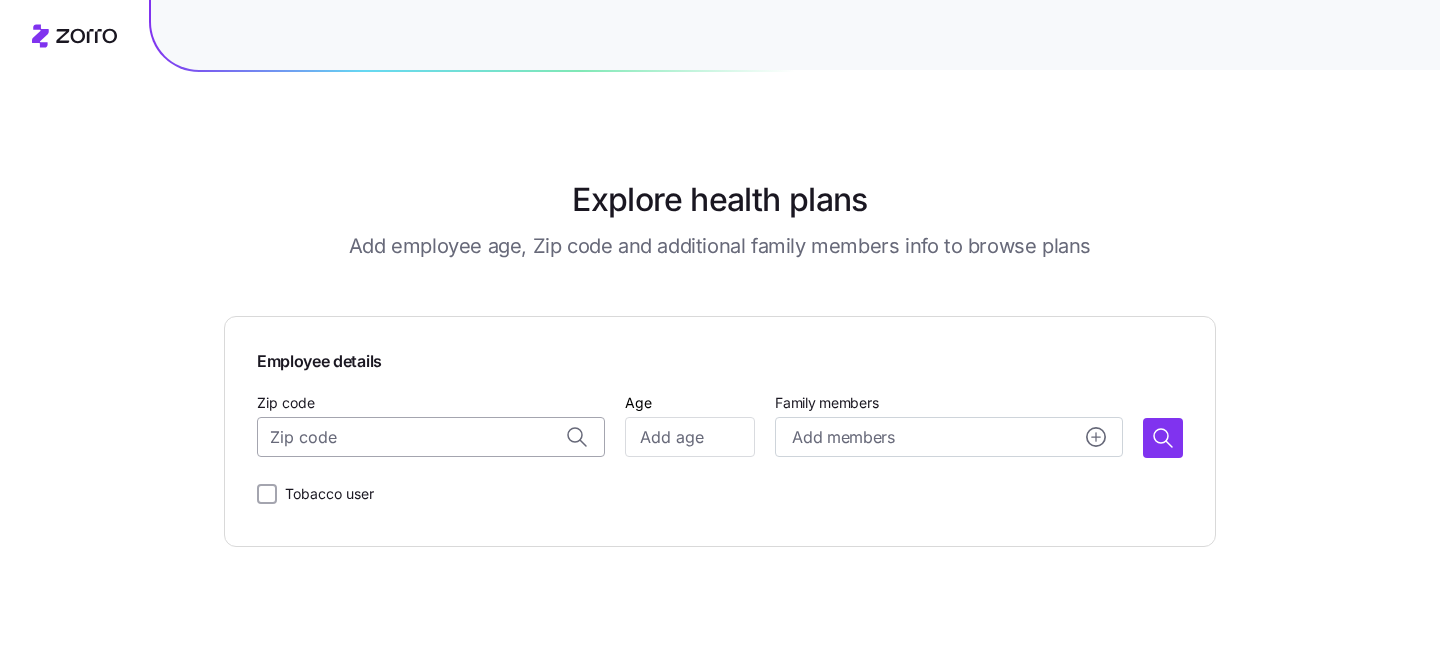 click on "Zip code" at bounding box center (431, 437) 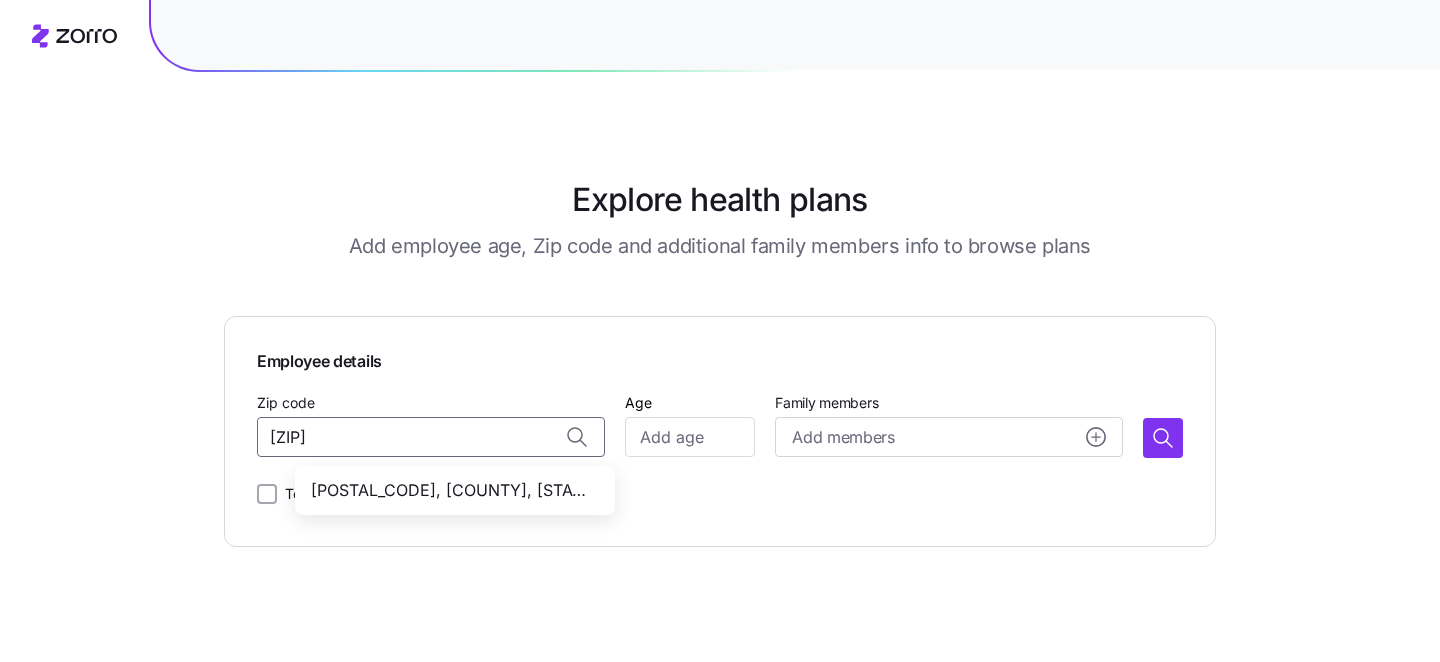 click on "98371, Pierce County, WA" at bounding box center (451, 490) 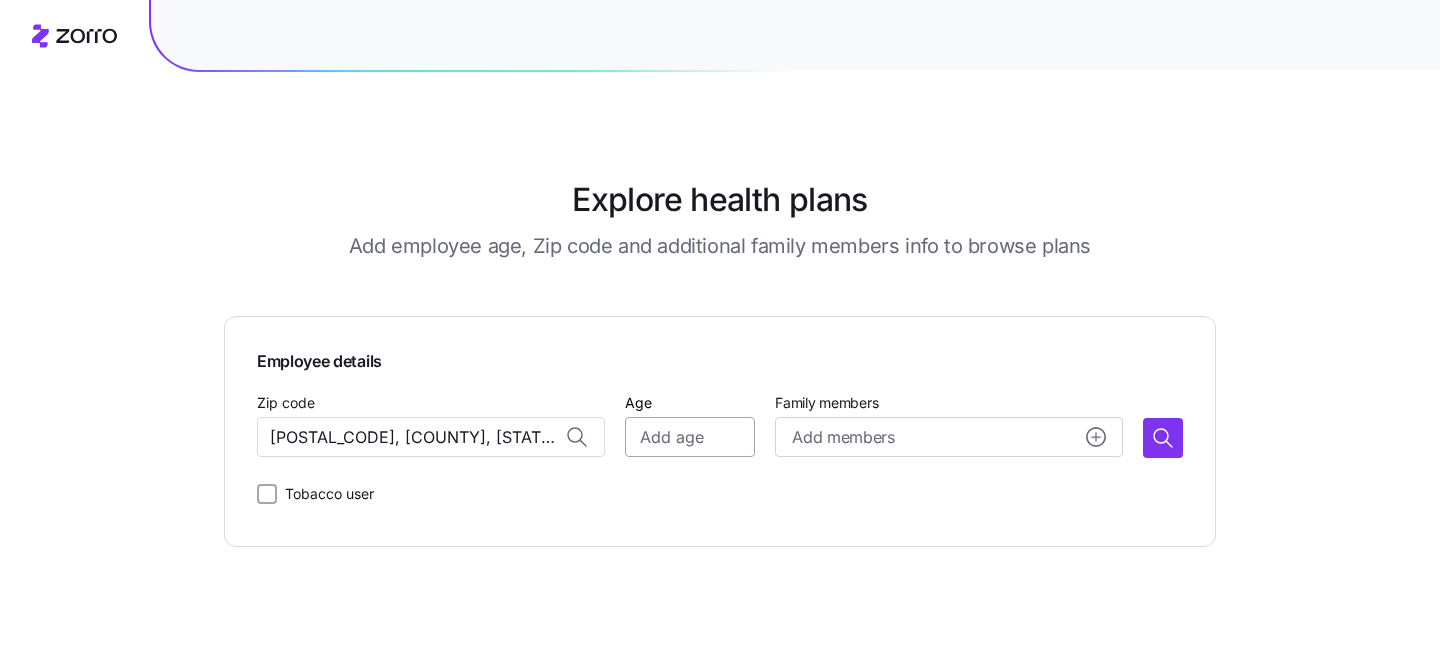 type on "98371, Pierce County, WA" 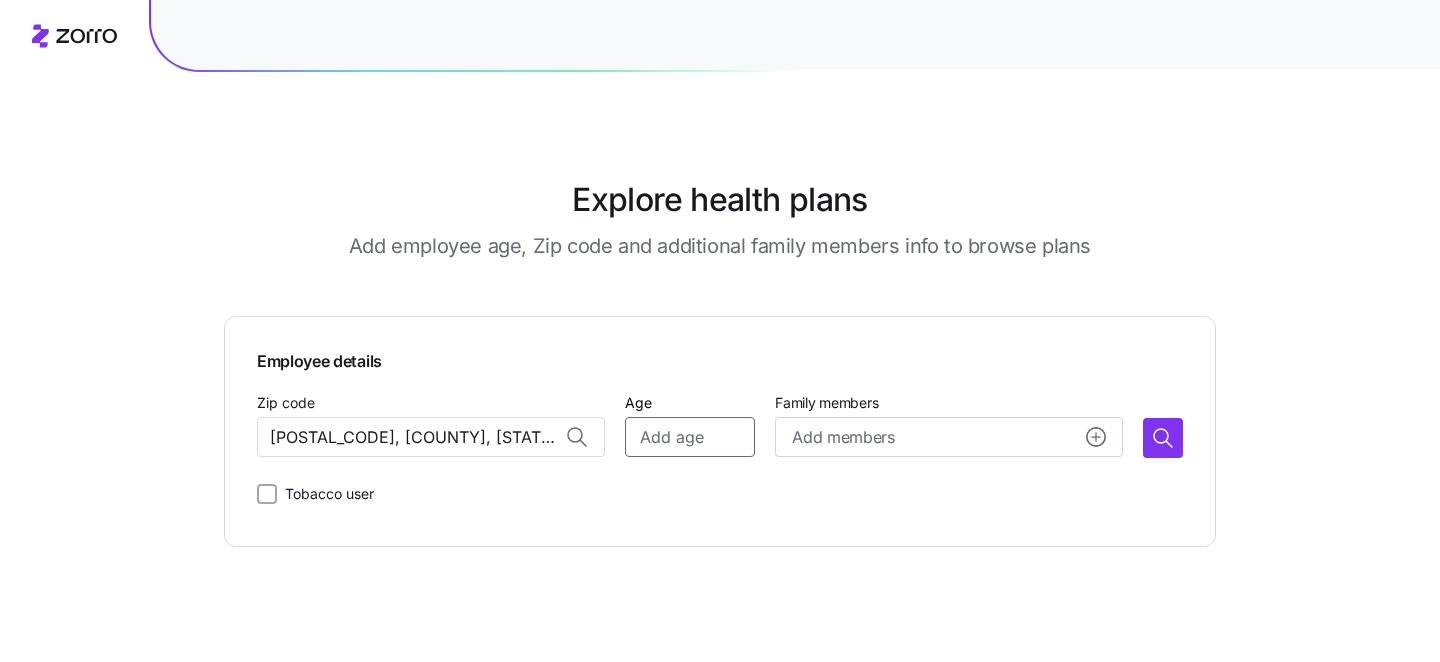click on "Age" at bounding box center (690, 437) 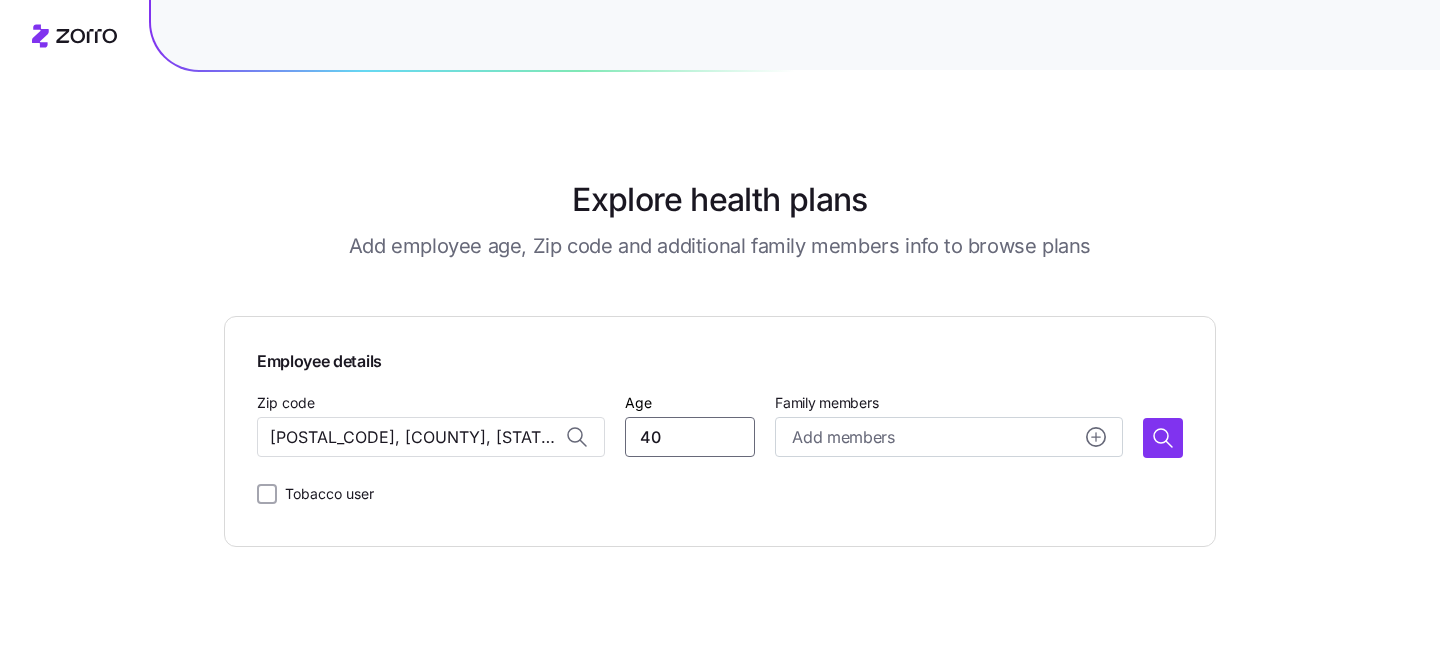 type on "40" 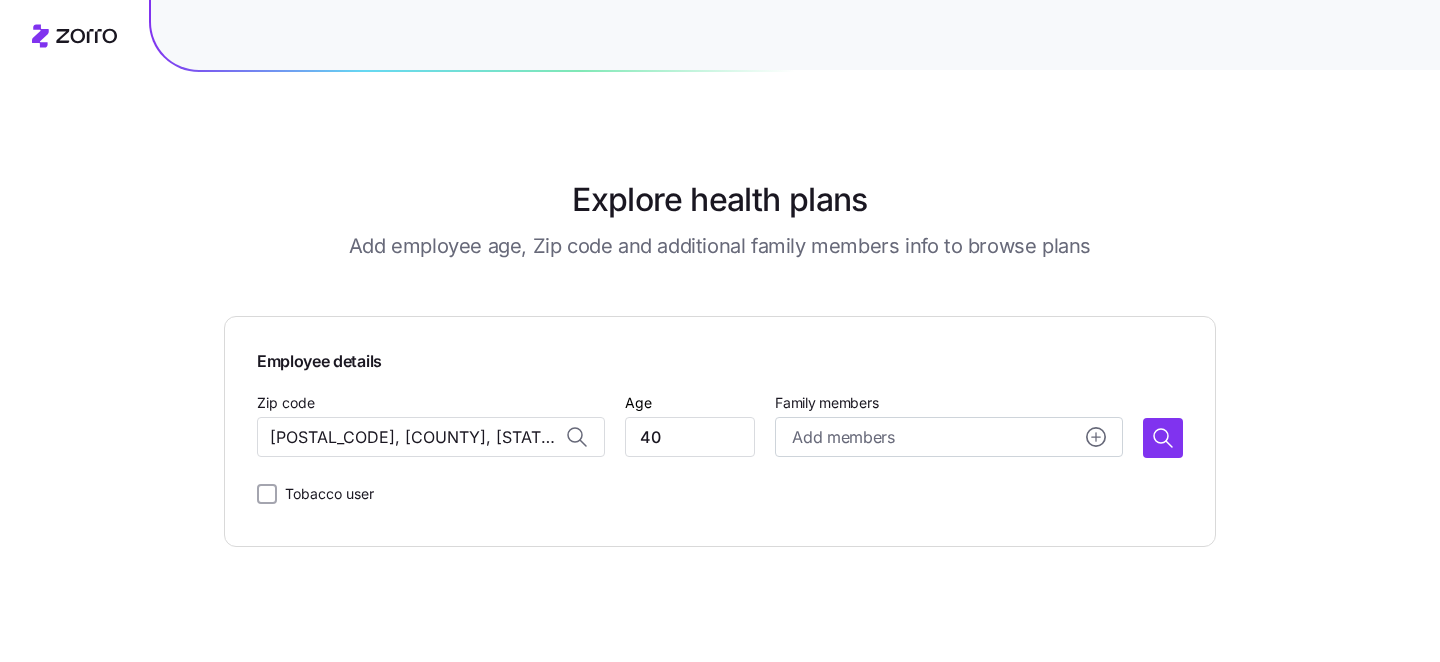 click on "Tobacco user" at bounding box center [720, 494] 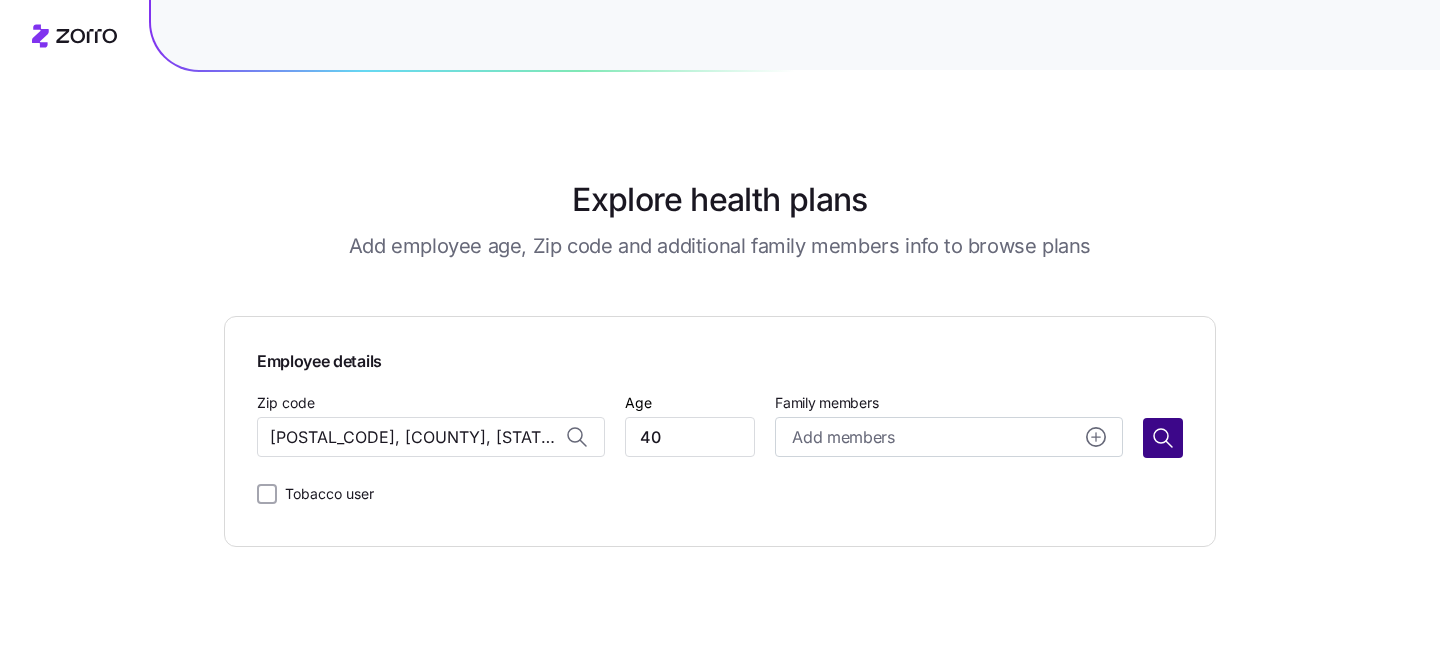 click 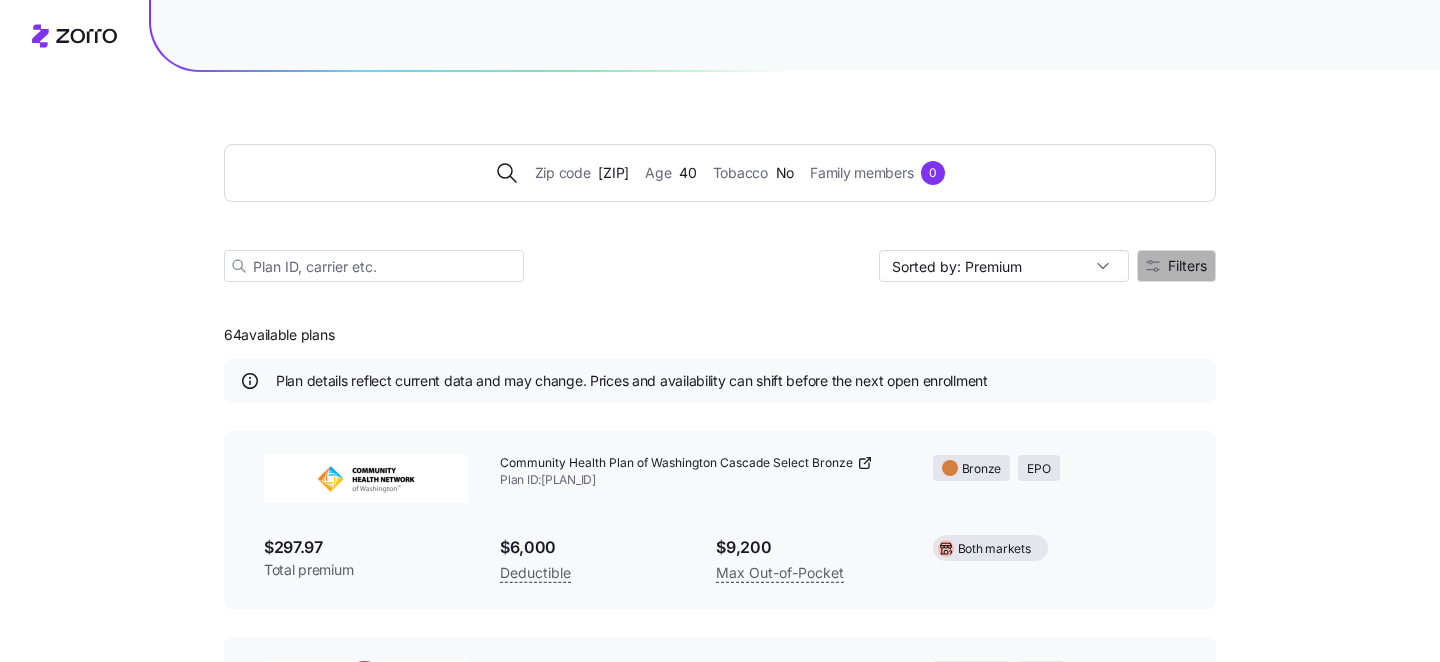 click on "Filters" at bounding box center (1176, 266) 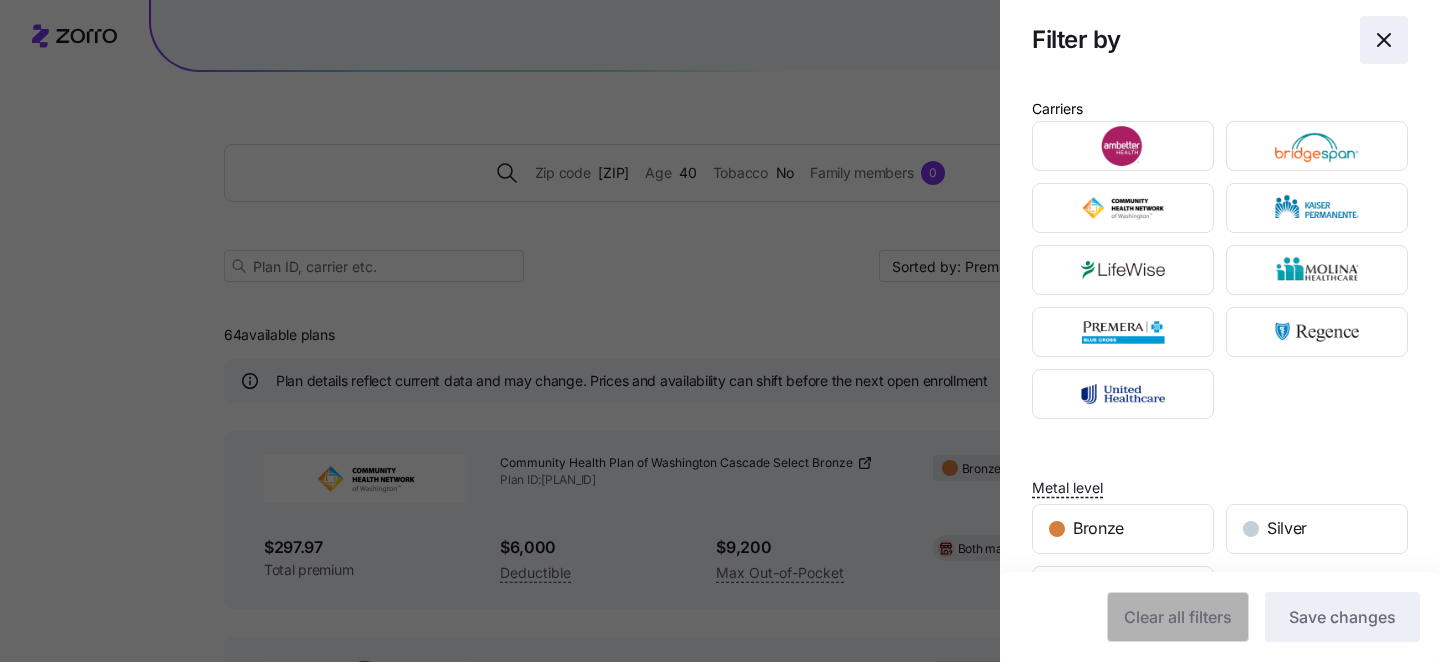 click 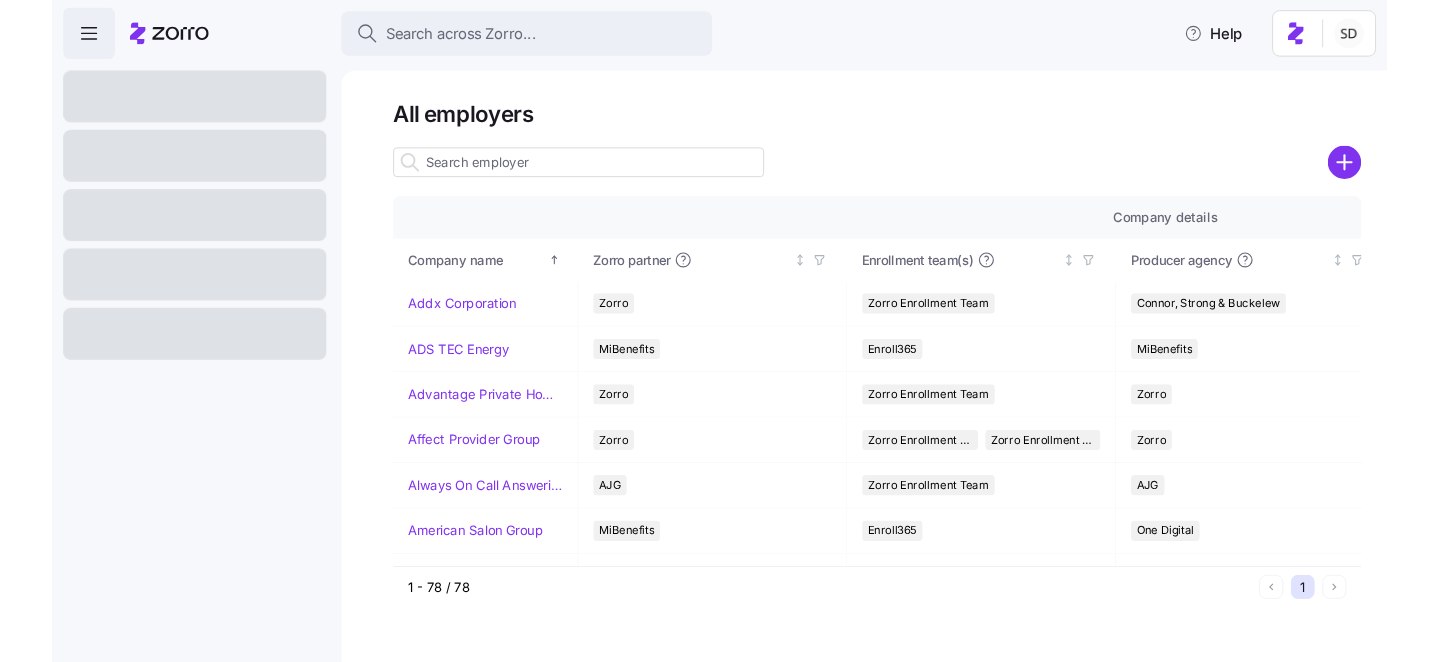 scroll, scrollTop: 0, scrollLeft: 0, axis: both 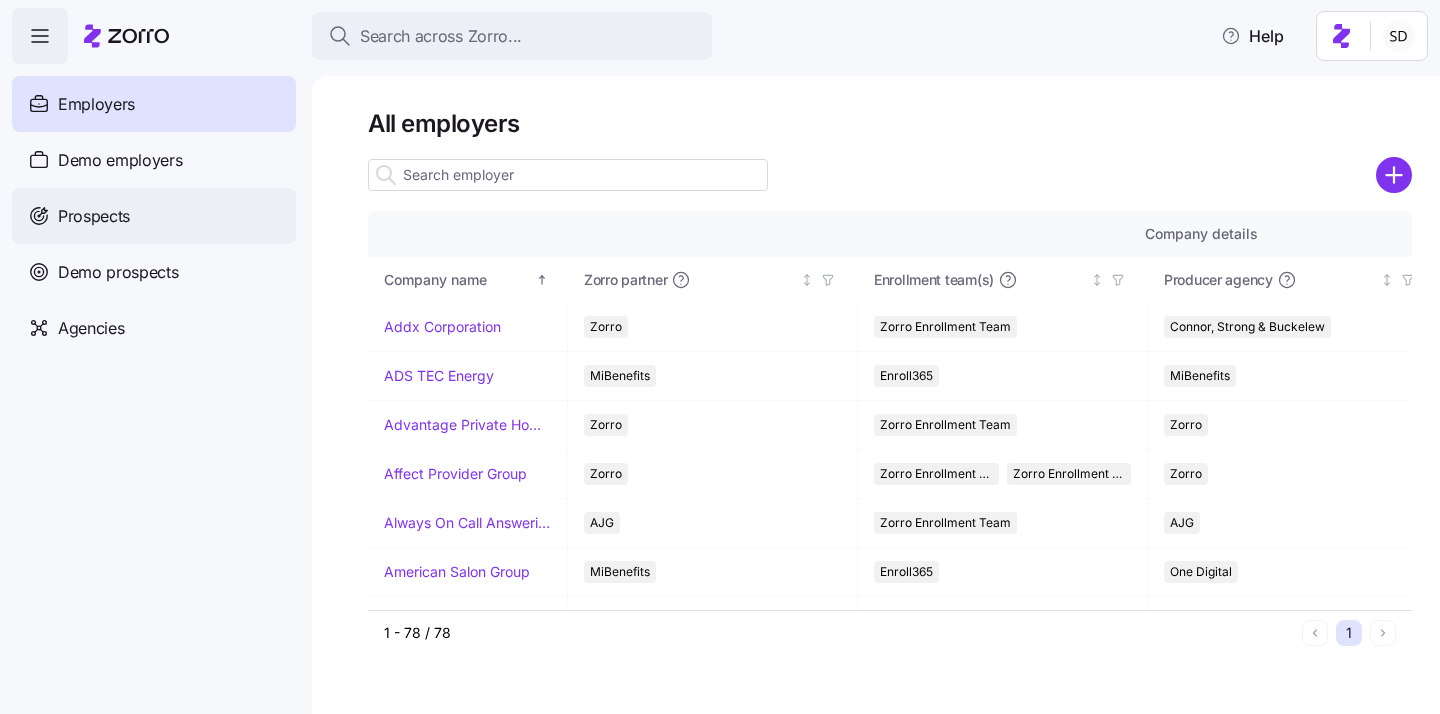 click on "Prospects" at bounding box center [94, 216] 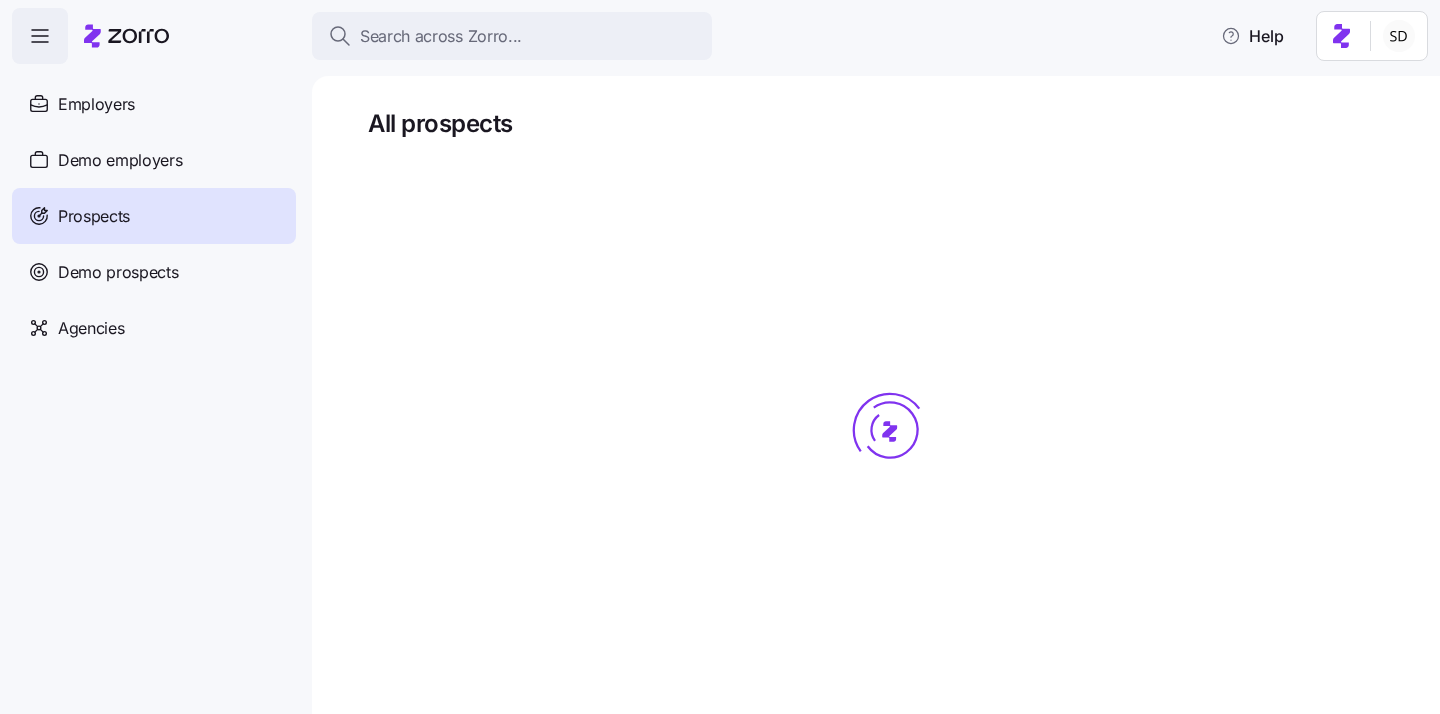 click on "Demo prospects" at bounding box center [118, 272] 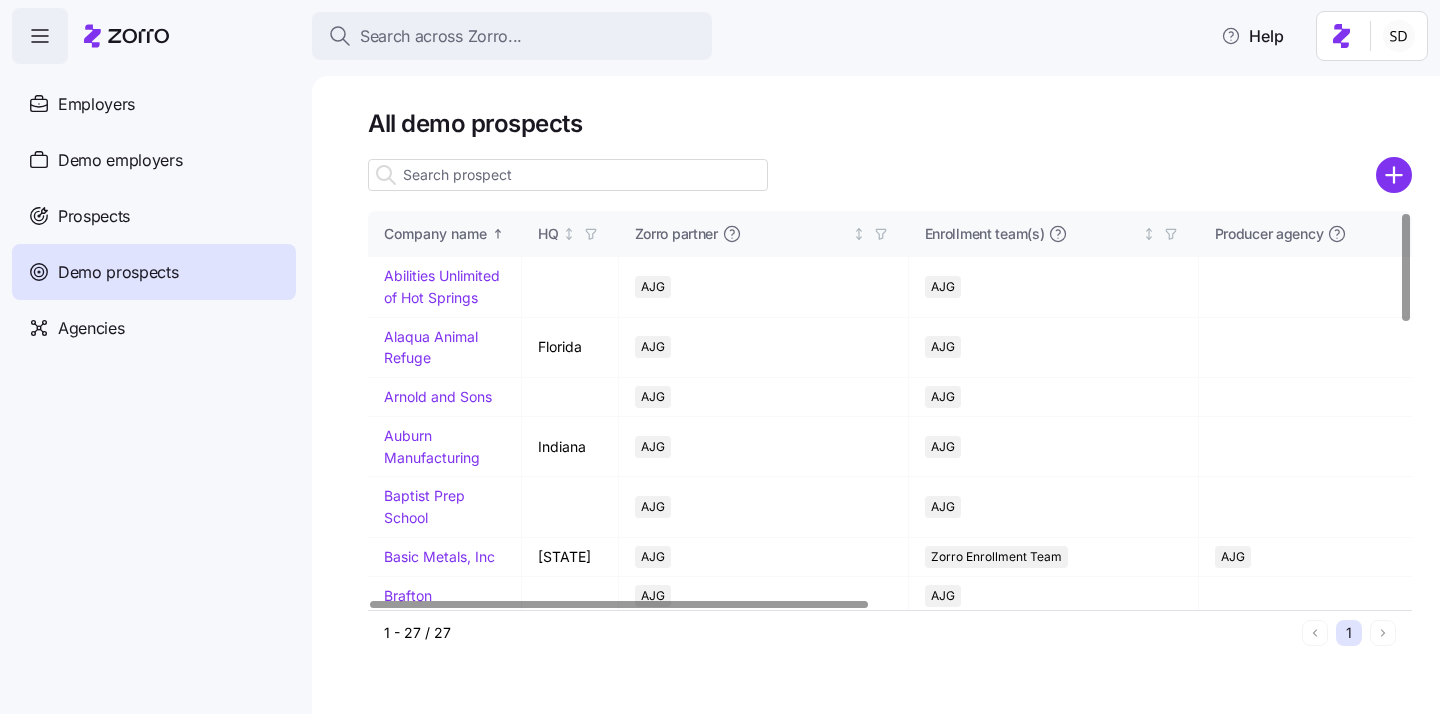 click at bounding box center (568, 175) 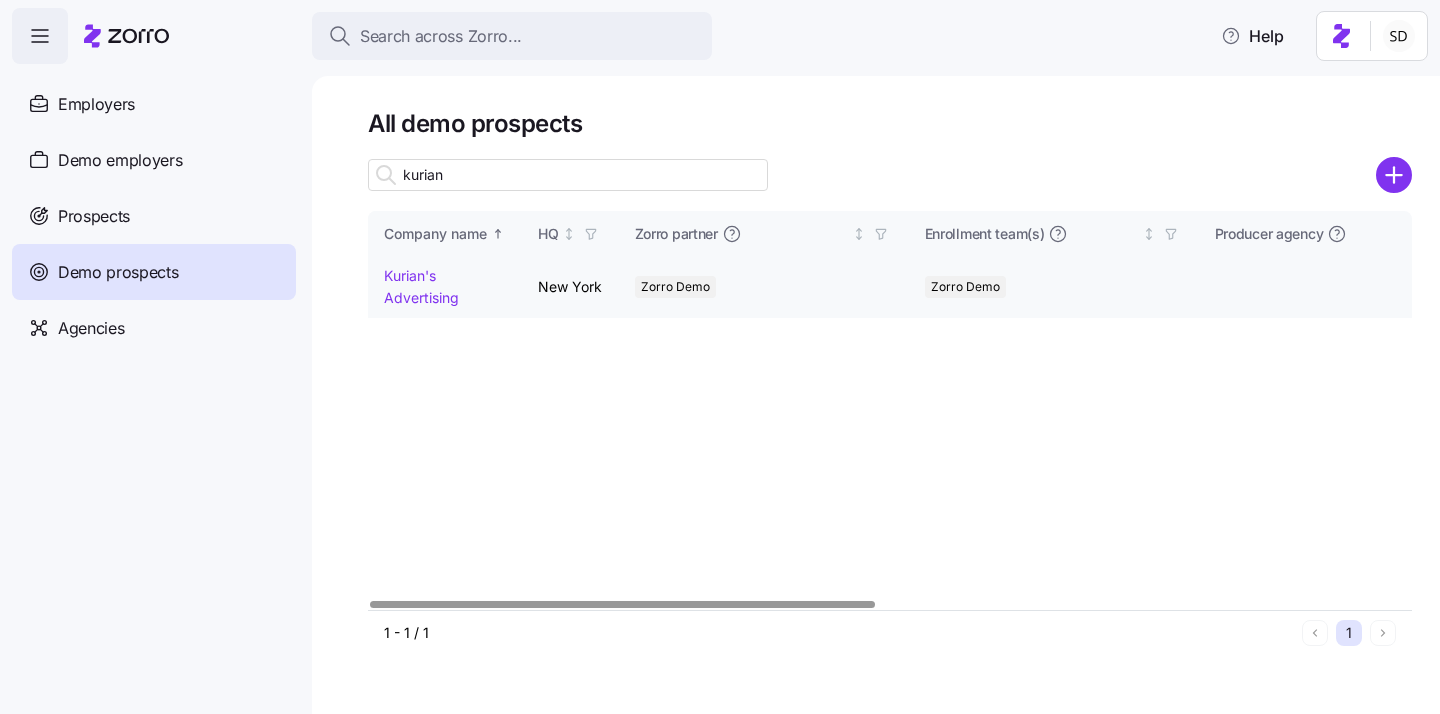 type on "kurian" 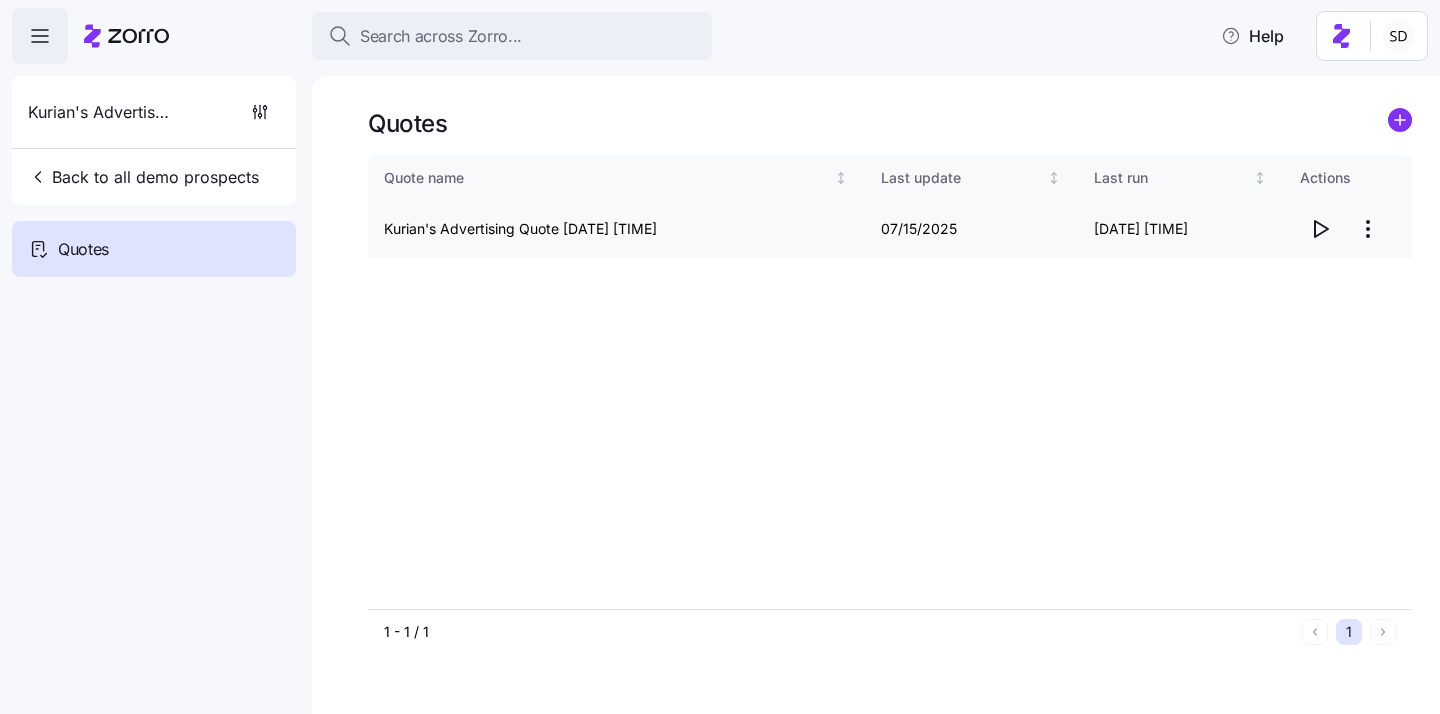 click 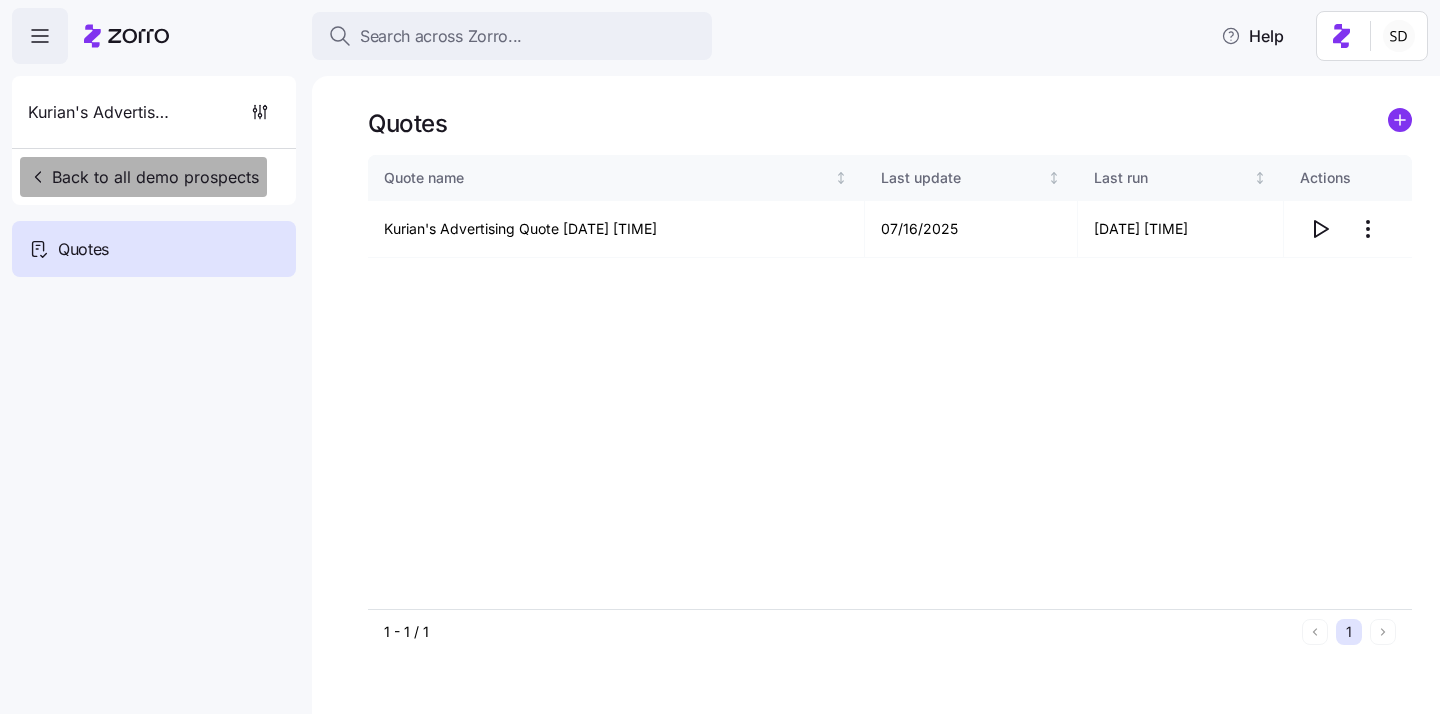 click on "Back to all demo prospects" at bounding box center (143, 177) 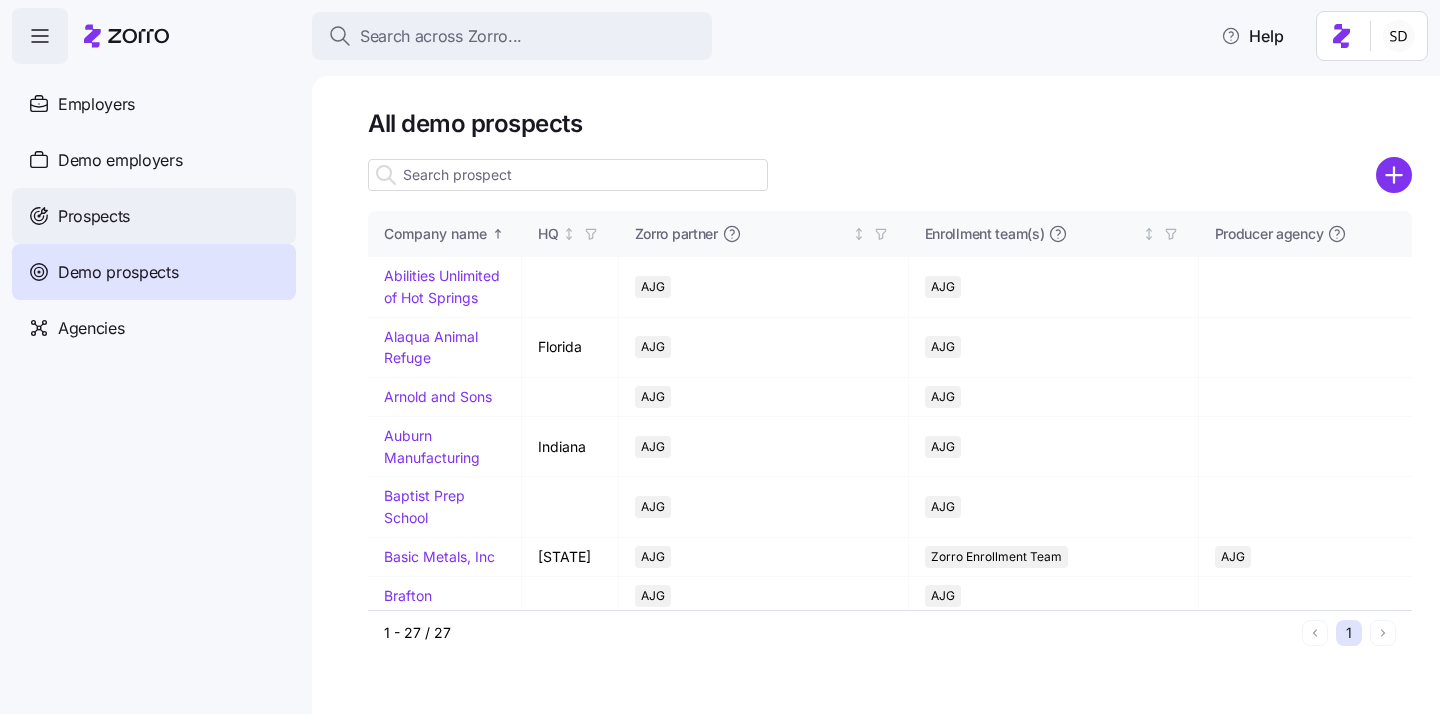 click on "Prospects" at bounding box center [94, 216] 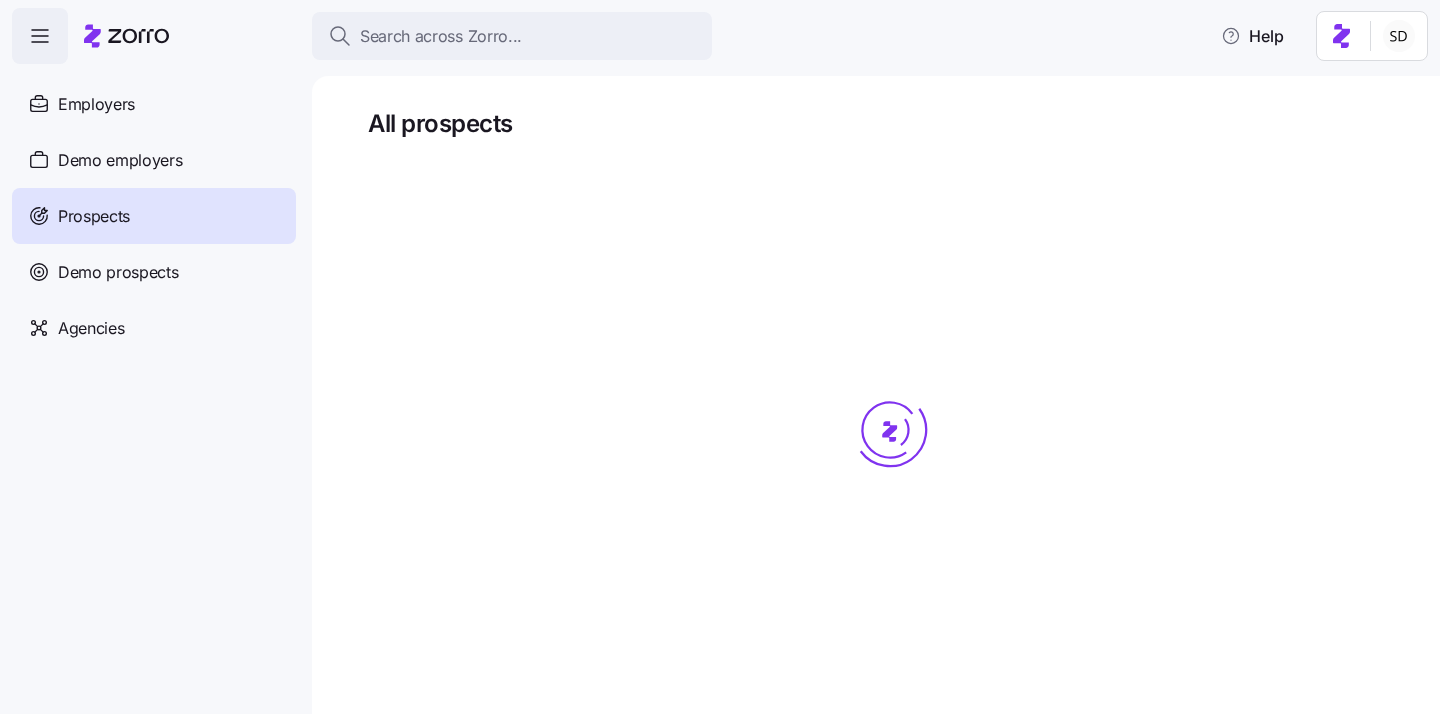 click on "Demo prospects" at bounding box center (118, 272) 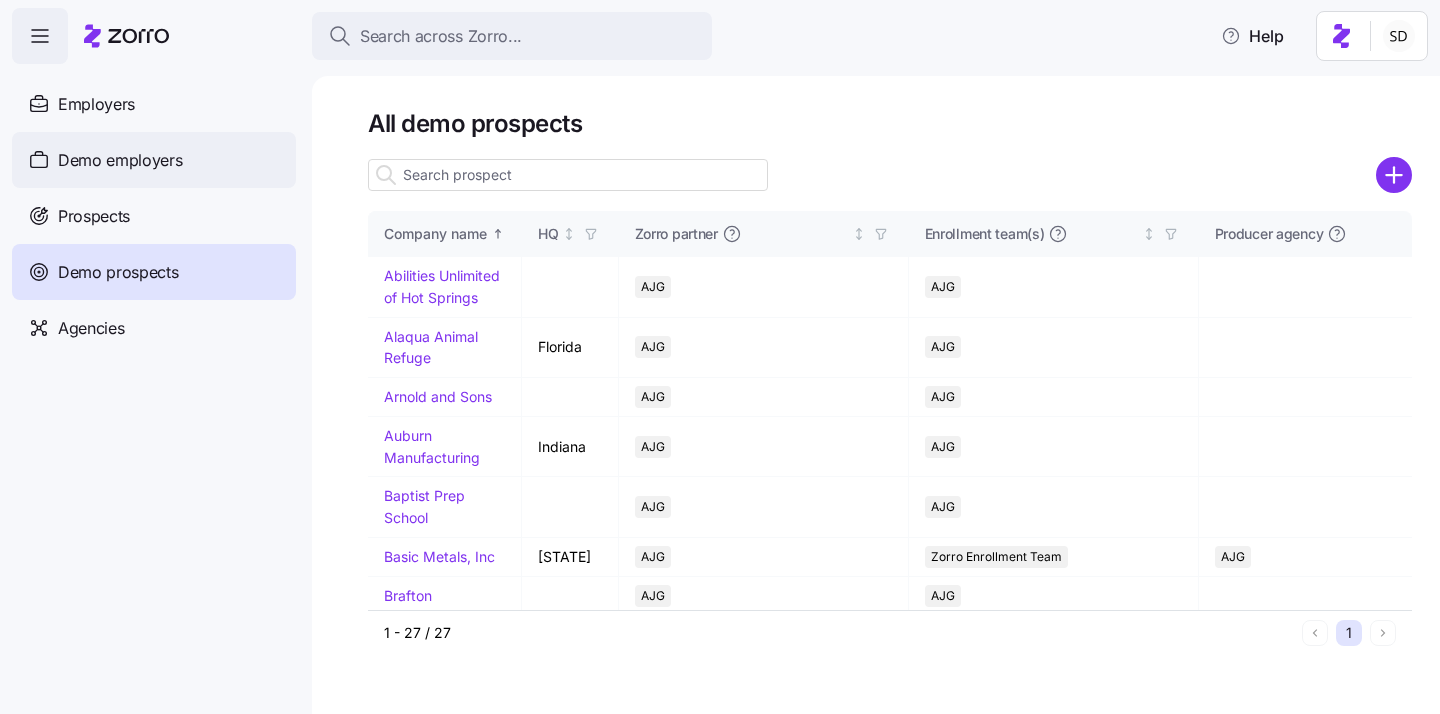 click on "Demo employers" at bounding box center (120, 160) 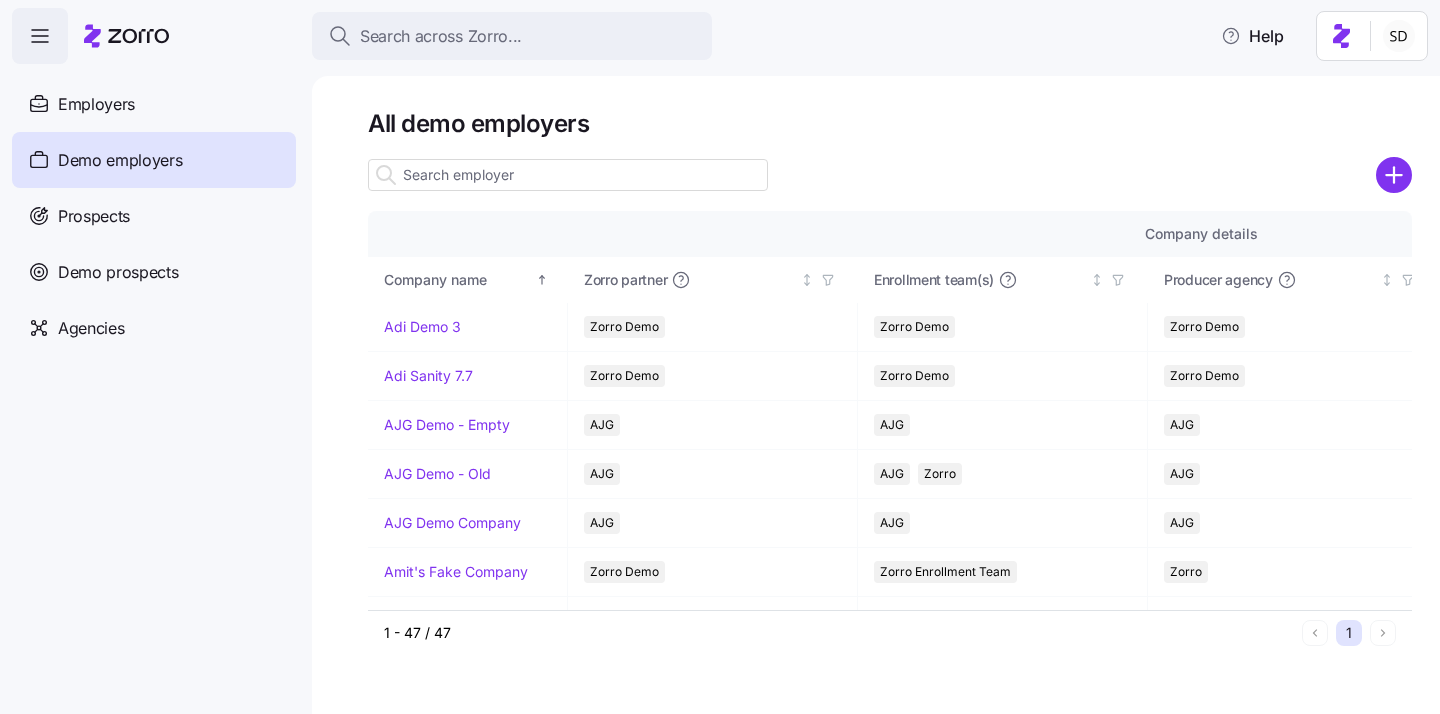 click at bounding box center (568, 175) 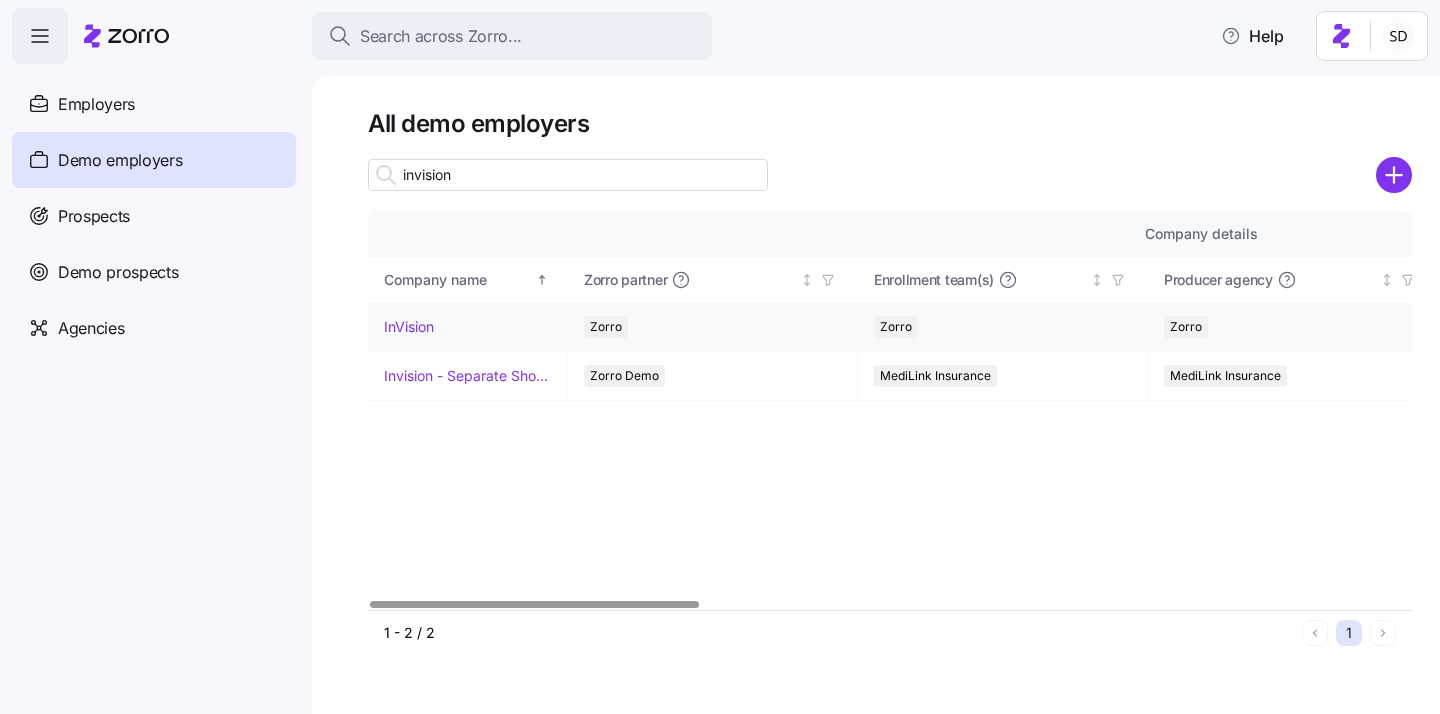type on "invision" 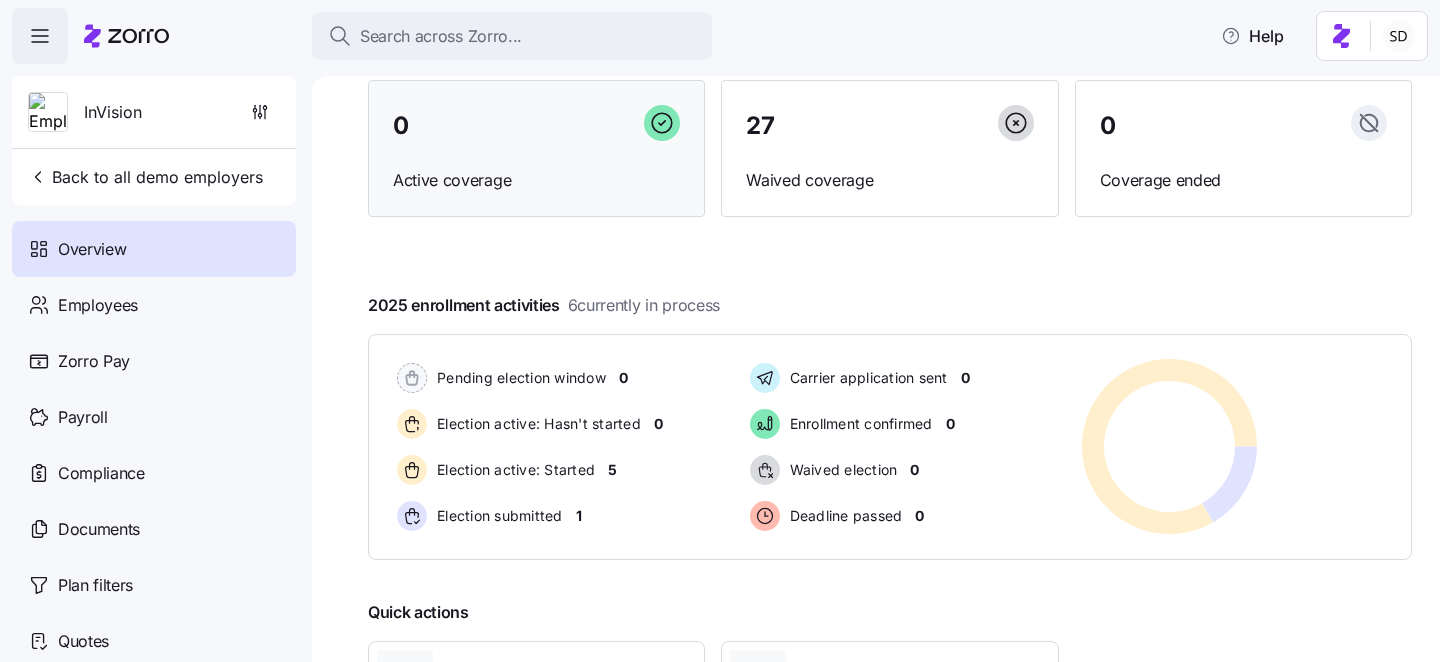 scroll, scrollTop: 237, scrollLeft: 0, axis: vertical 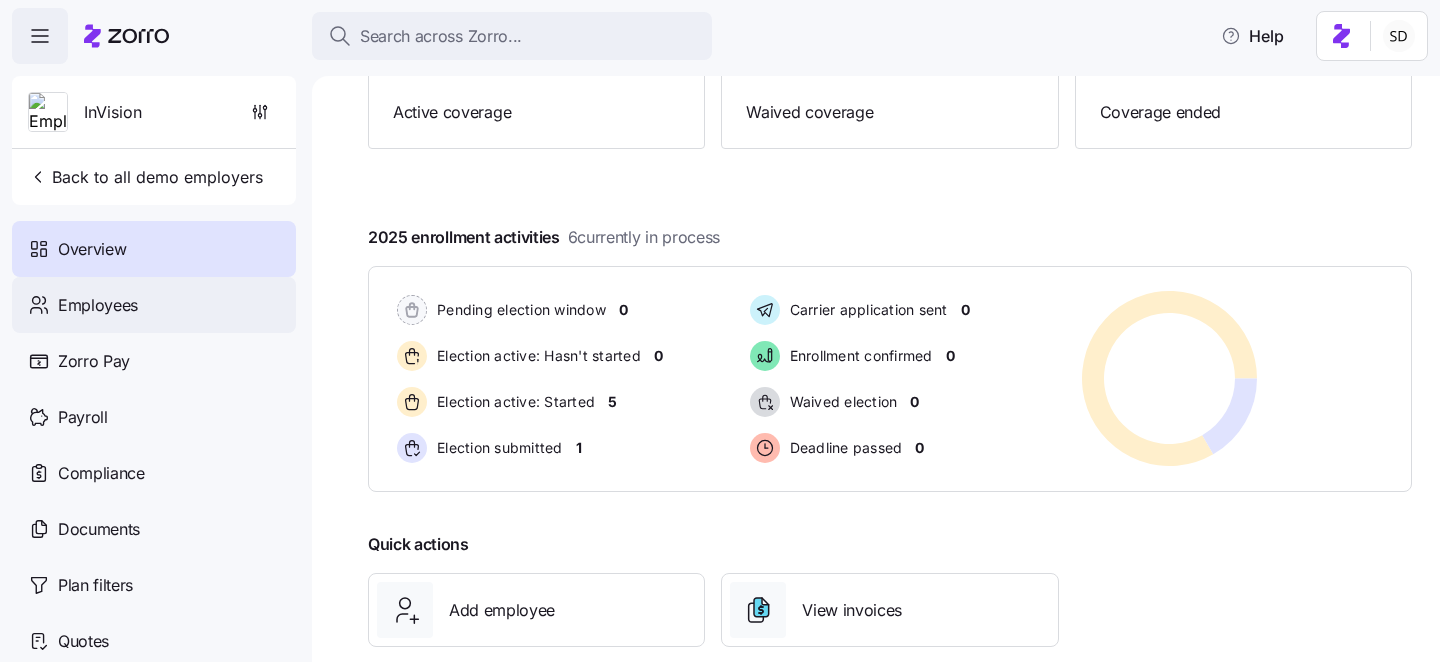 click on "Employees" at bounding box center [98, 305] 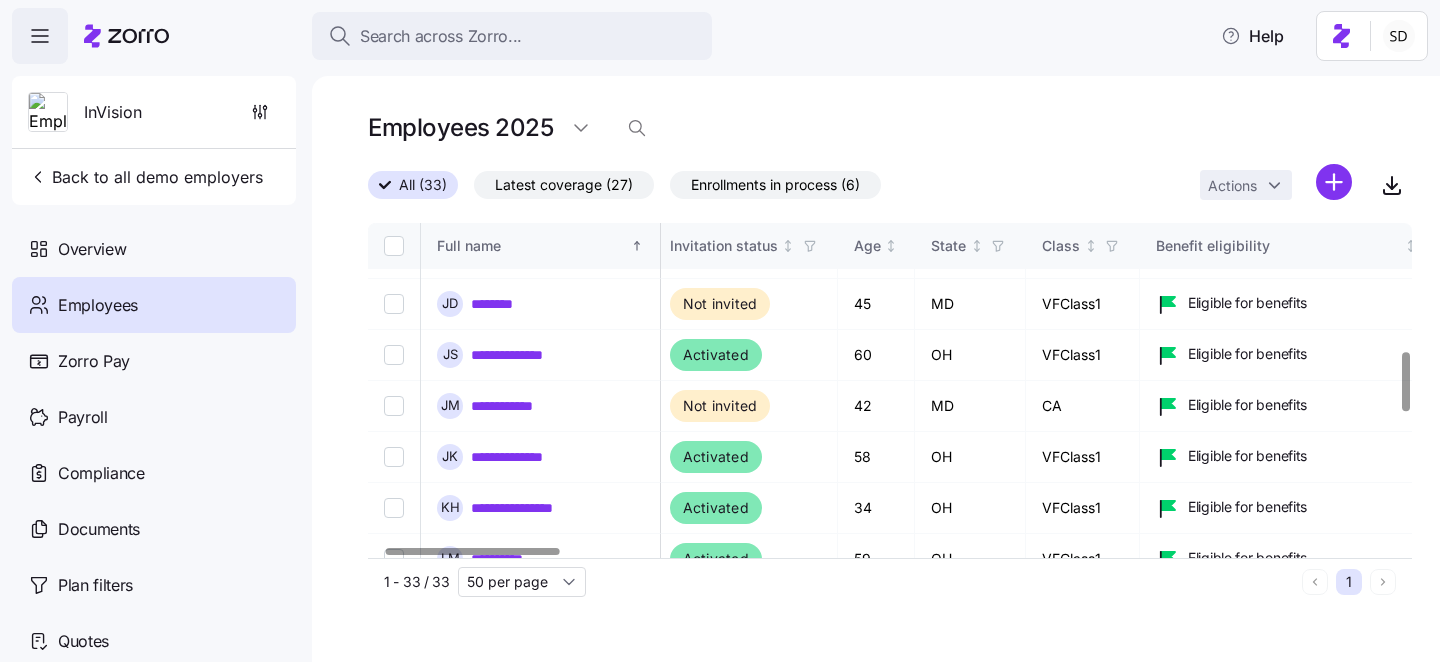 scroll, scrollTop: 790, scrollLeft: 94, axis: both 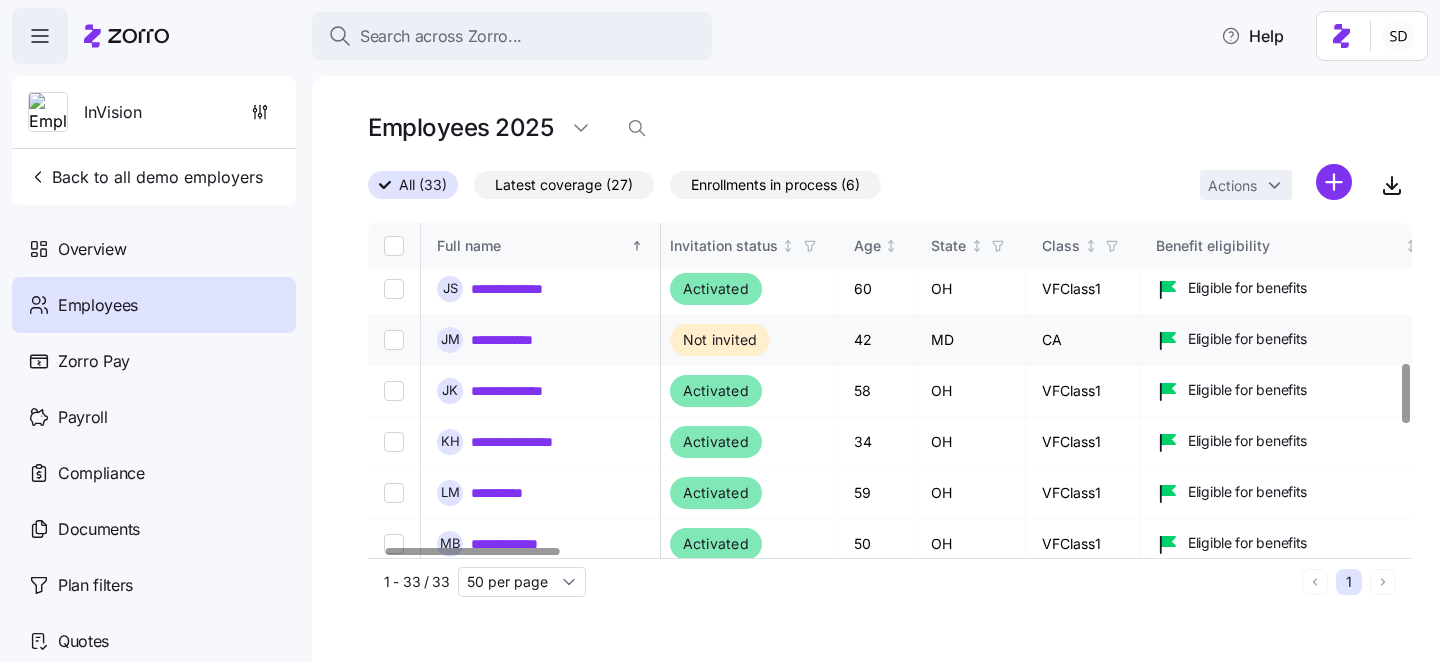 click on "**********" at bounding box center [518, 340] 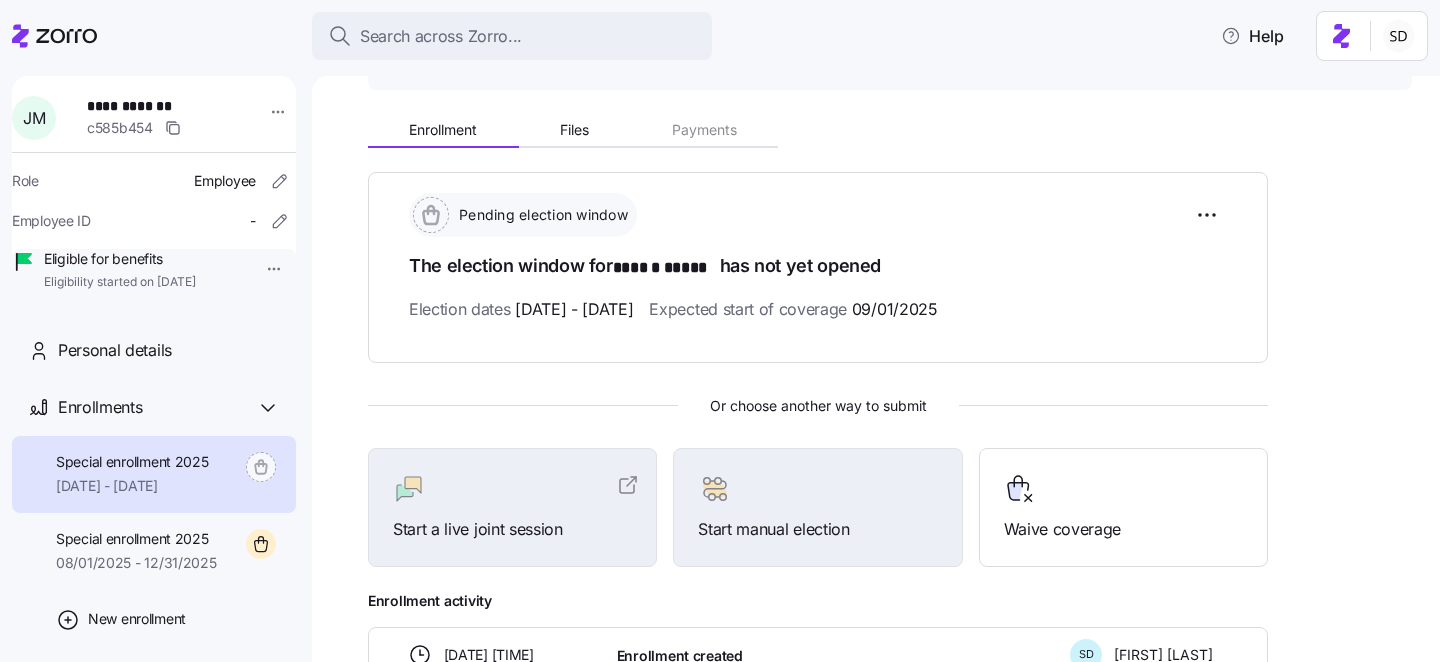 scroll, scrollTop: 0, scrollLeft: 0, axis: both 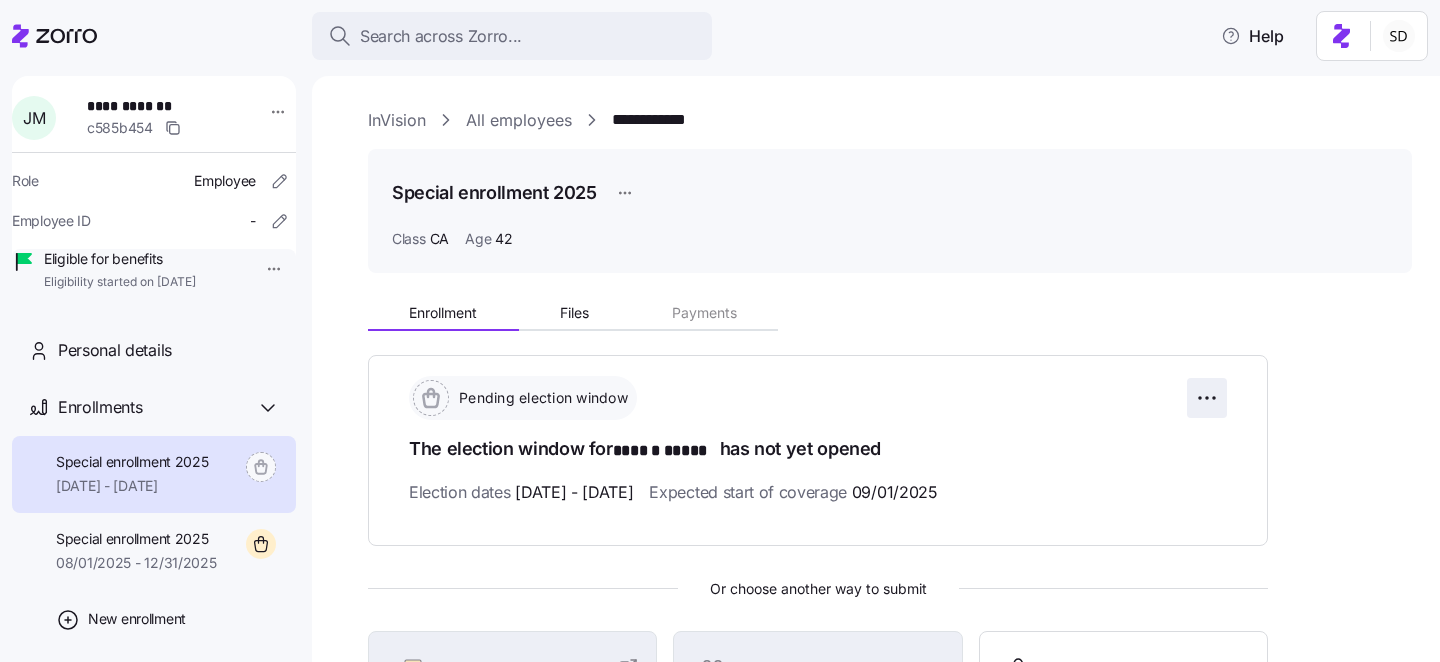 click on "**********" at bounding box center [720, 325] 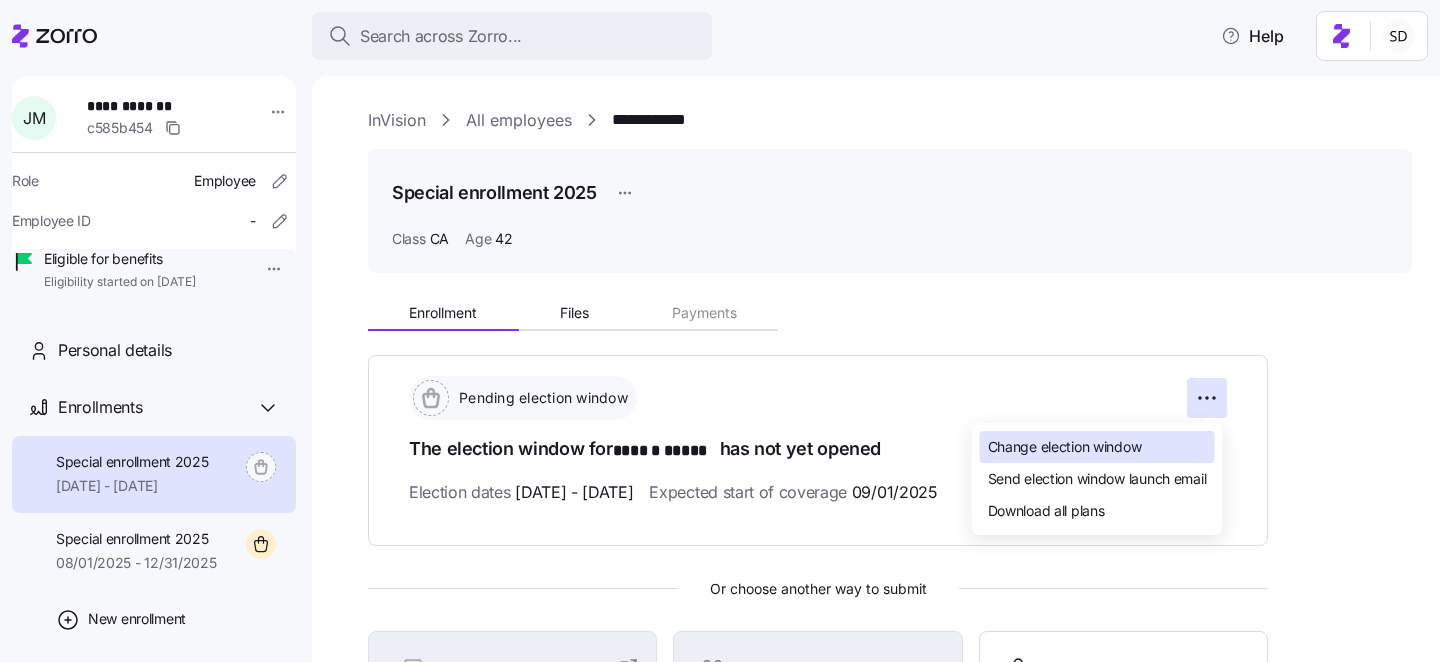 click on "Change election window" at bounding box center [1097, 447] 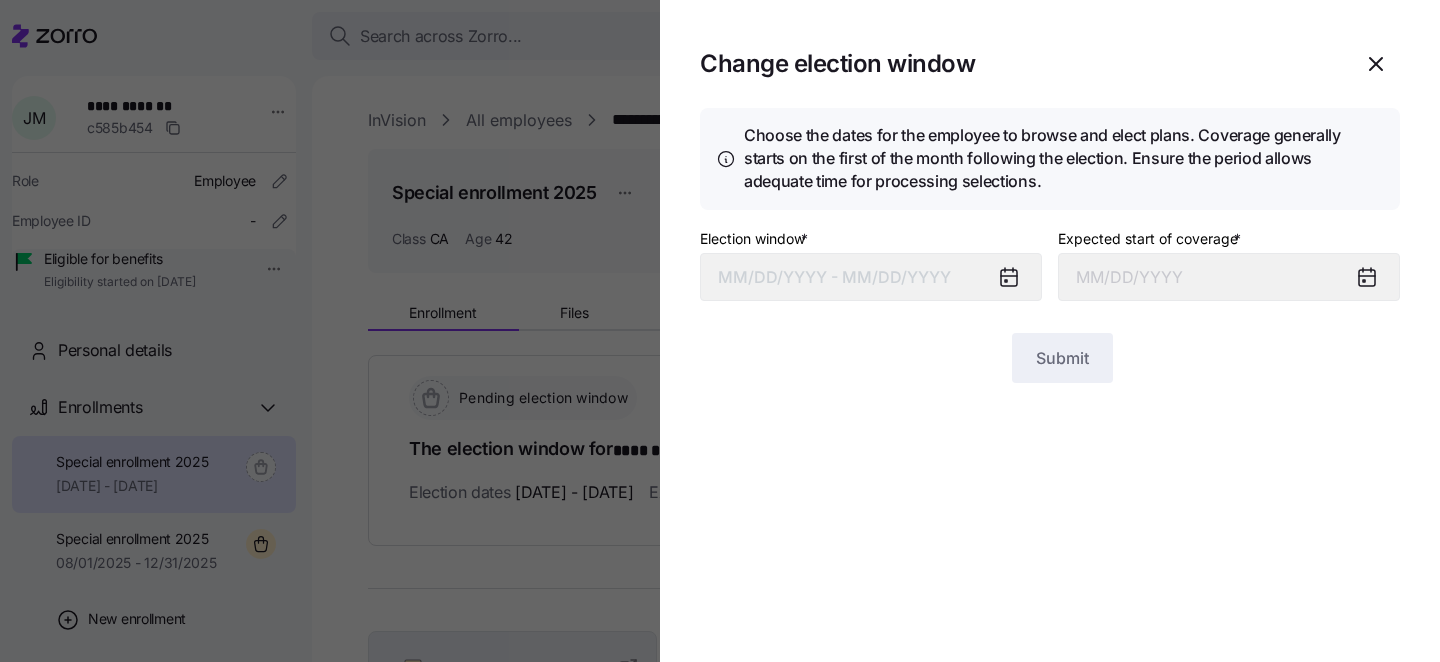 type on "September 1, 2025" 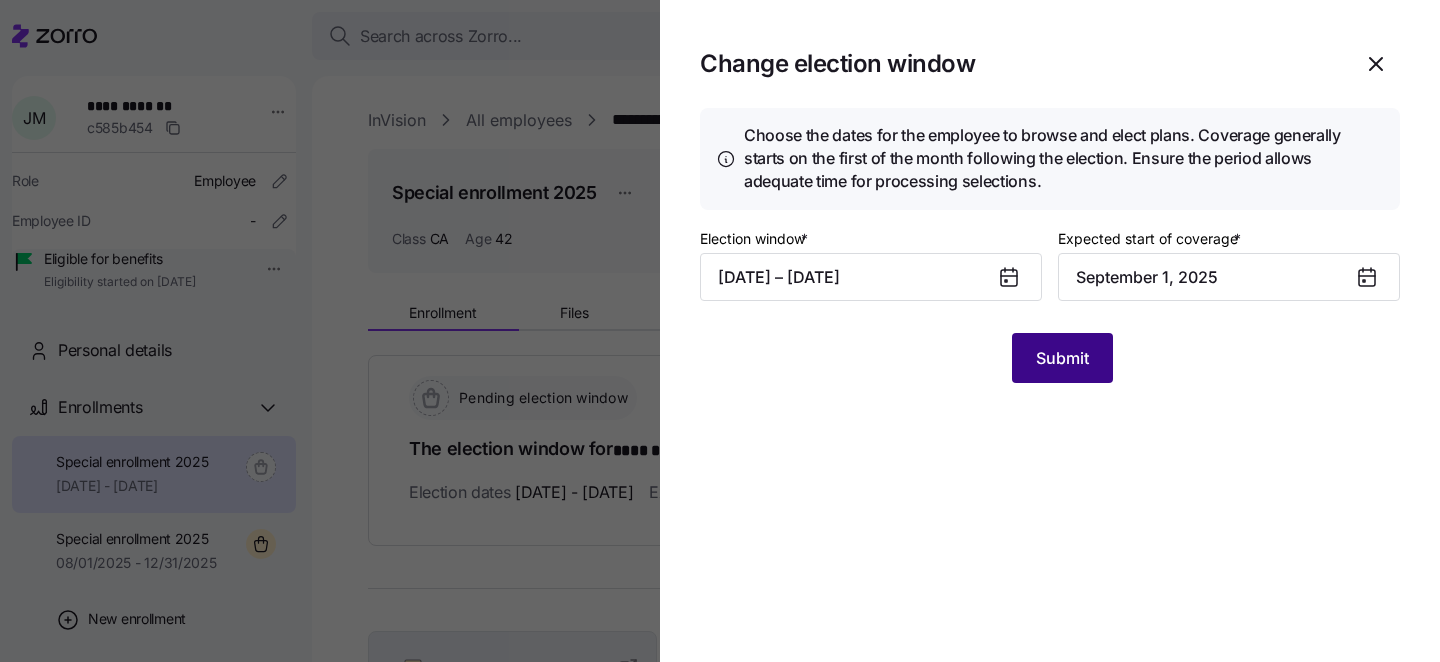click on "Submit" at bounding box center (1062, 358) 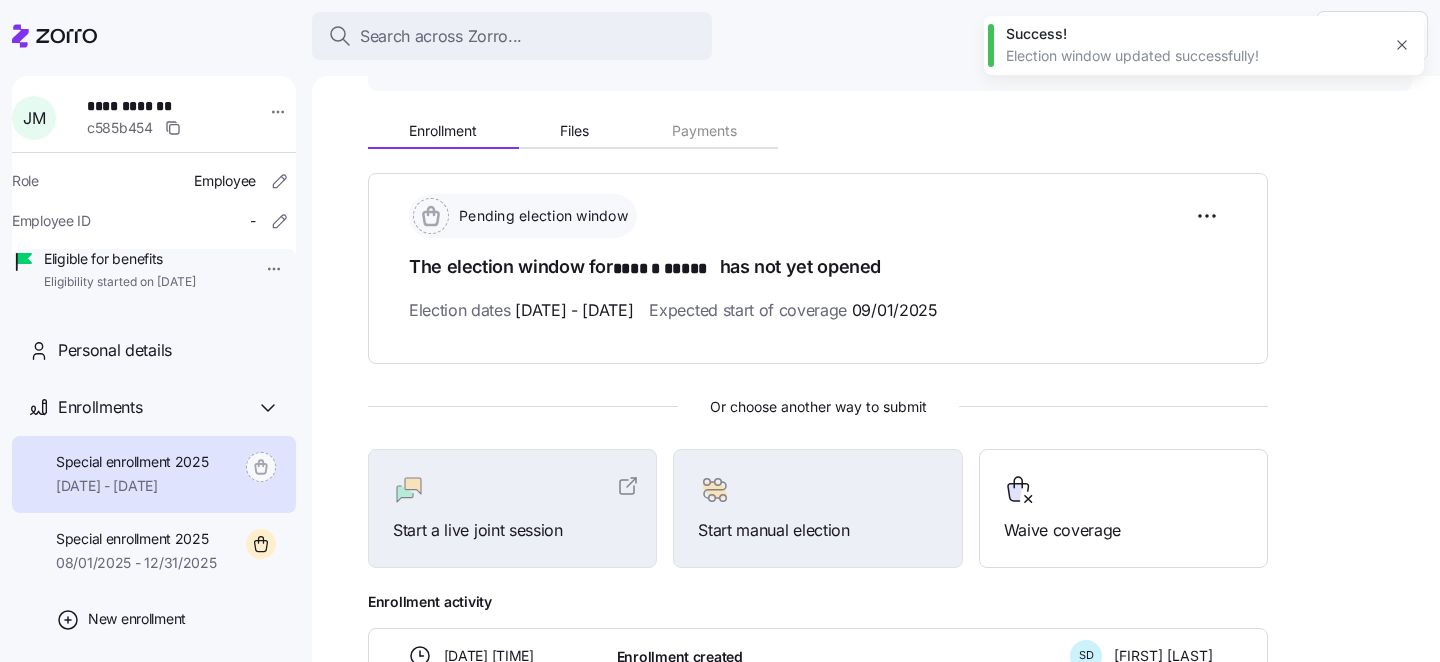 scroll, scrollTop: 185, scrollLeft: 0, axis: vertical 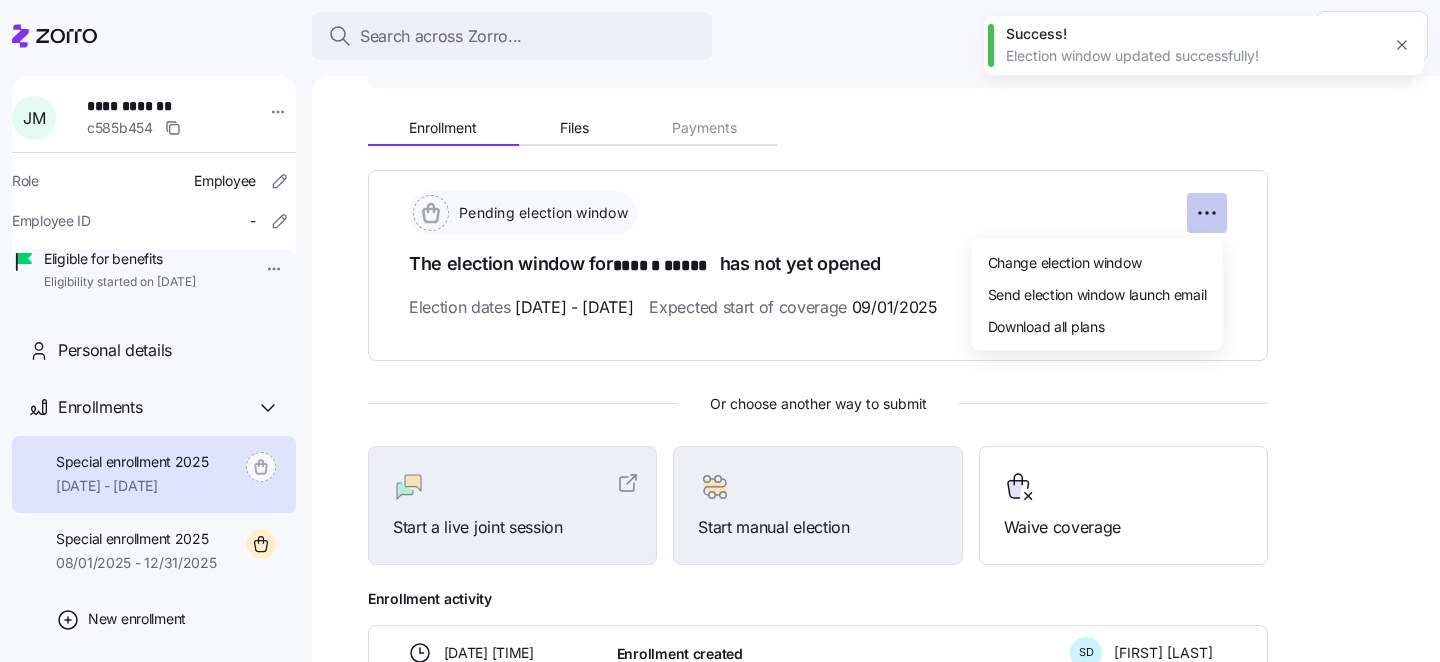click on "**********" at bounding box center (720, 325) 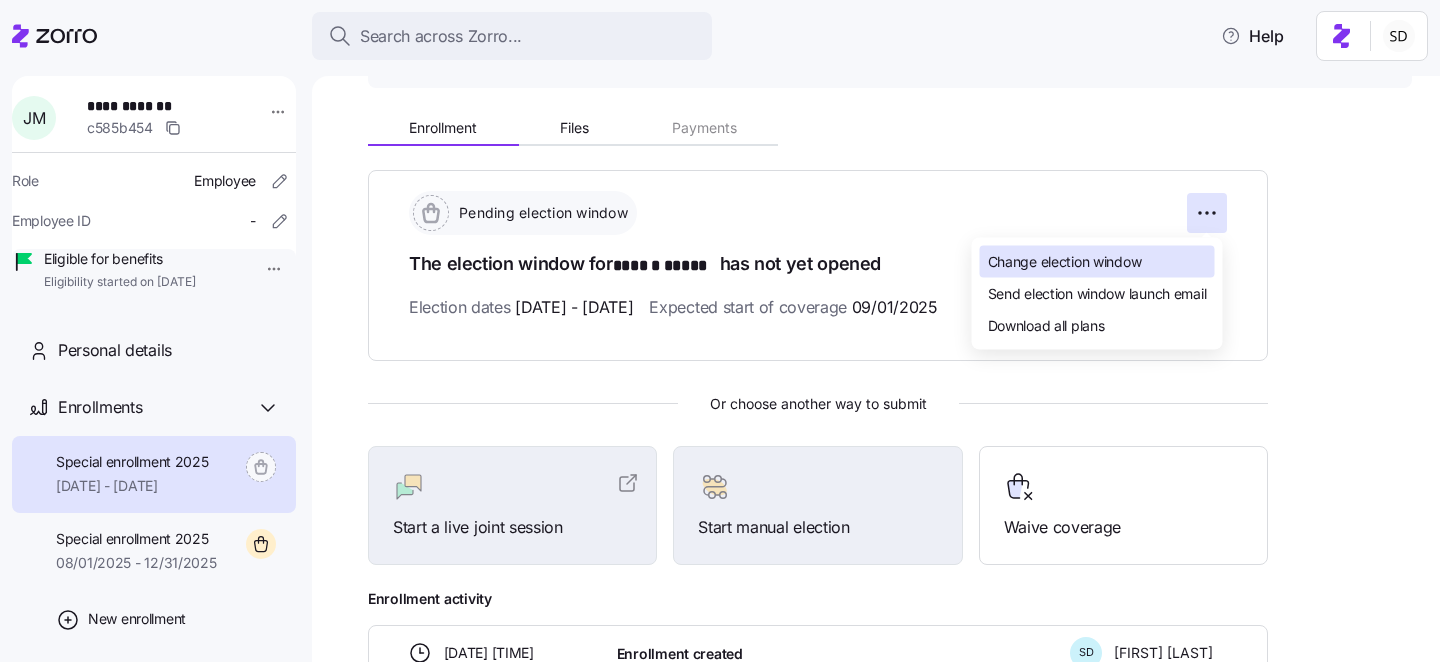 click on "Change election window" at bounding box center [1065, 261] 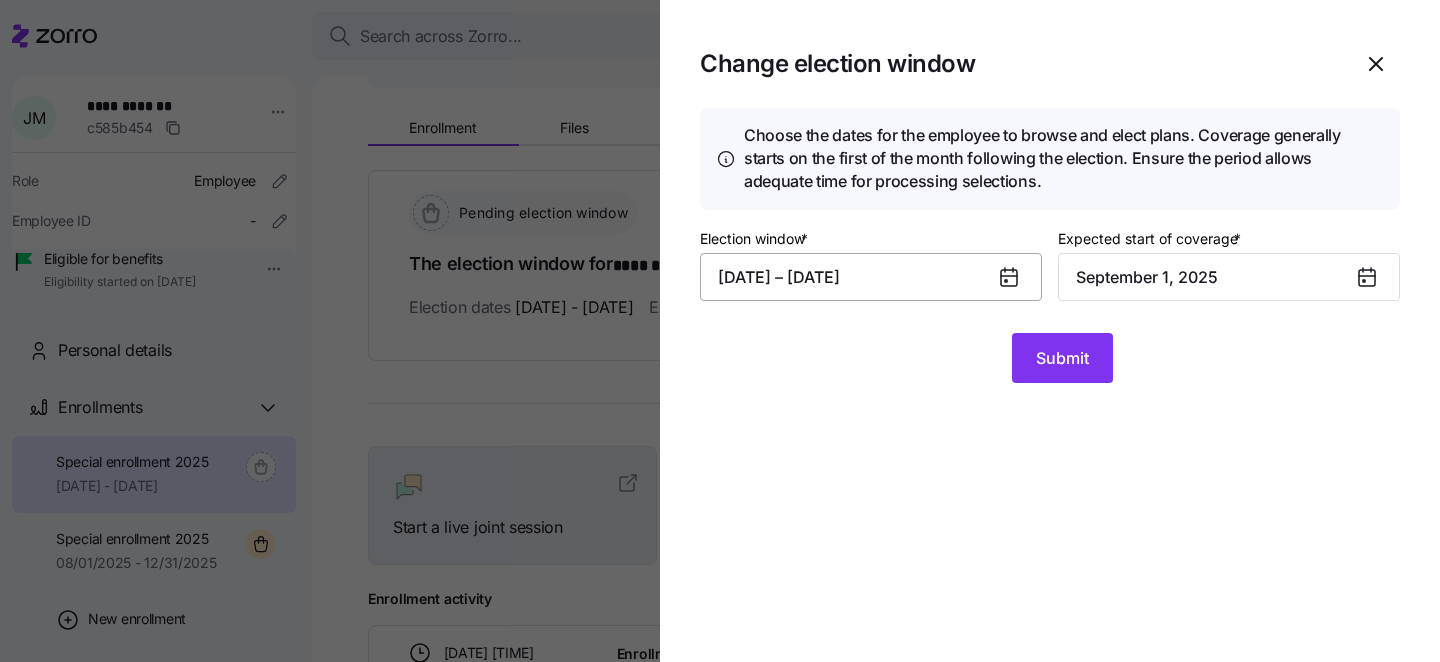 click on "07/14/2025 – 07/20/2025" at bounding box center [871, 277] 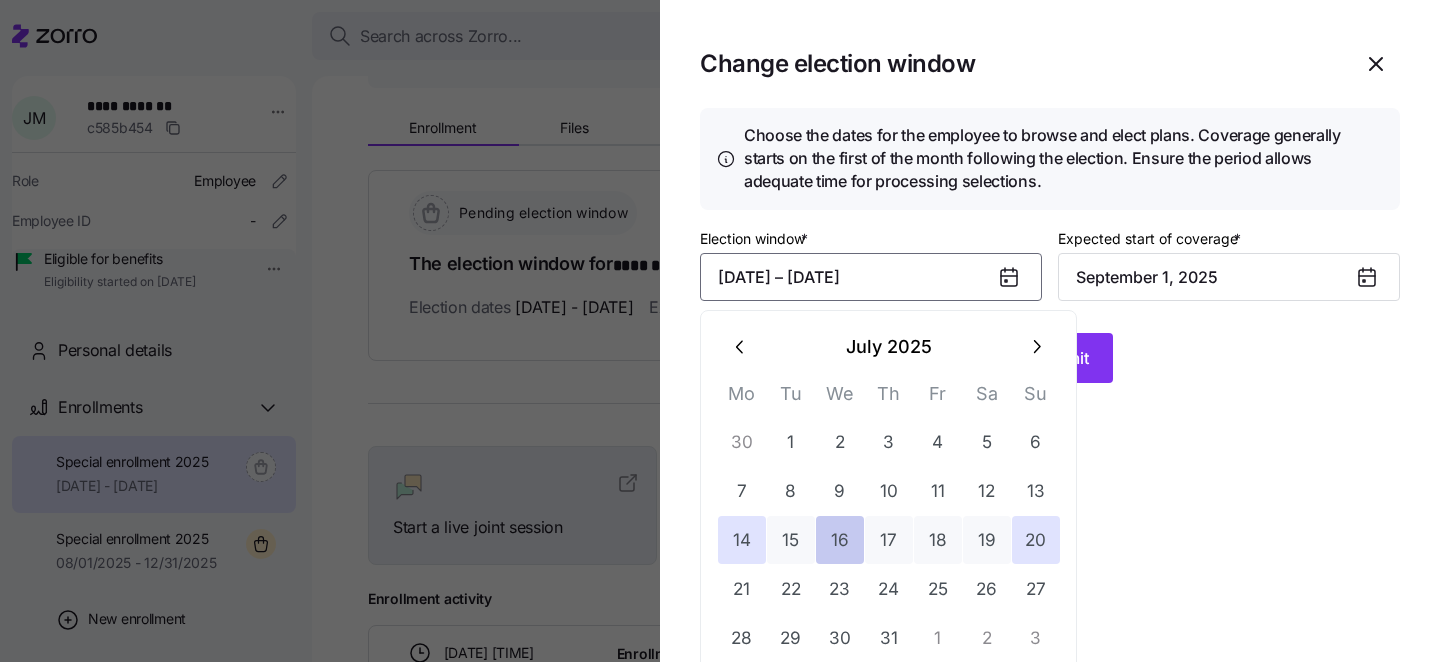 click on "16" at bounding box center [840, 540] 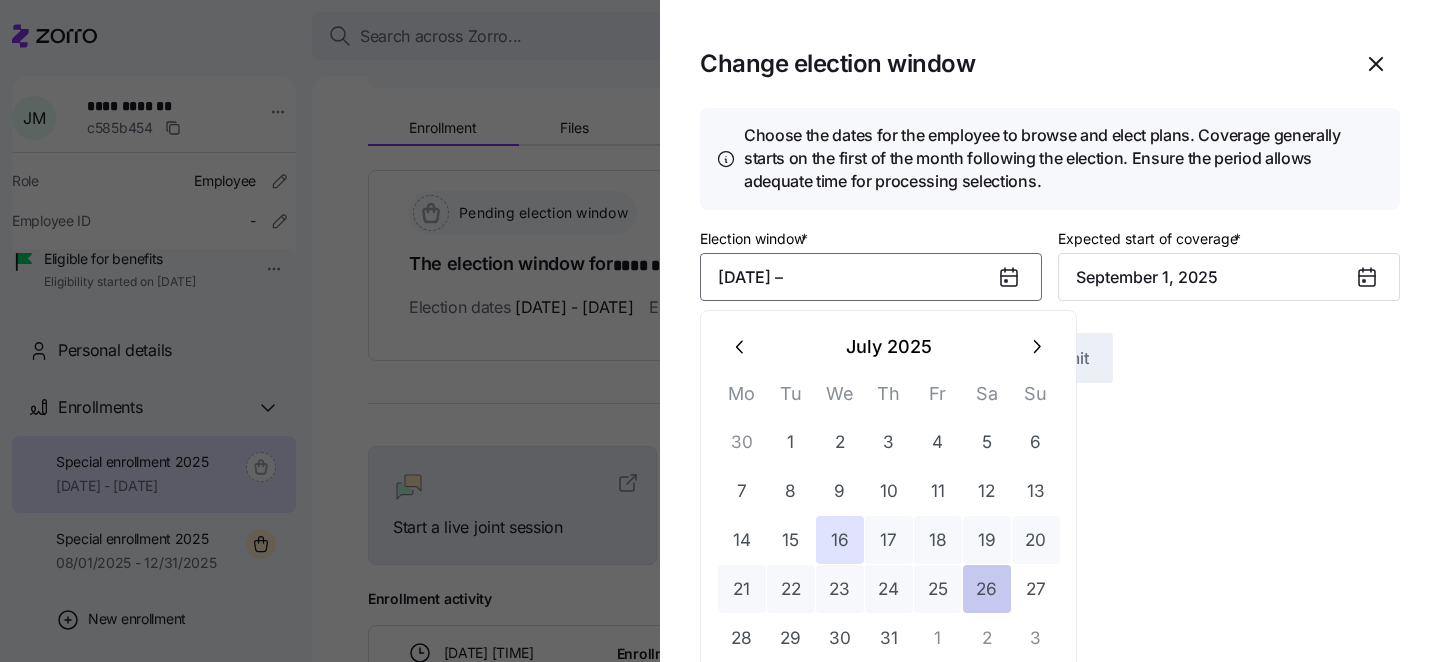 click on "26" at bounding box center [987, 589] 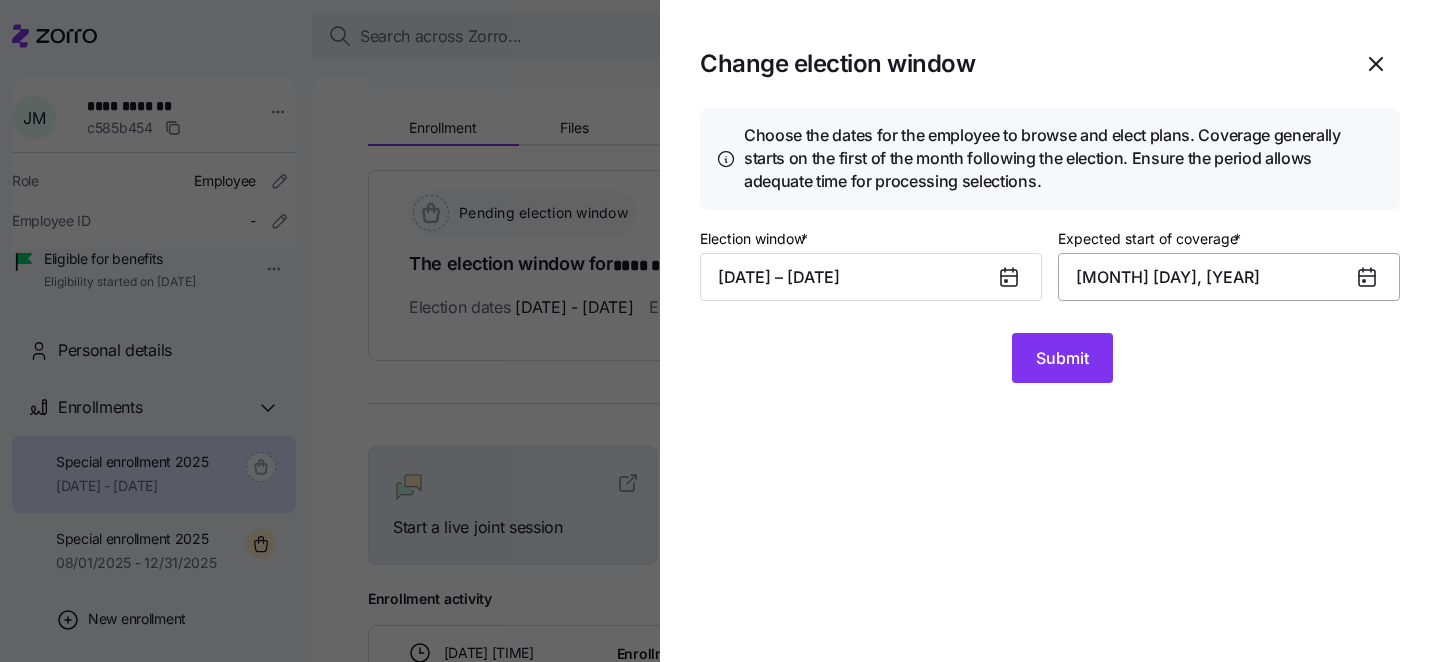 click on "August 1, 2025" at bounding box center (1229, 277) 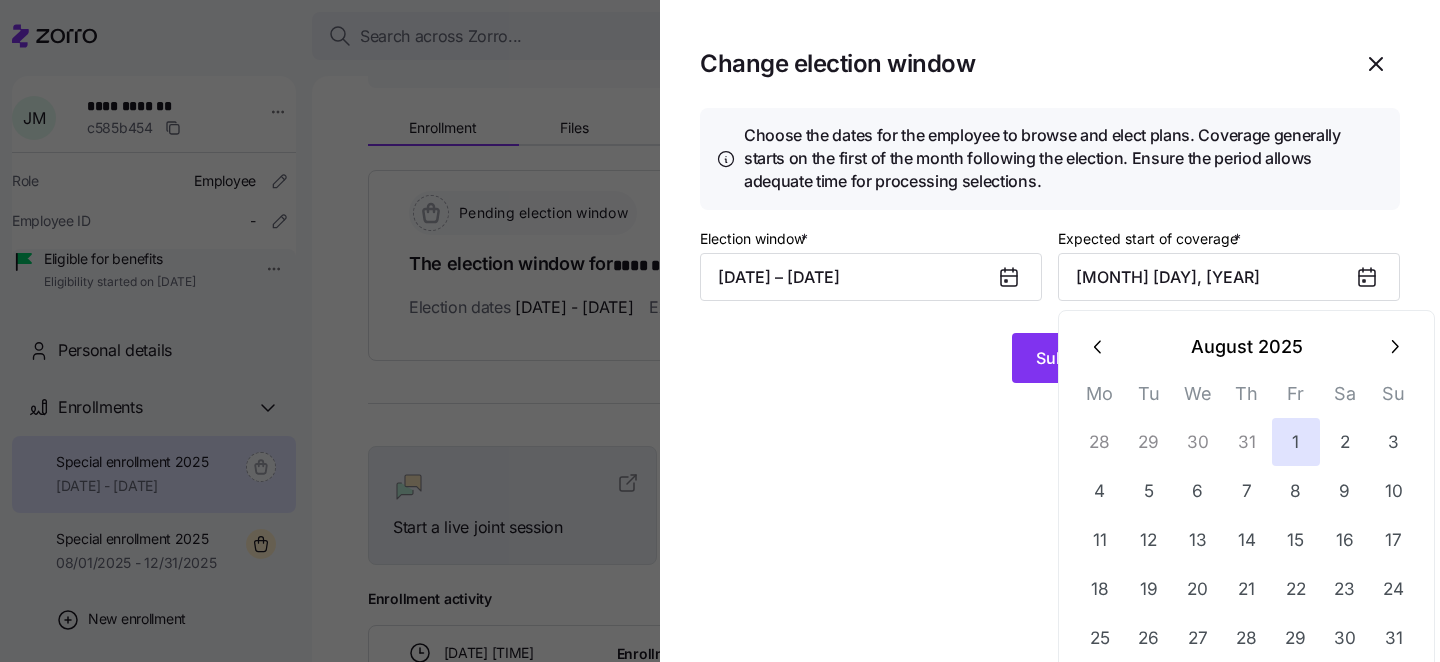 click 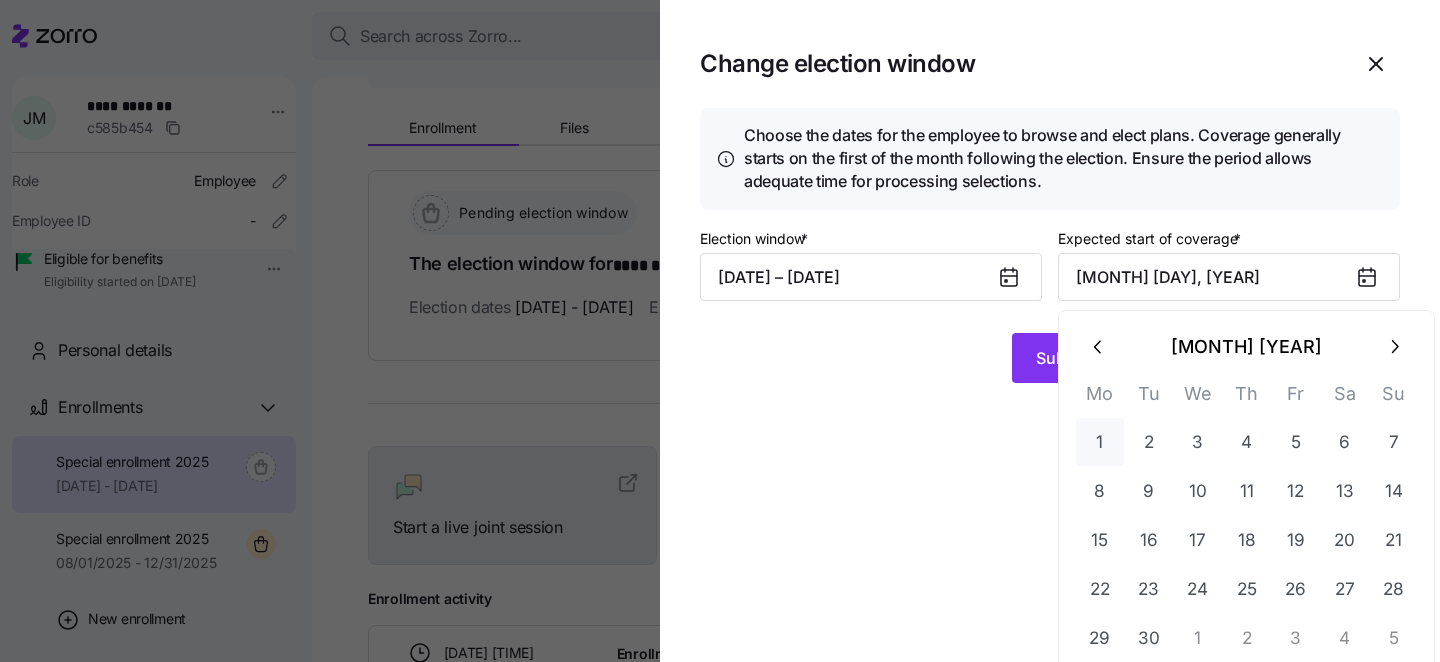 click on "1" at bounding box center (1100, 442) 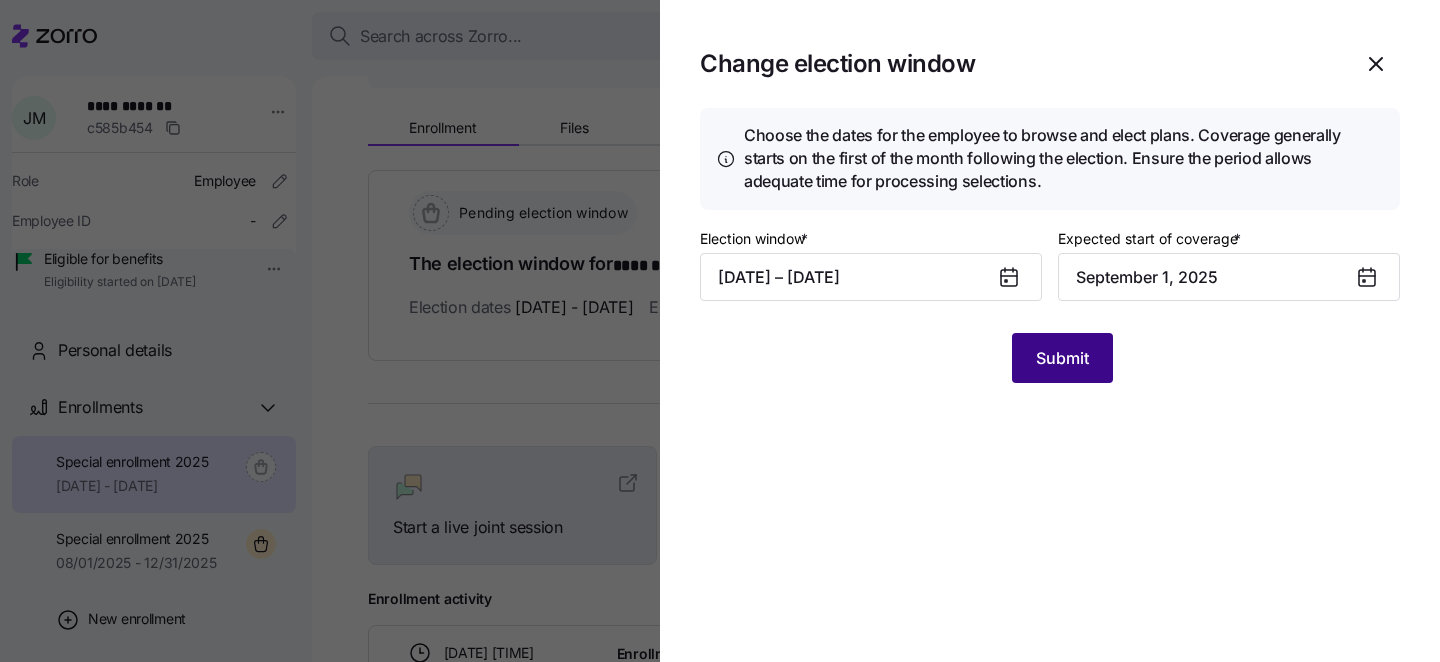 click on "Submit" at bounding box center (1062, 358) 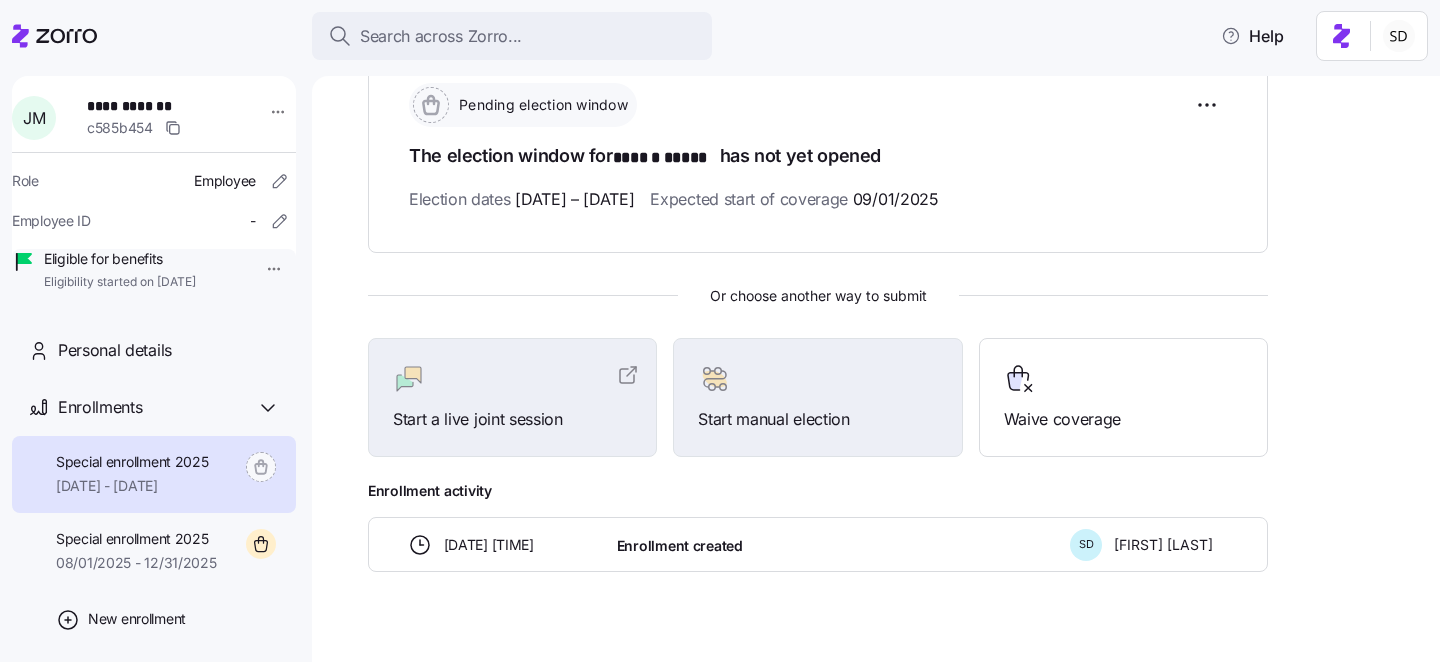 scroll, scrollTop: 321, scrollLeft: 0, axis: vertical 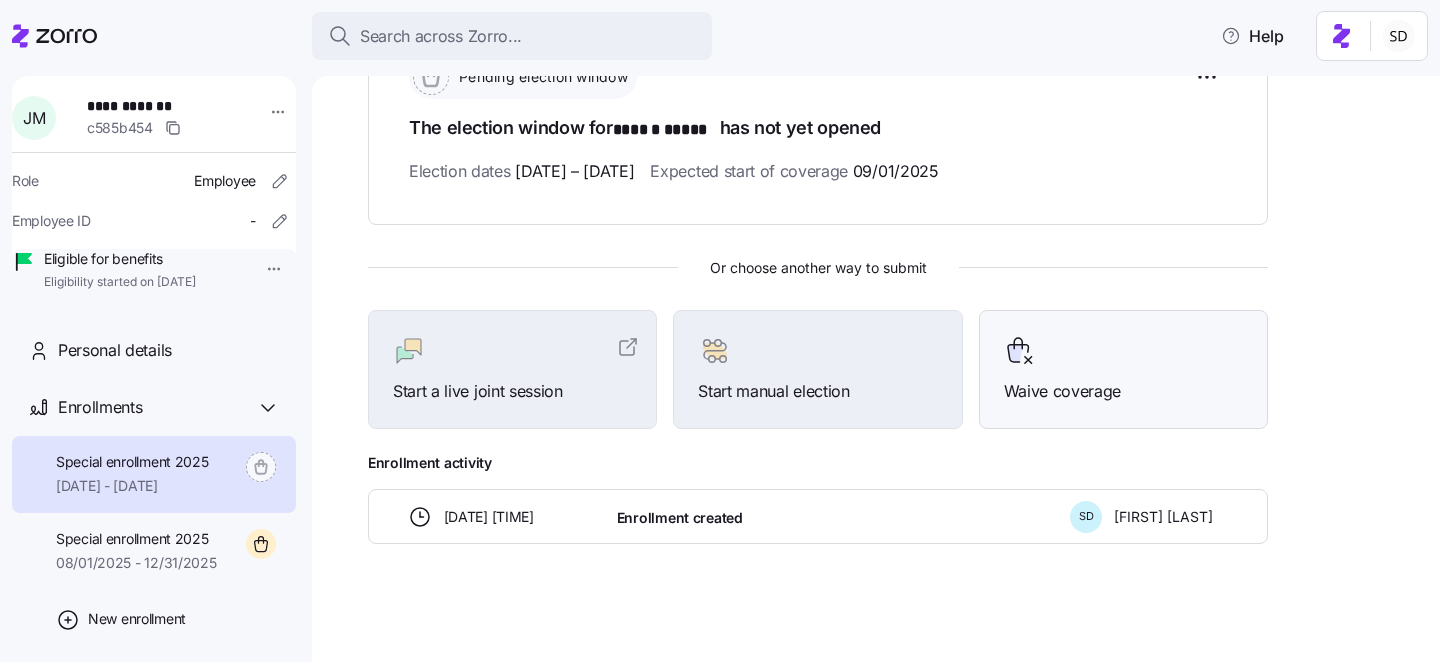 click on "Waive coverage" at bounding box center (1123, 391) 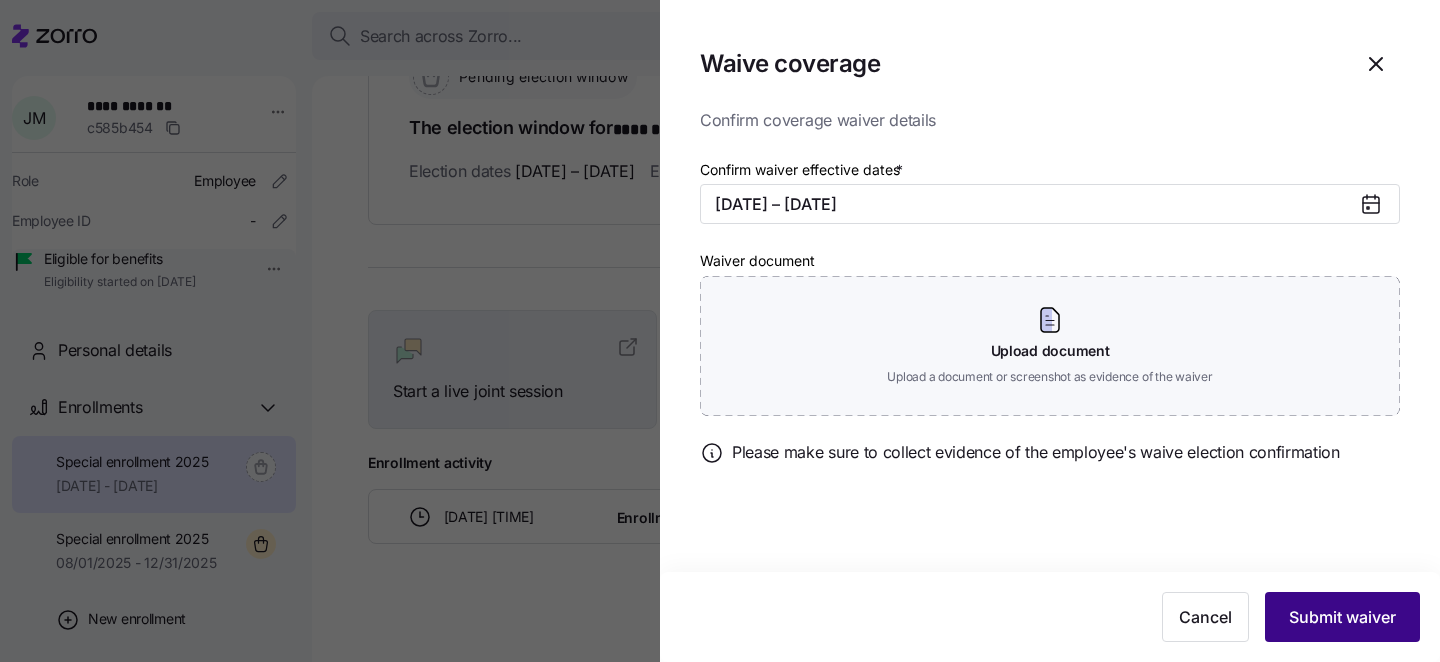 click on "Submit waiver" at bounding box center (1342, 617) 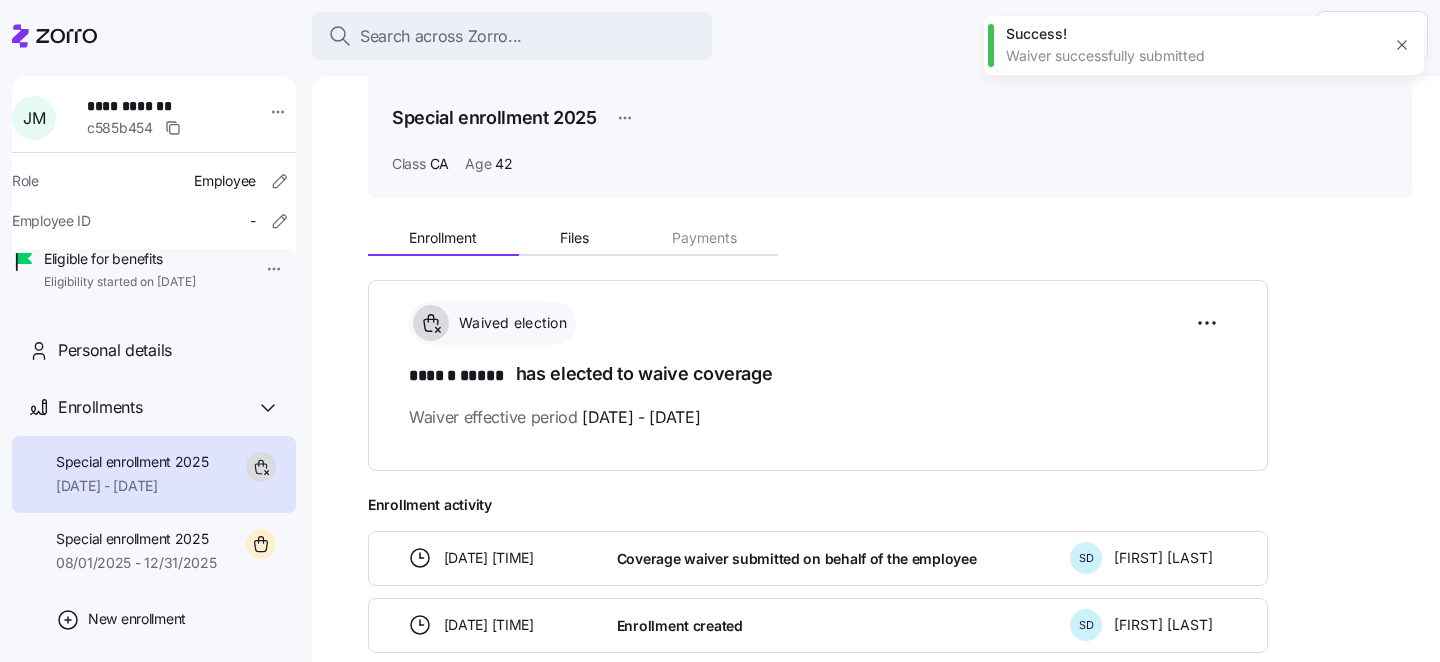 scroll, scrollTop: 162, scrollLeft: 0, axis: vertical 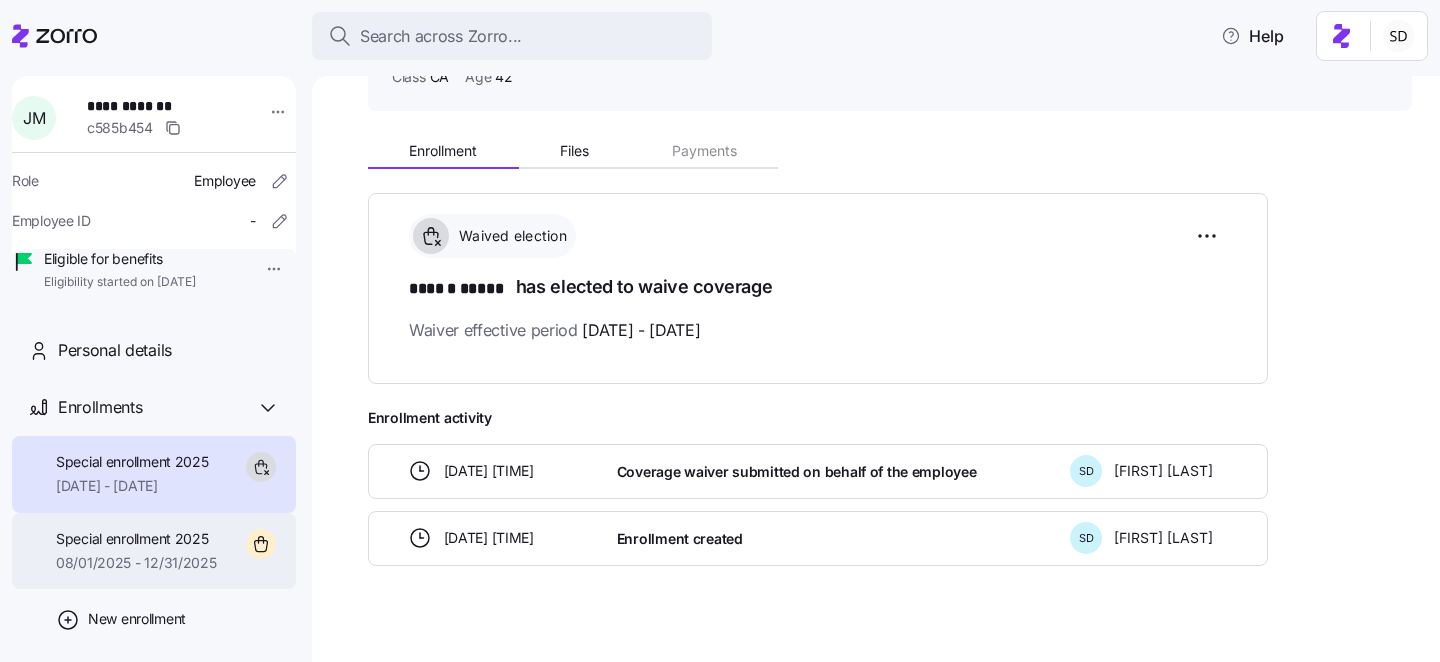 click on "Special enrollment 2025" at bounding box center [136, 539] 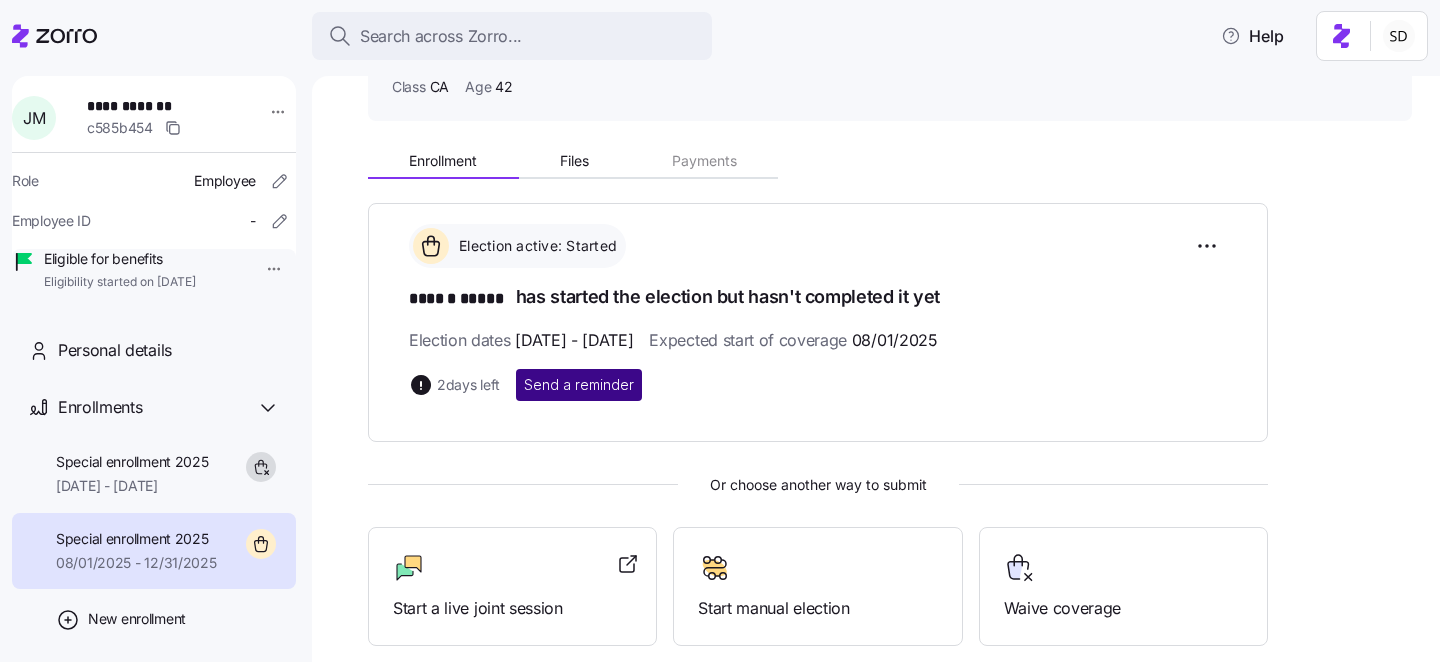 scroll, scrollTop: 254, scrollLeft: 0, axis: vertical 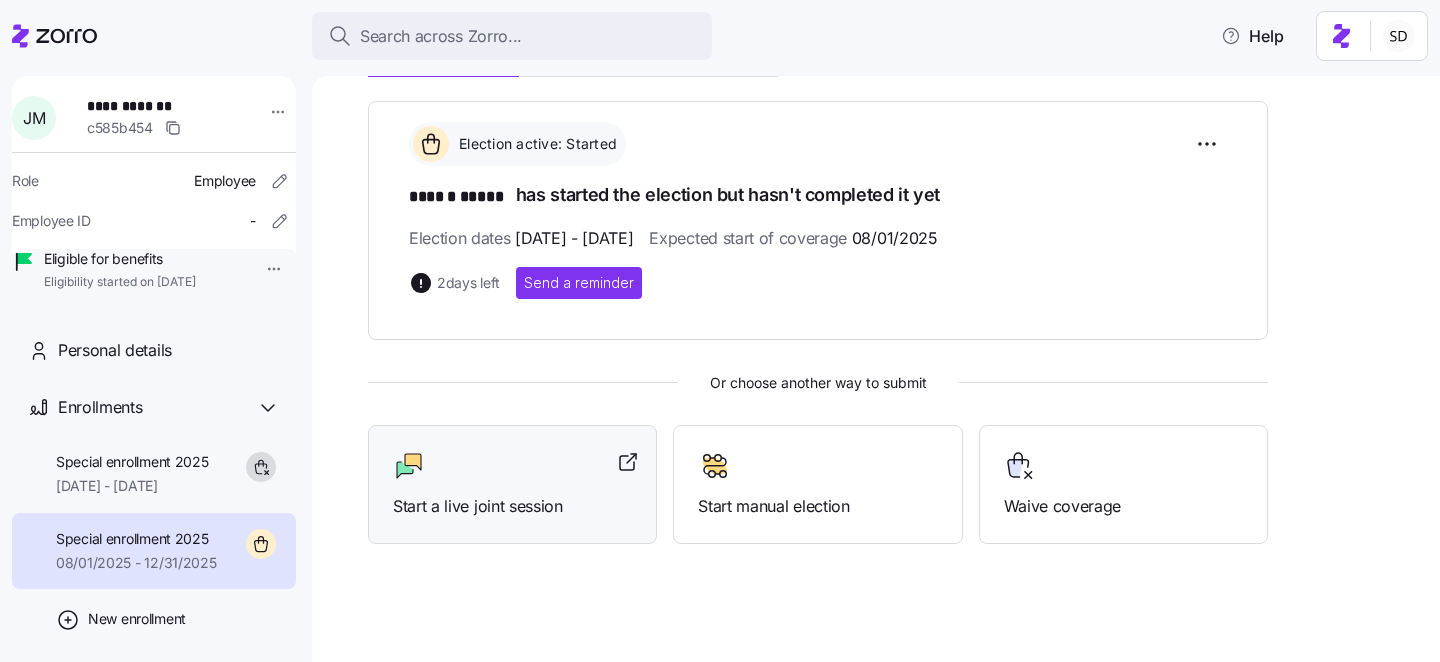 click at bounding box center (512, 466) 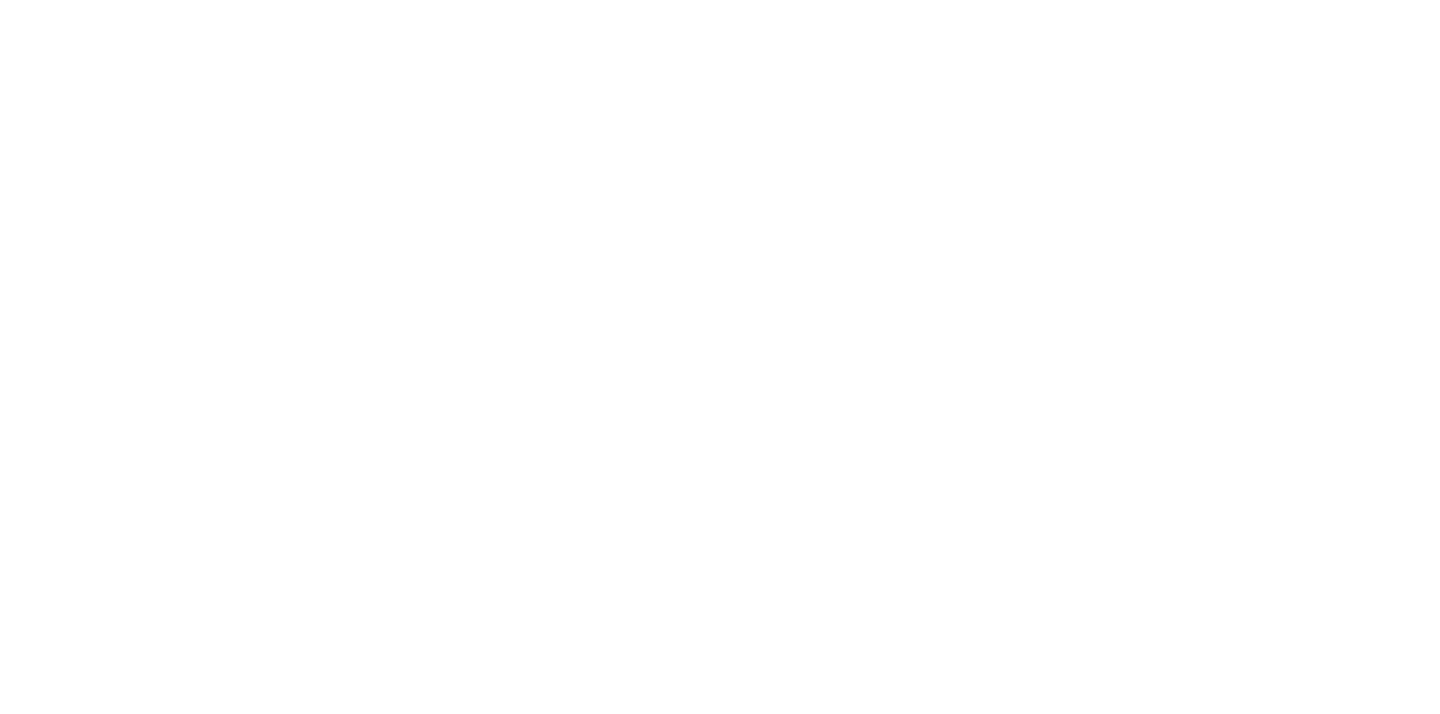 scroll, scrollTop: 0, scrollLeft: 0, axis: both 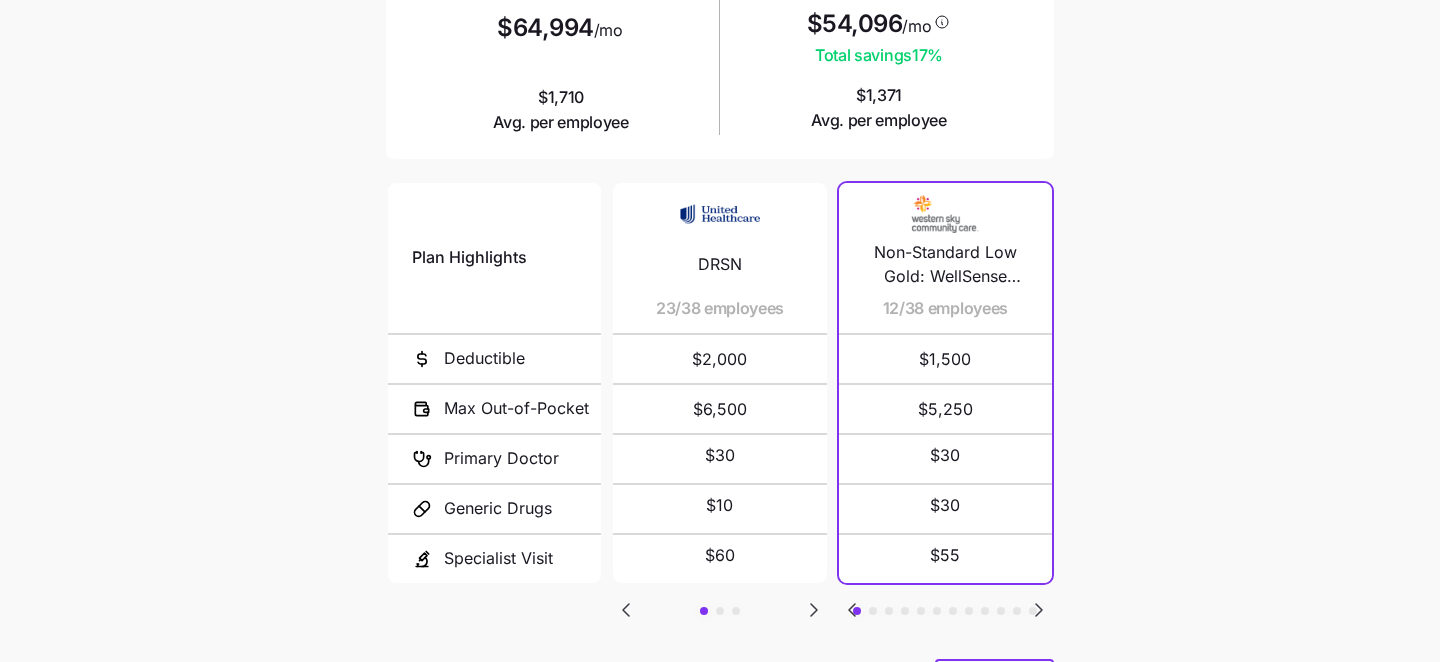 click 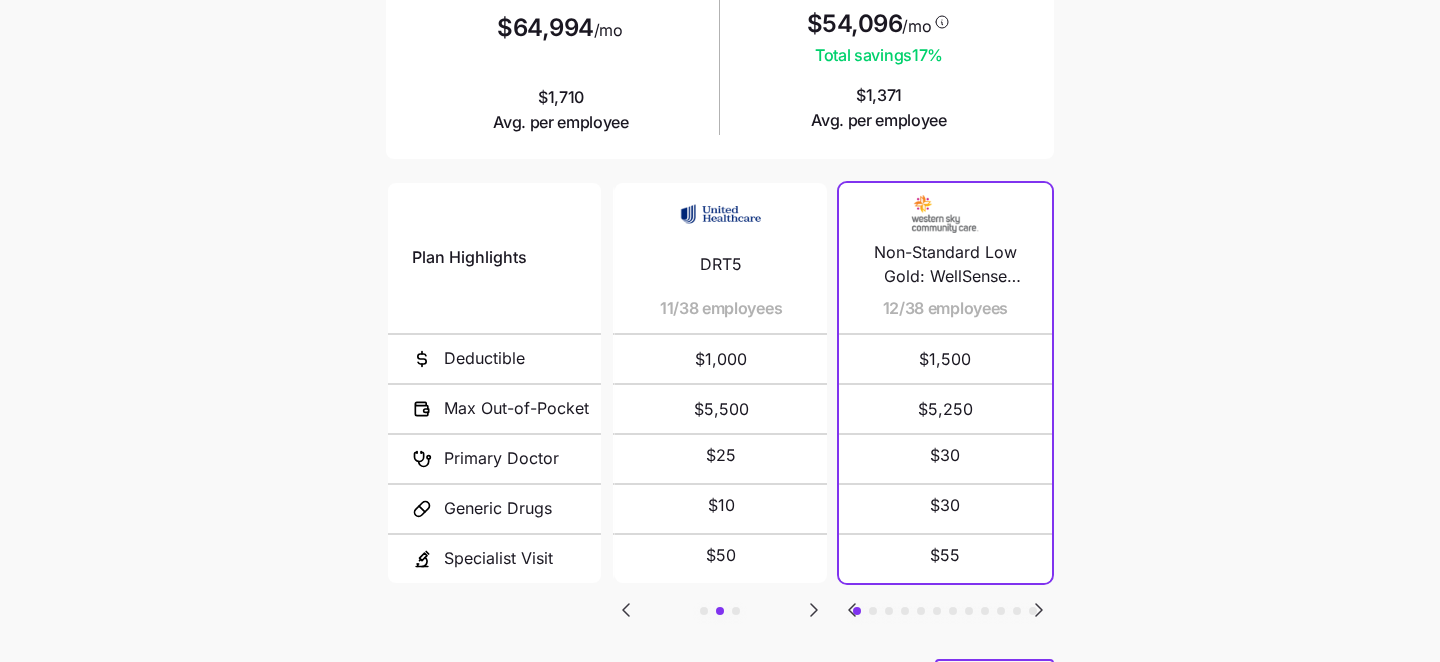 click 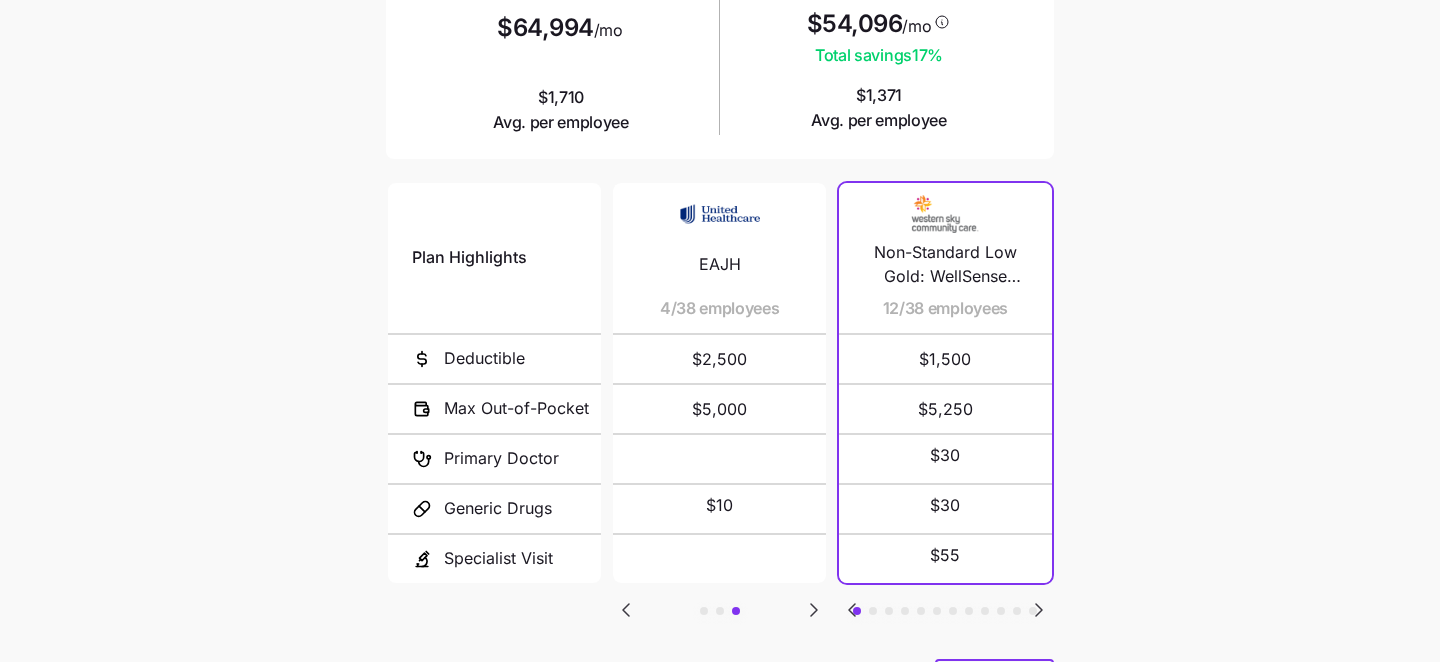 click 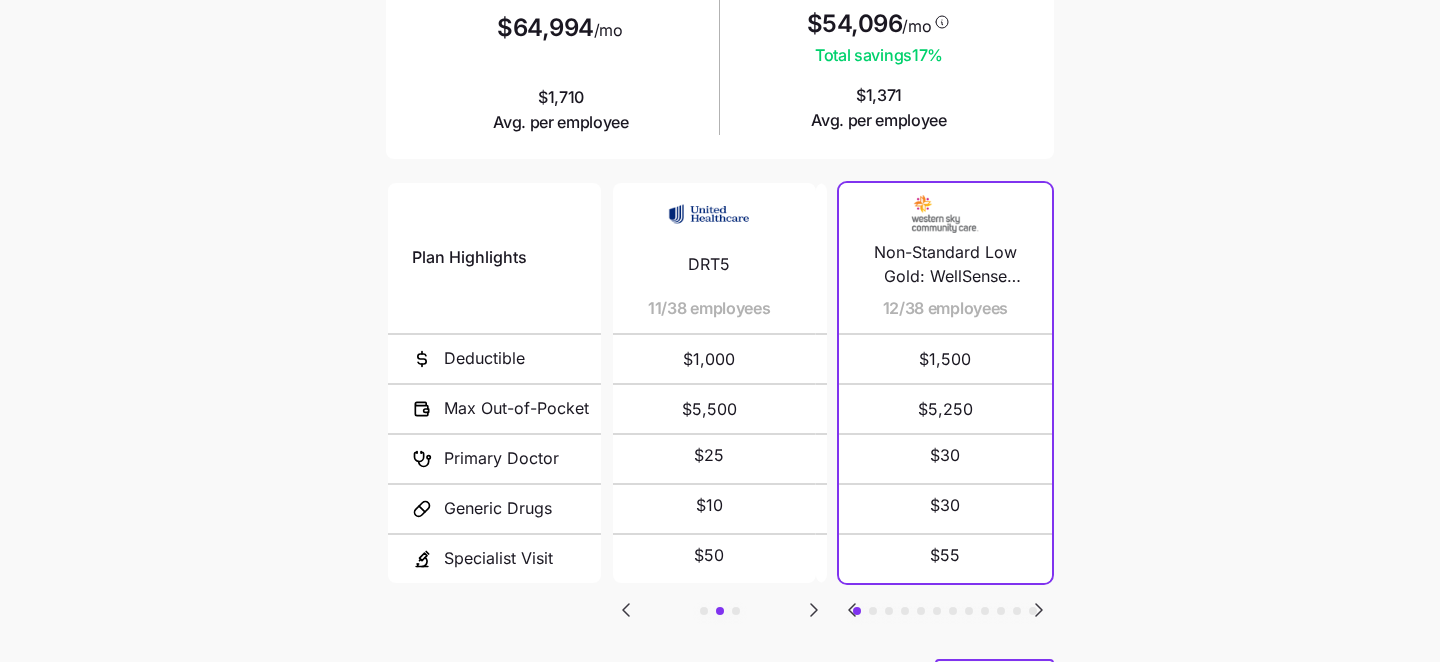 click 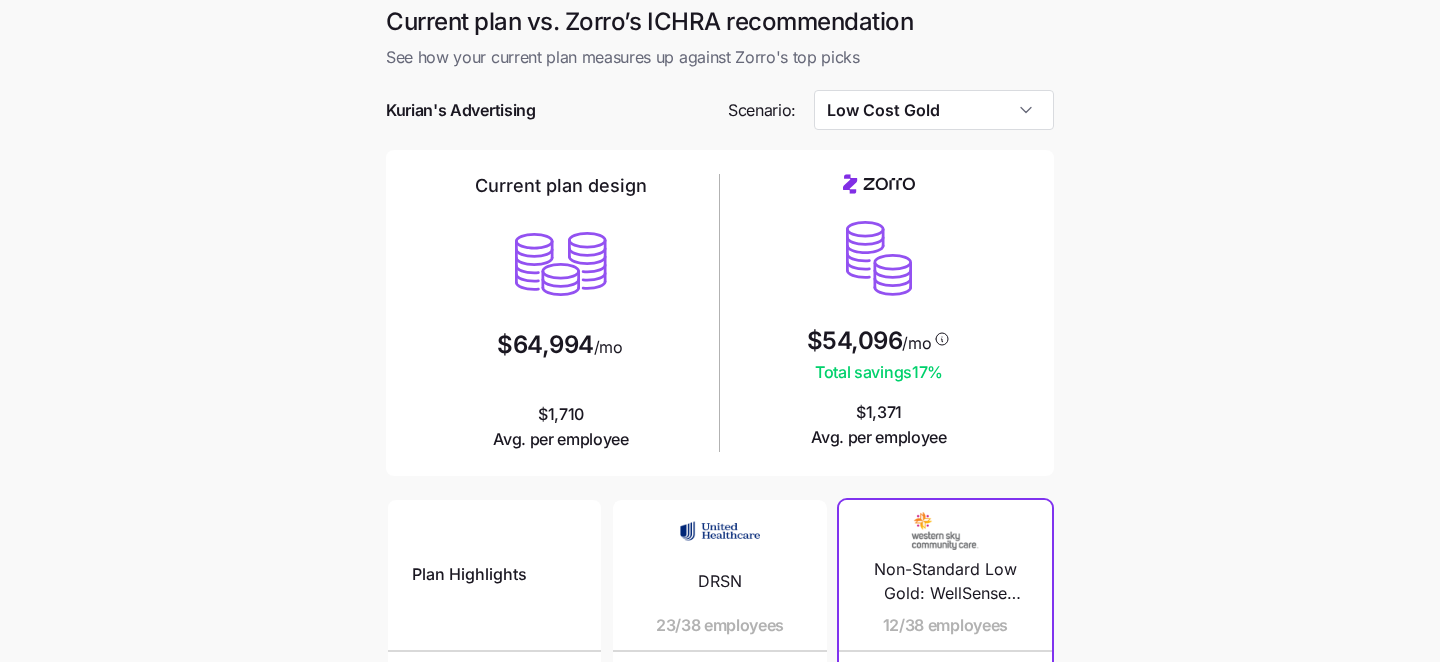 scroll, scrollTop: 0, scrollLeft: 0, axis: both 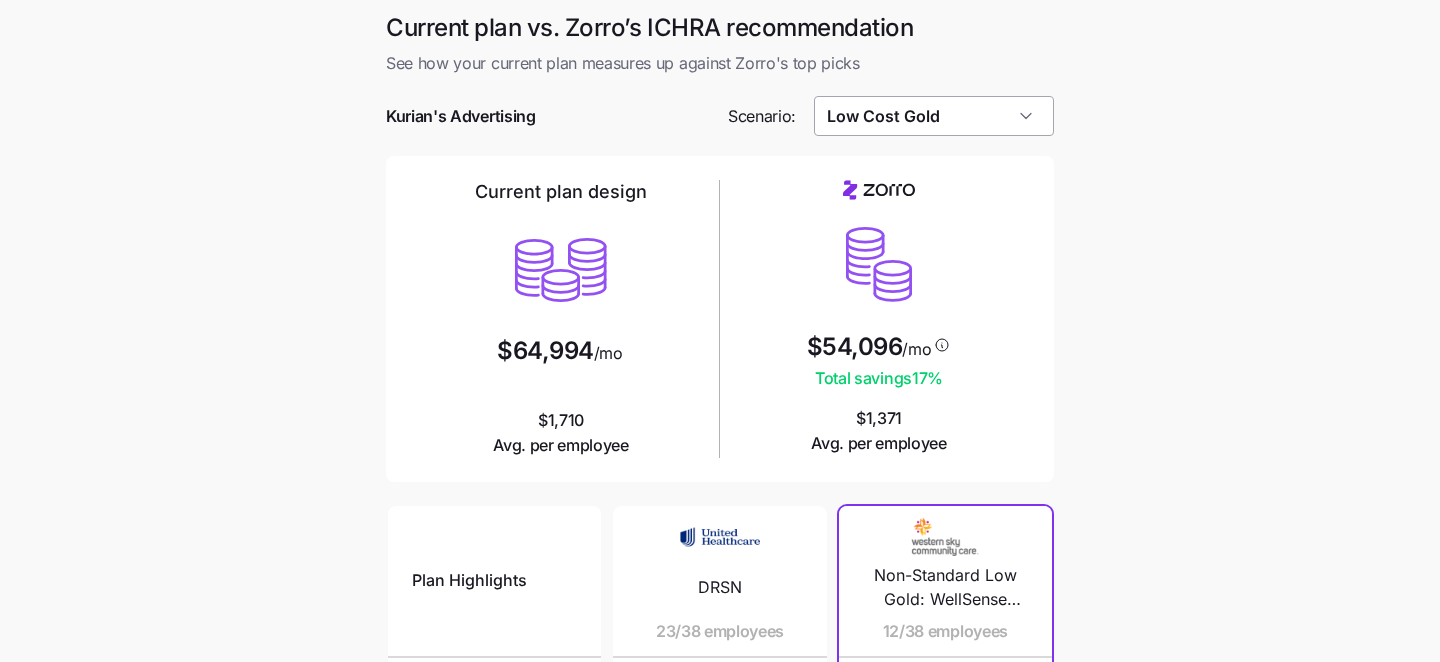 click on "Low Cost Gold" at bounding box center [934, 116] 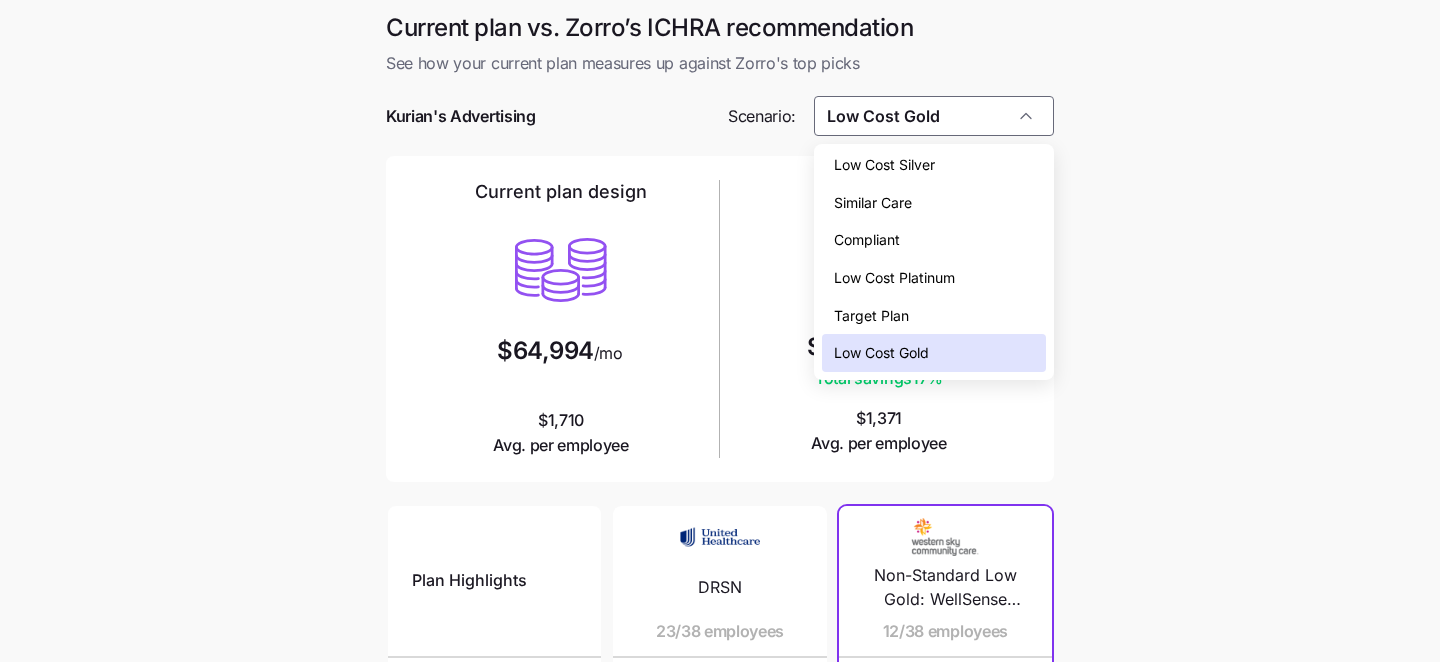 click on "Compliant" at bounding box center [934, 240] 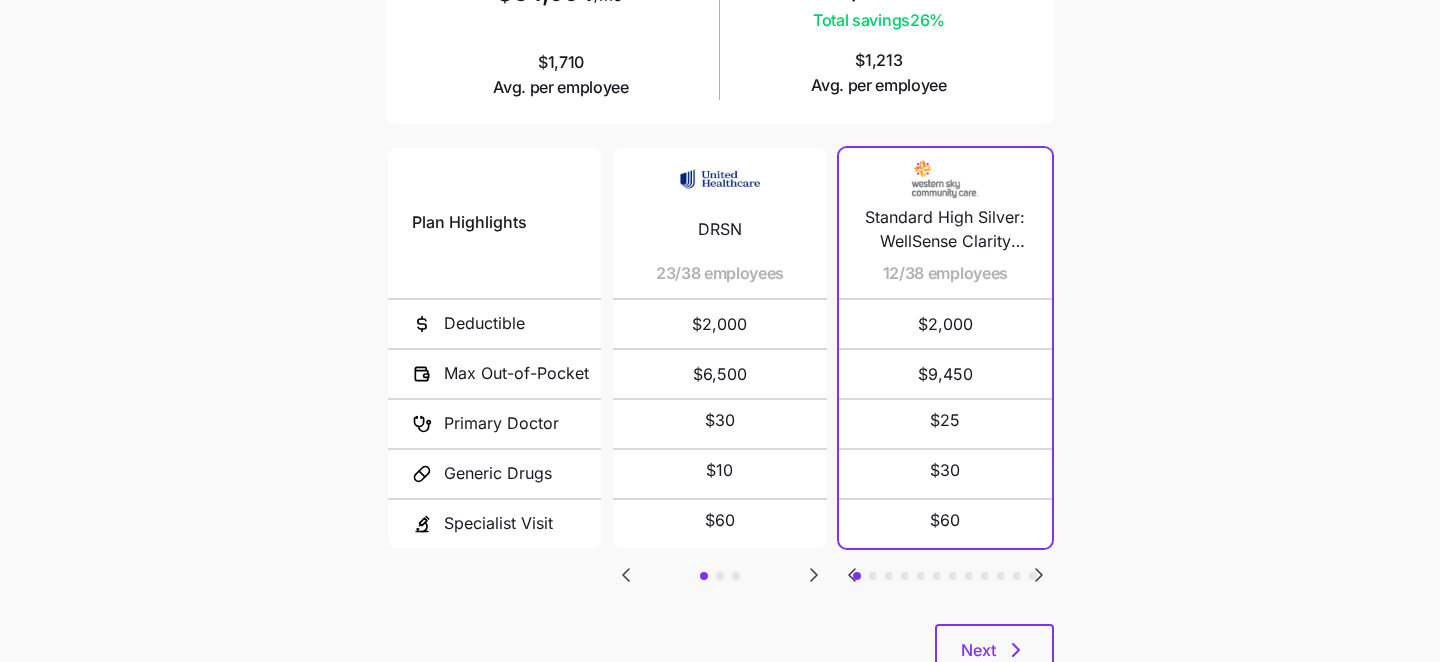 scroll, scrollTop: 346, scrollLeft: 0, axis: vertical 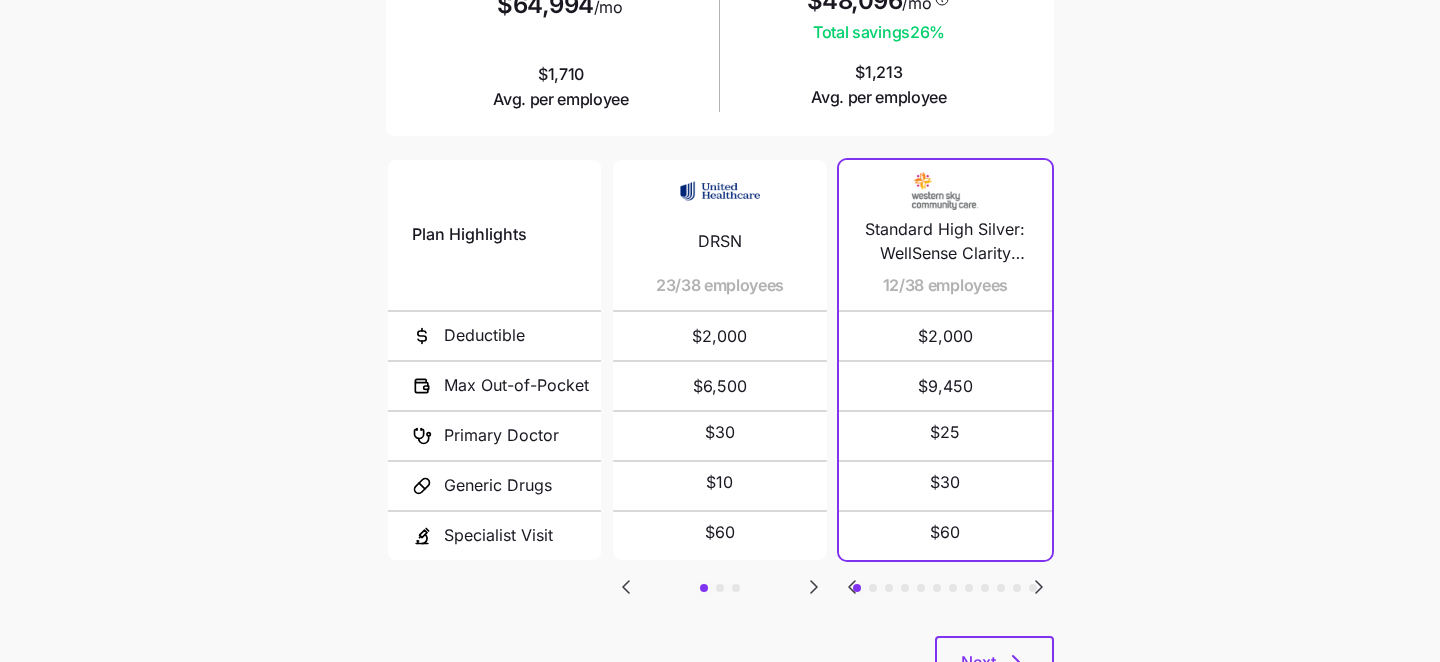 click 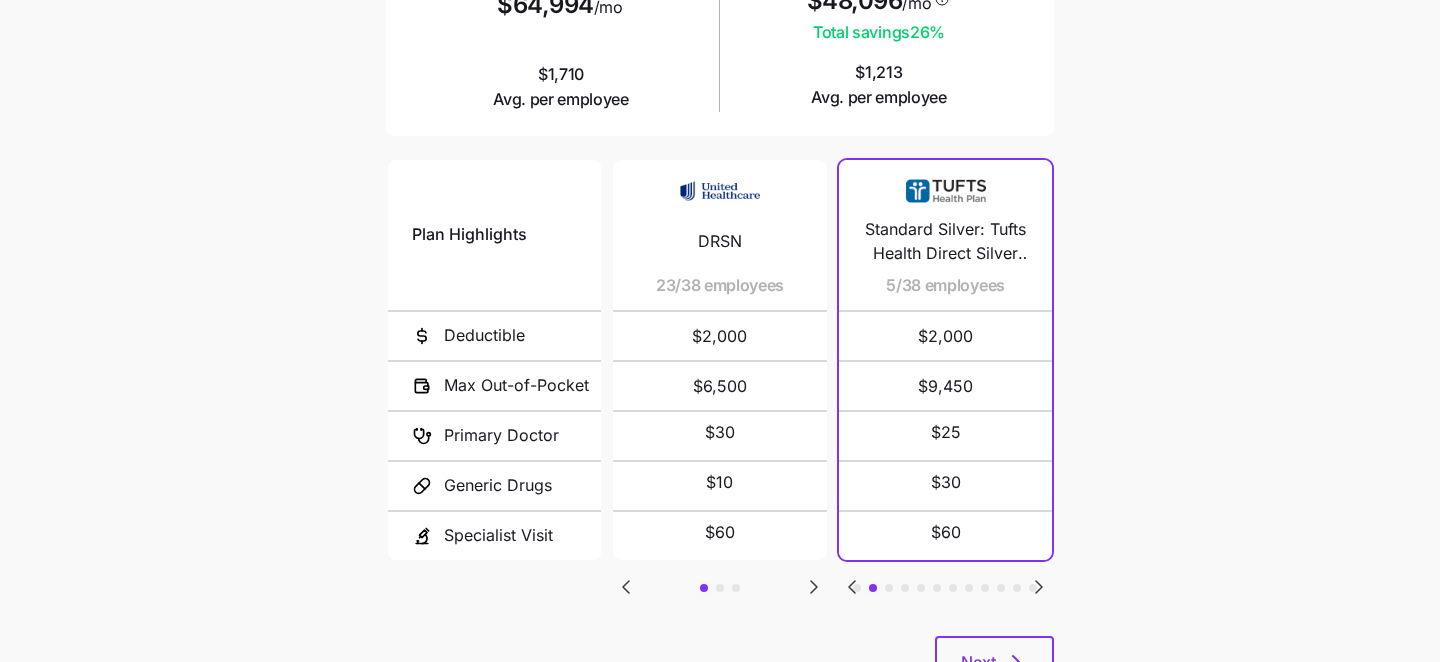 click 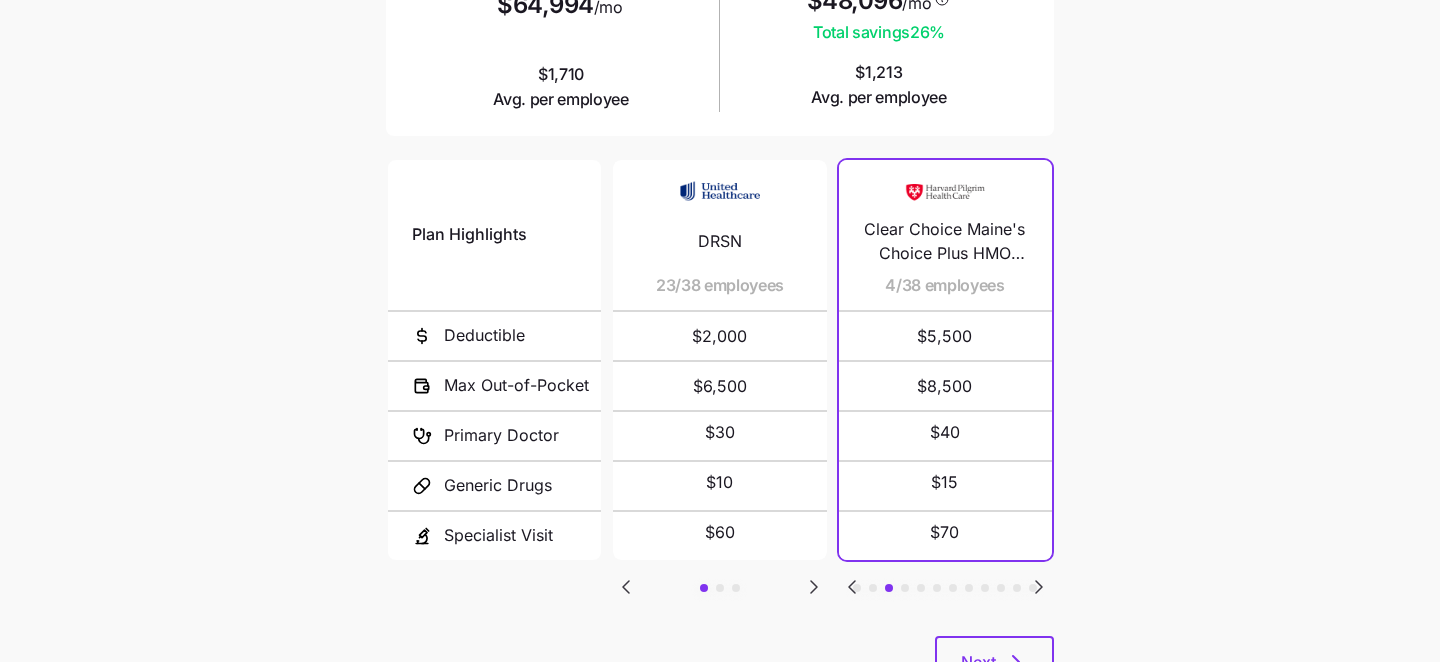 click 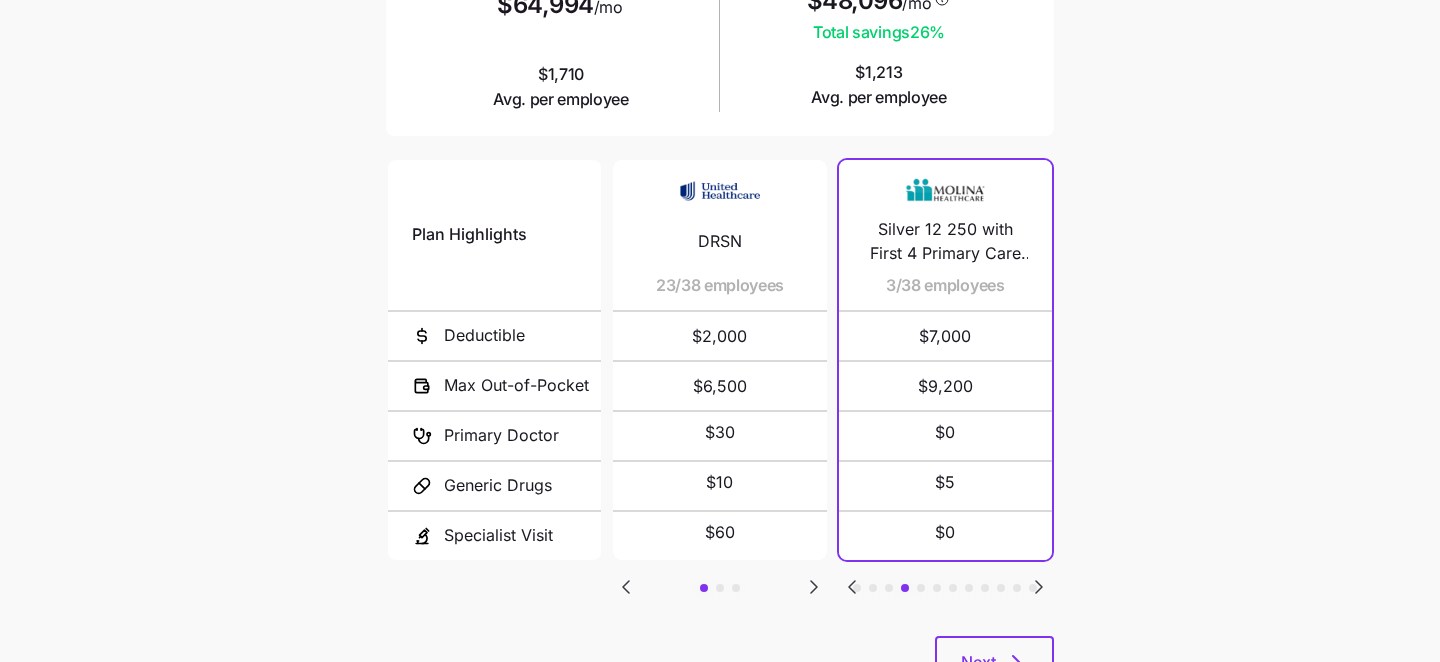 click 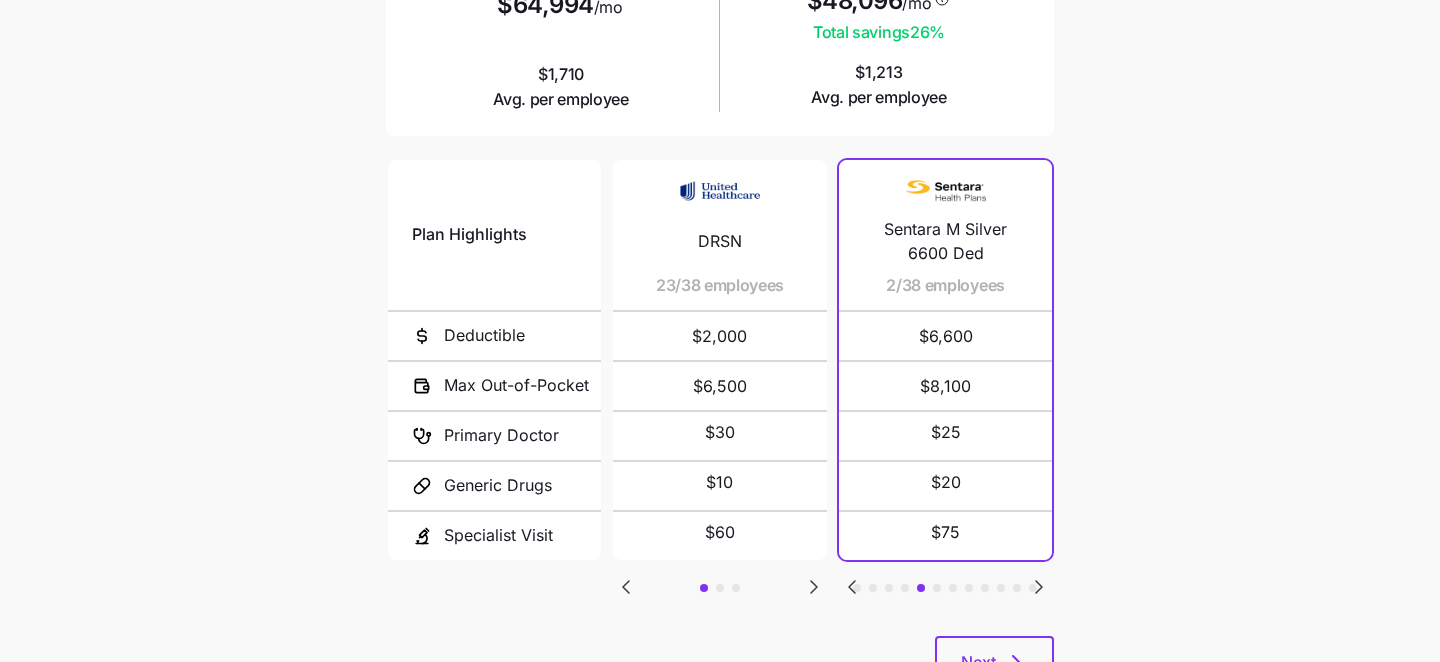 click 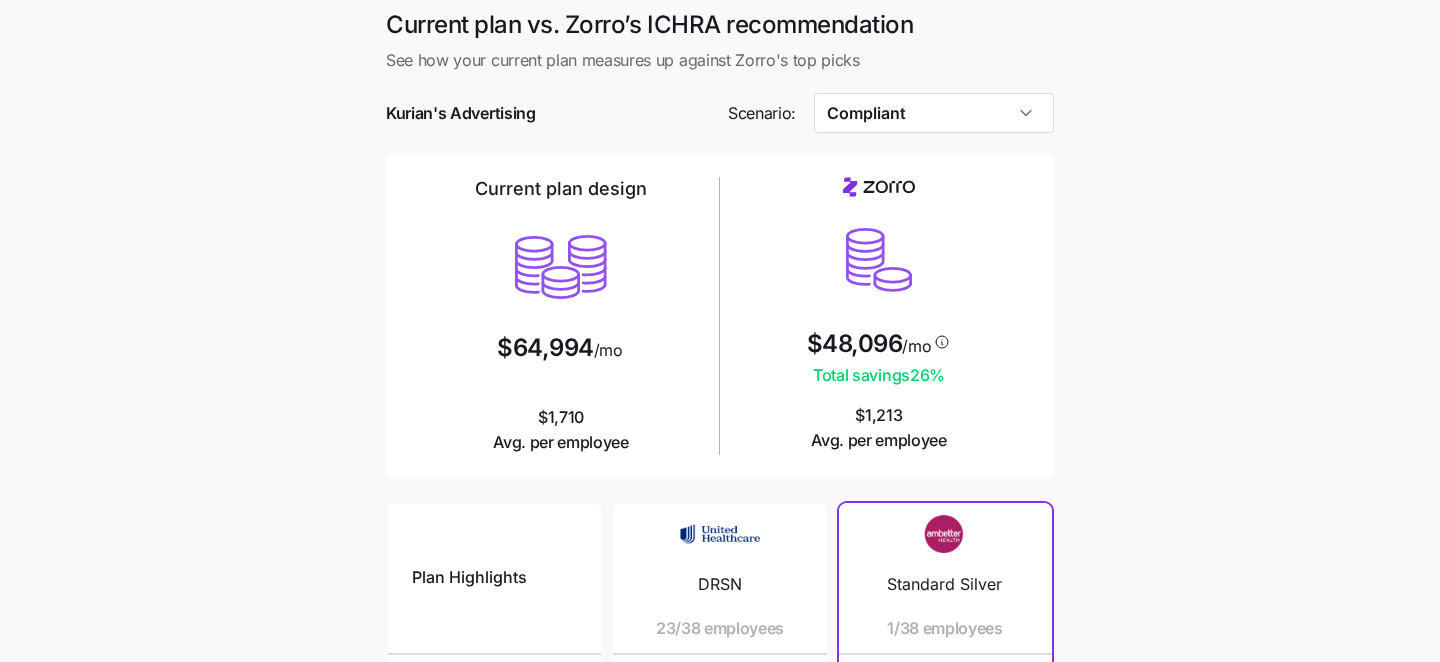 scroll, scrollTop: 0, scrollLeft: 0, axis: both 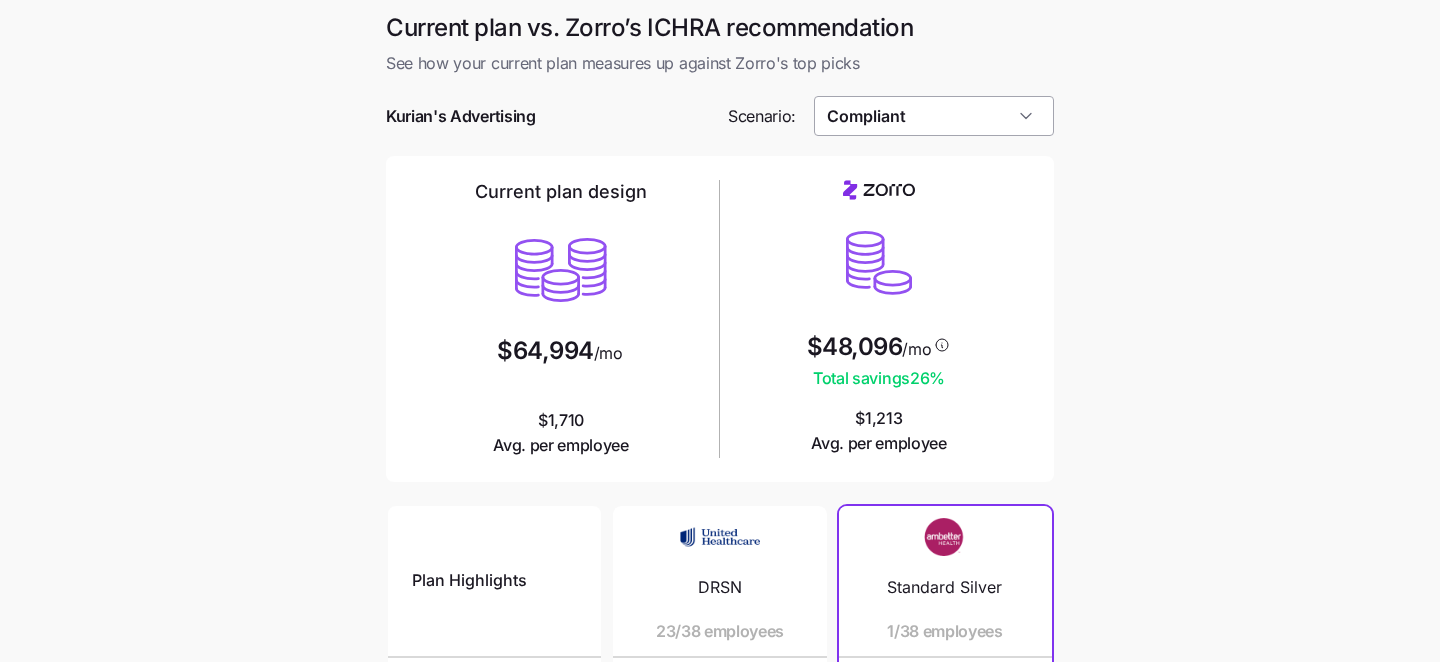 click on "Compliant" at bounding box center (934, 116) 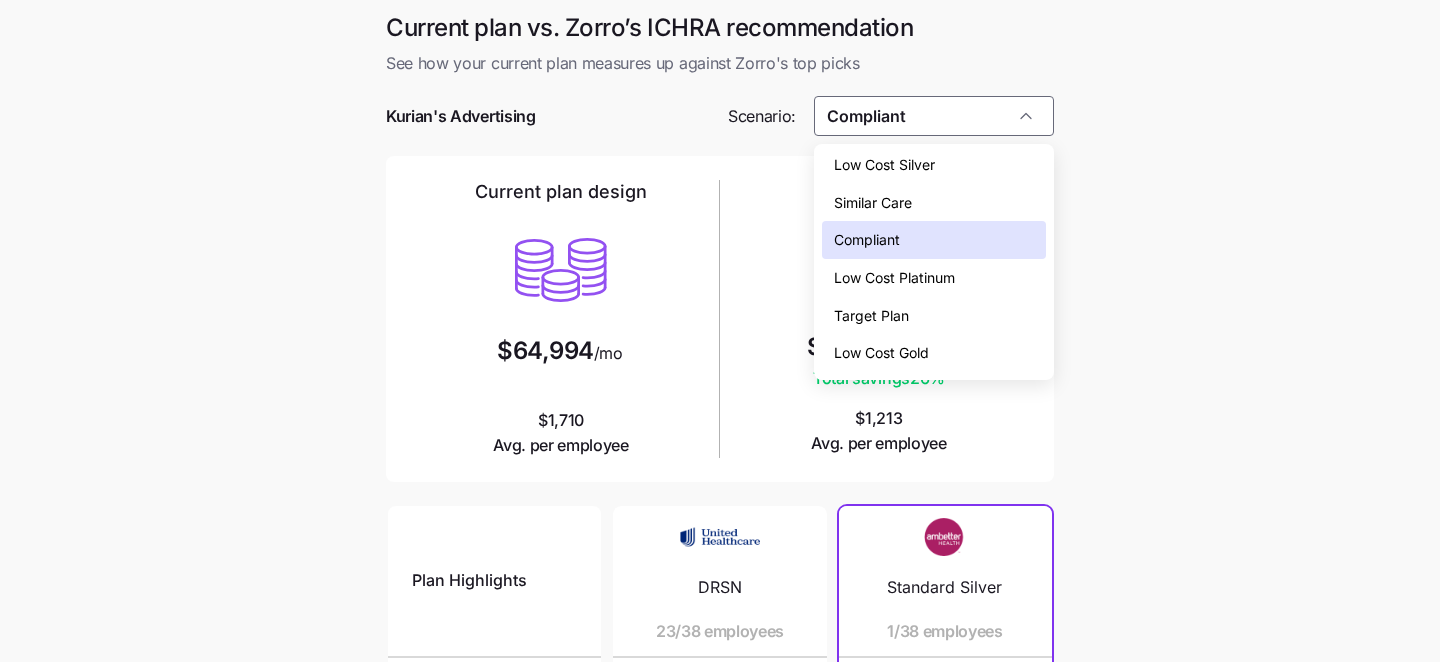 click on "Low Cost Gold" at bounding box center [881, 353] 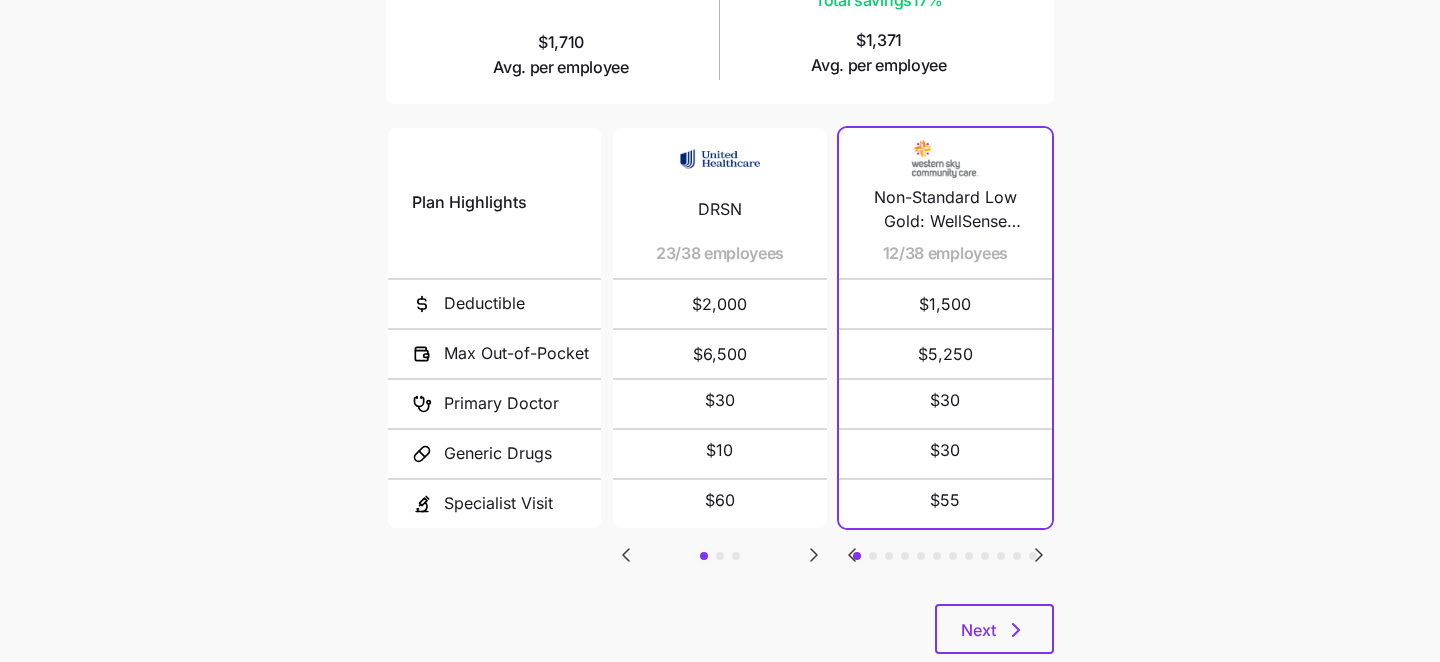 scroll, scrollTop: 375, scrollLeft: 0, axis: vertical 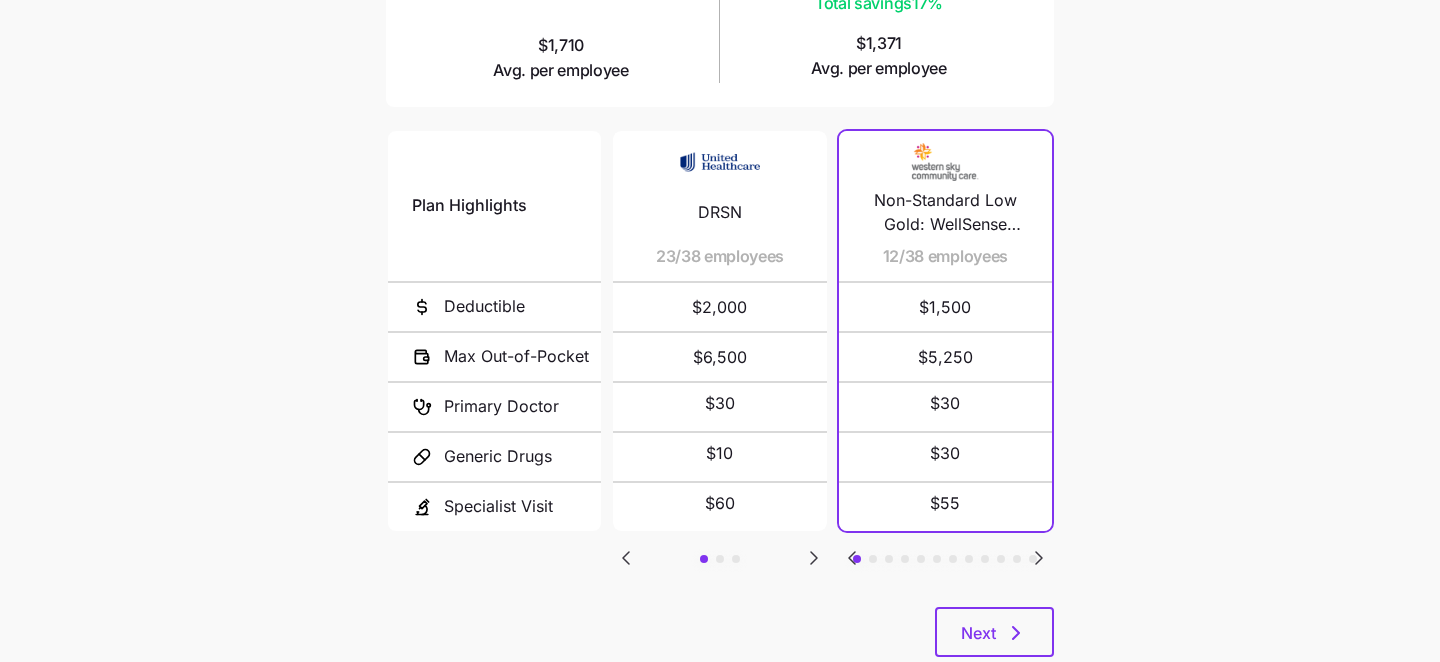 click 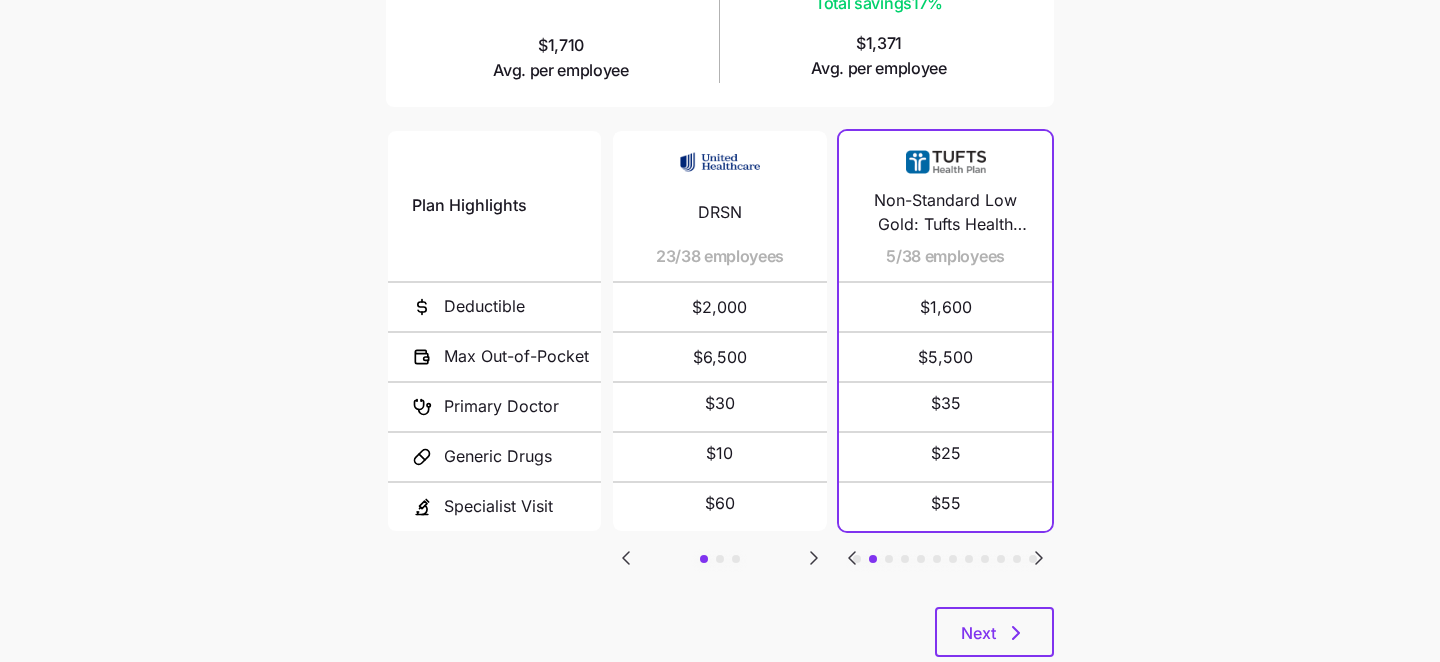 click 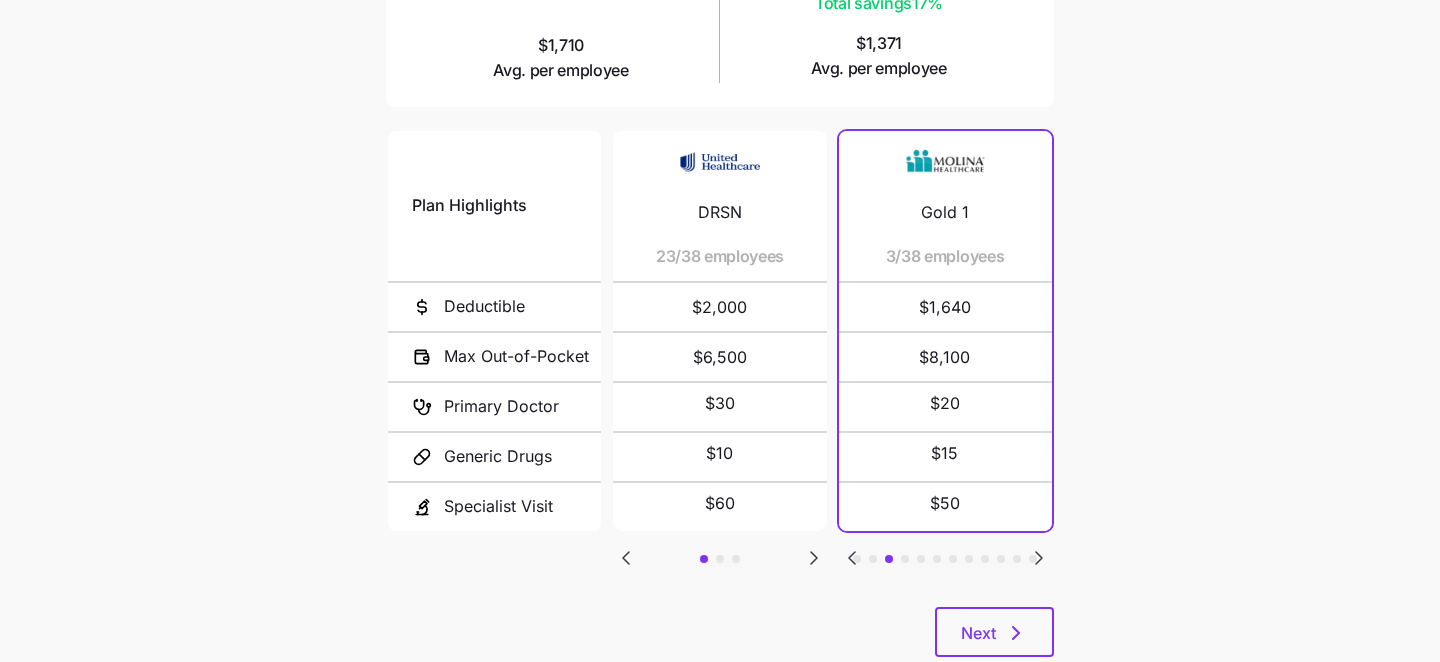 click 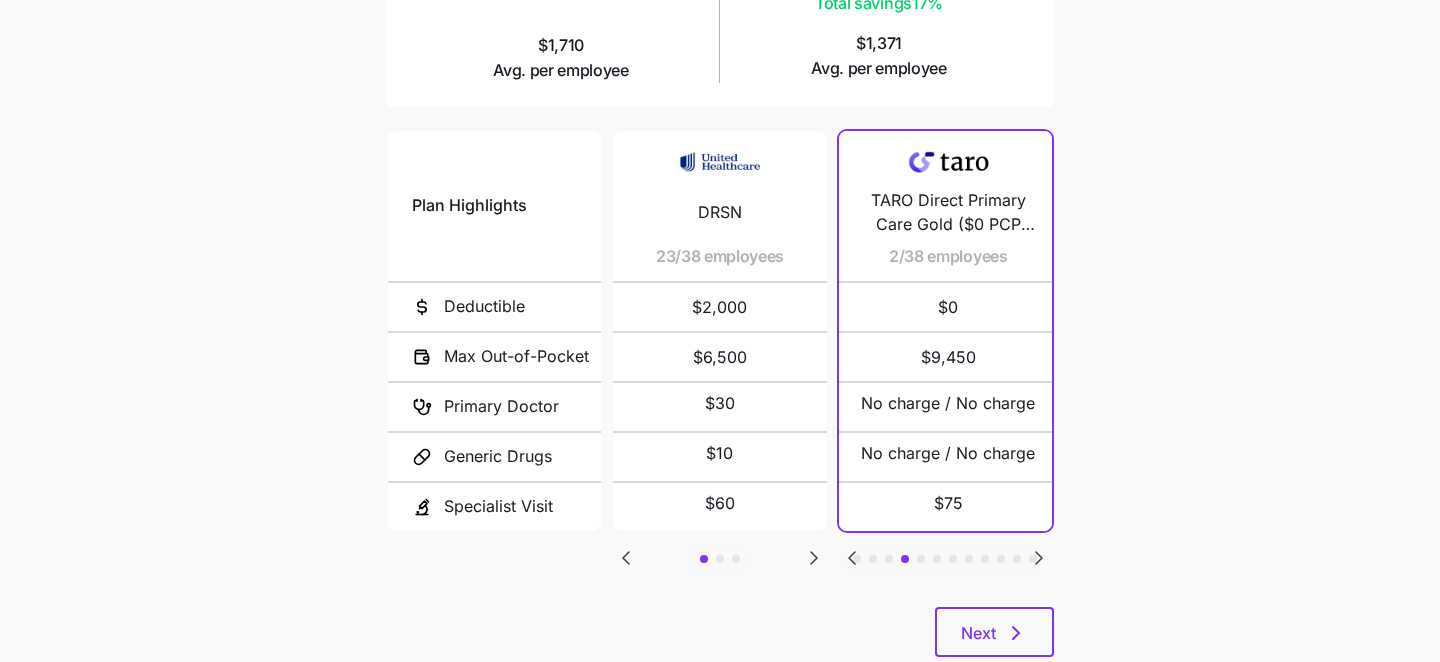 click 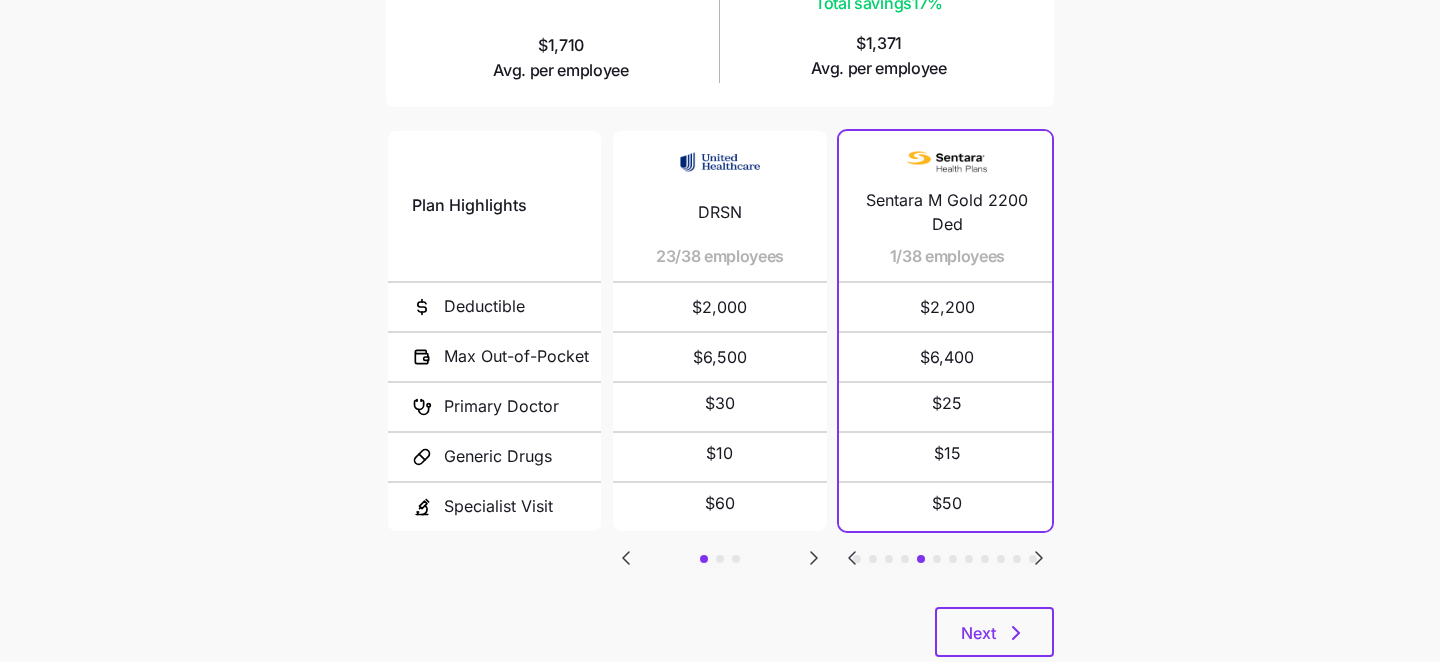 click 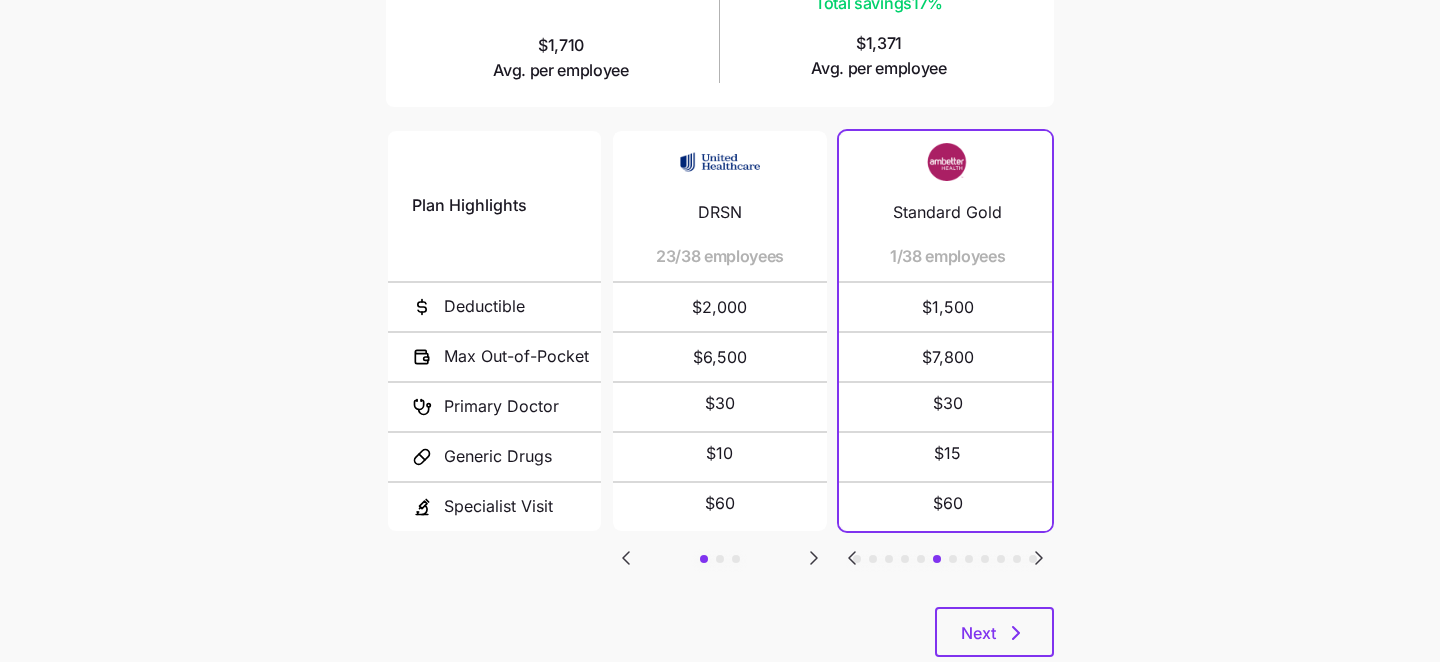 click 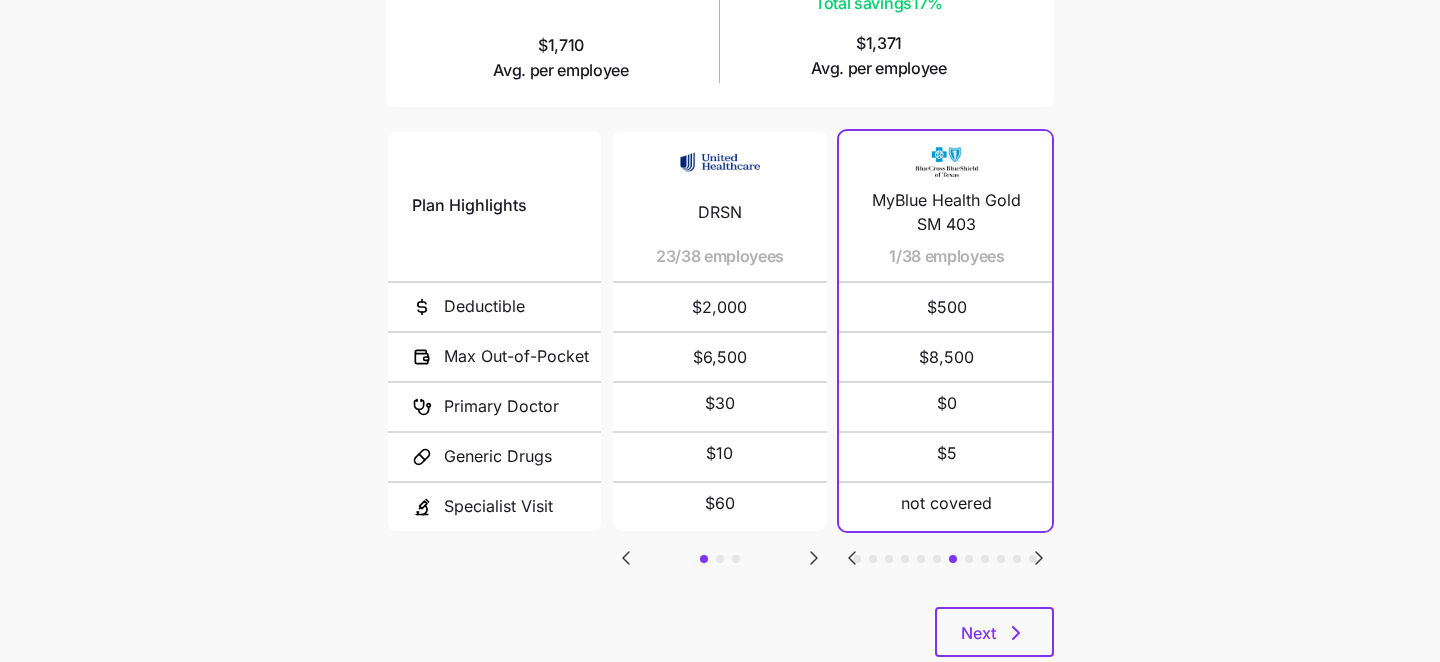 scroll, scrollTop: 417, scrollLeft: 0, axis: vertical 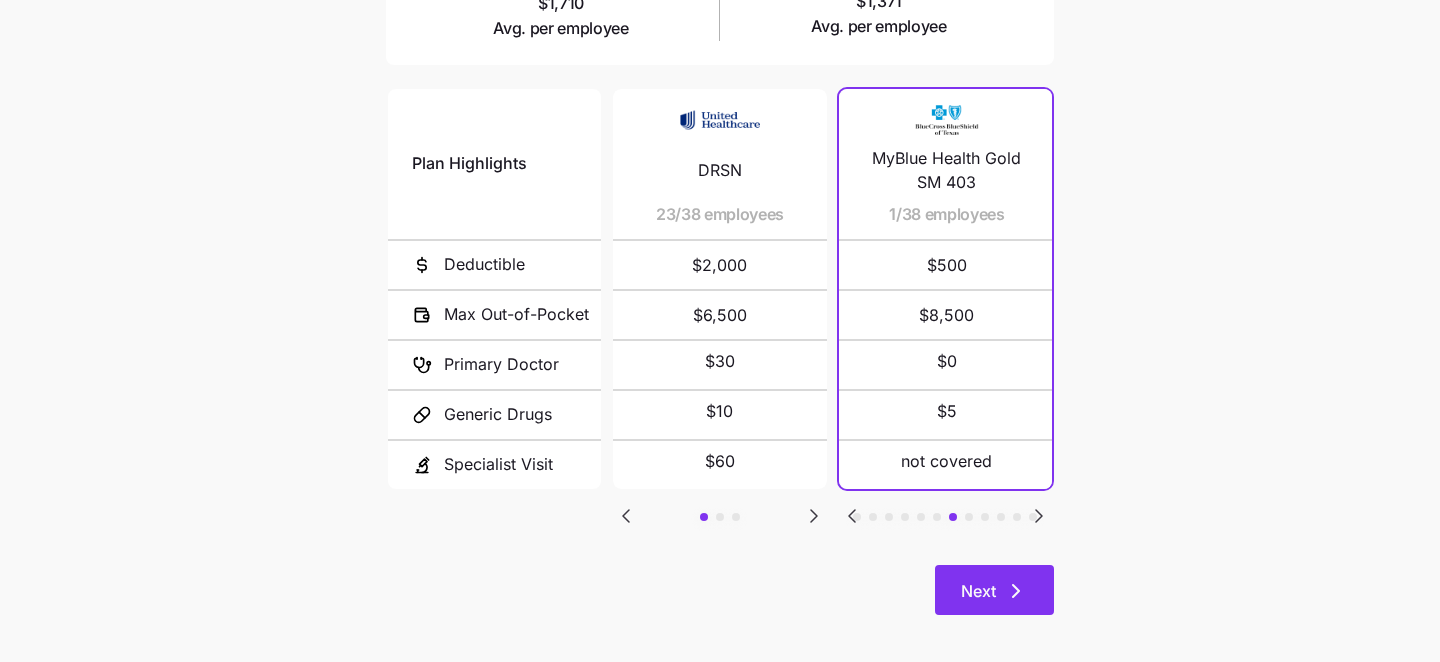 click on "Next" at bounding box center (978, 591) 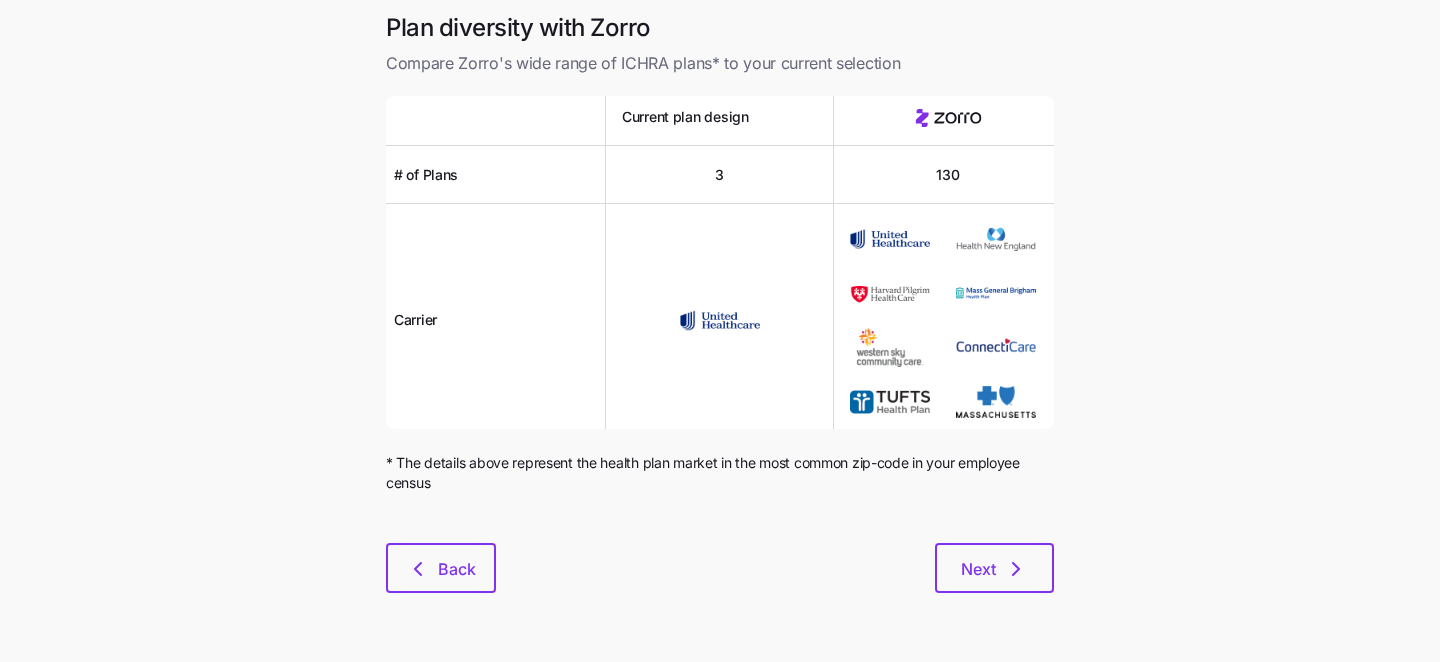 scroll, scrollTop: 0, scrollLeft: 0, axis: both 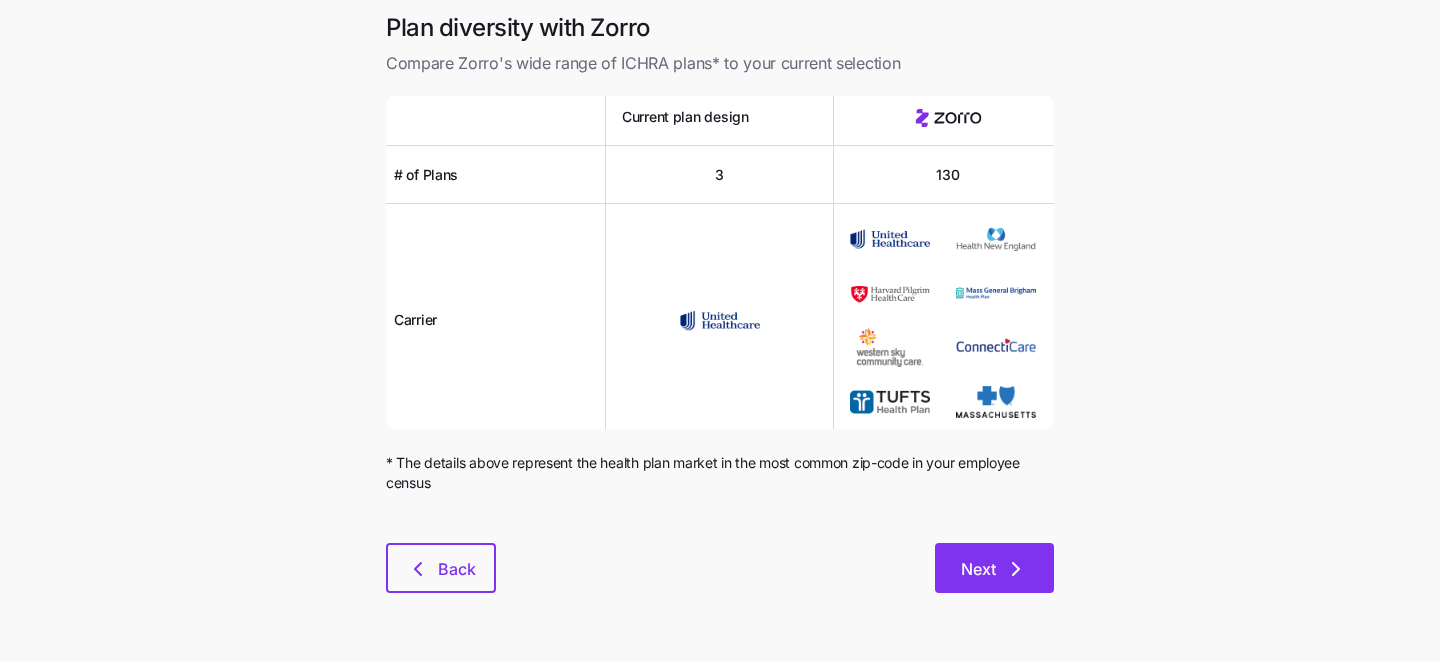 click on "Next" at bounding box center [978, 569] 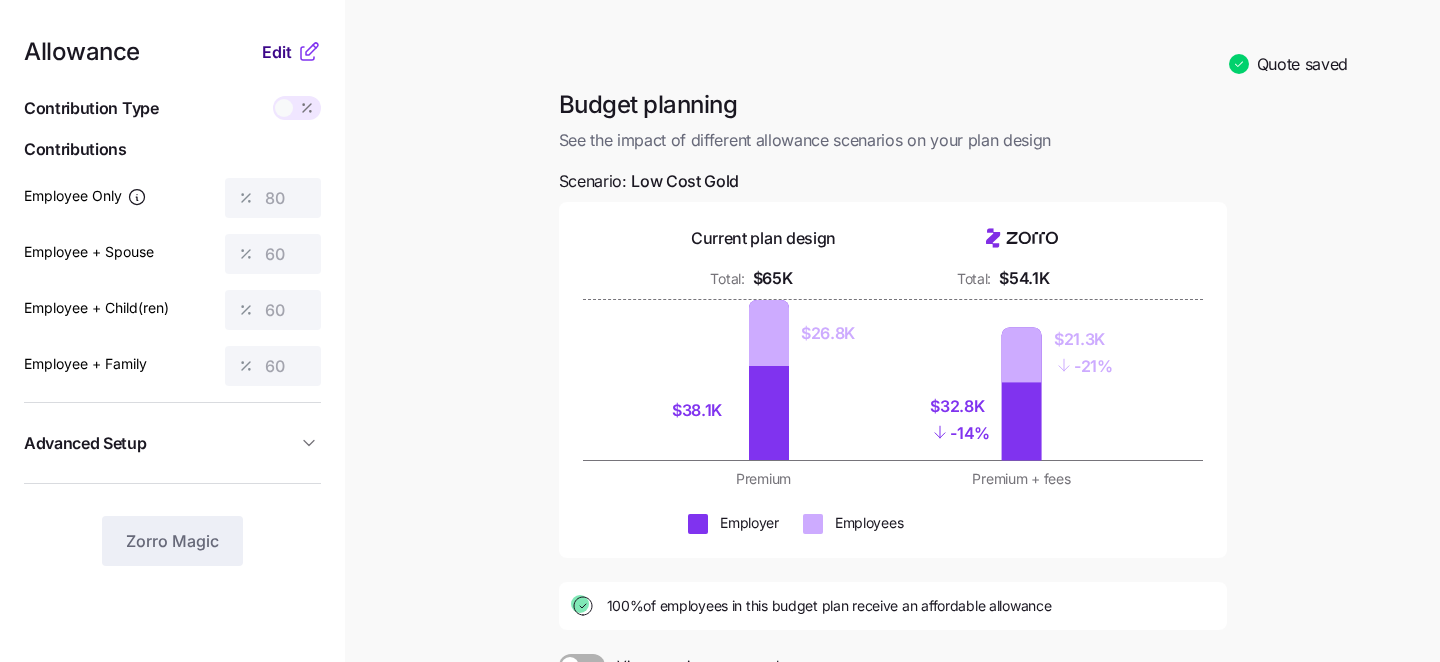 click on "Edit" at bounding box center (277, 52) 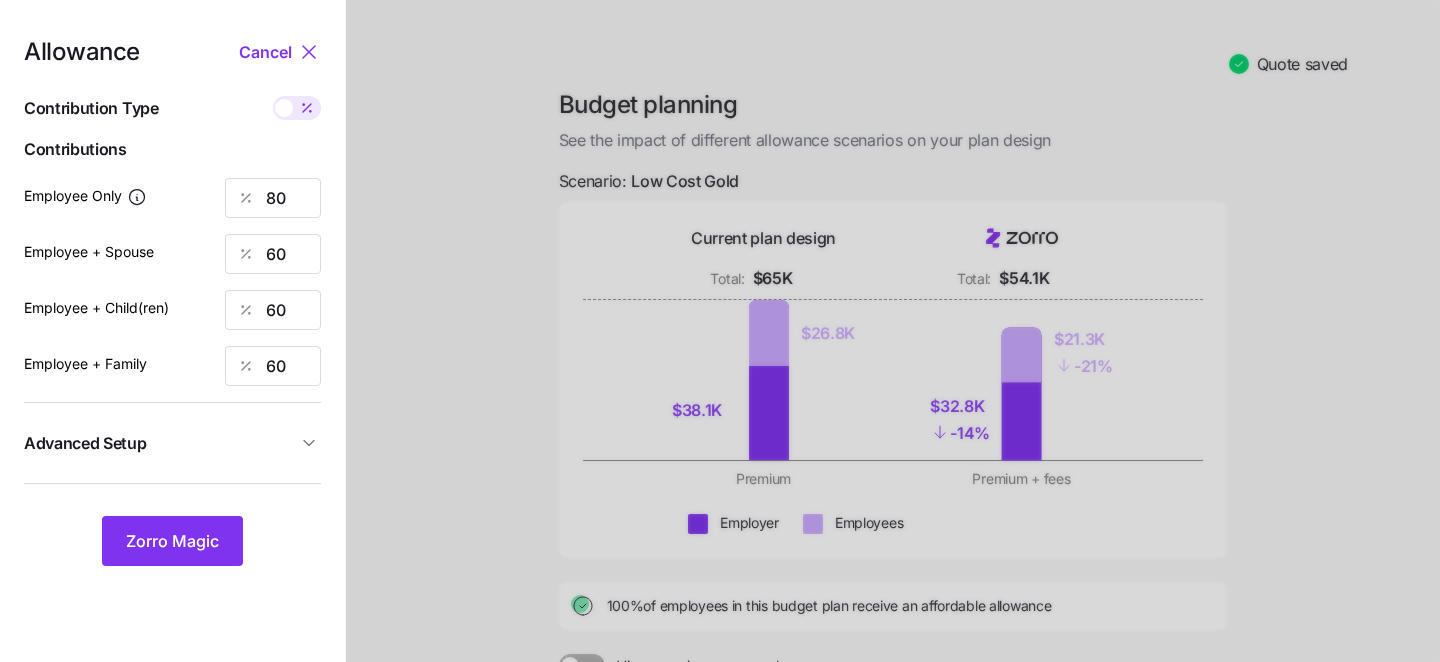 click 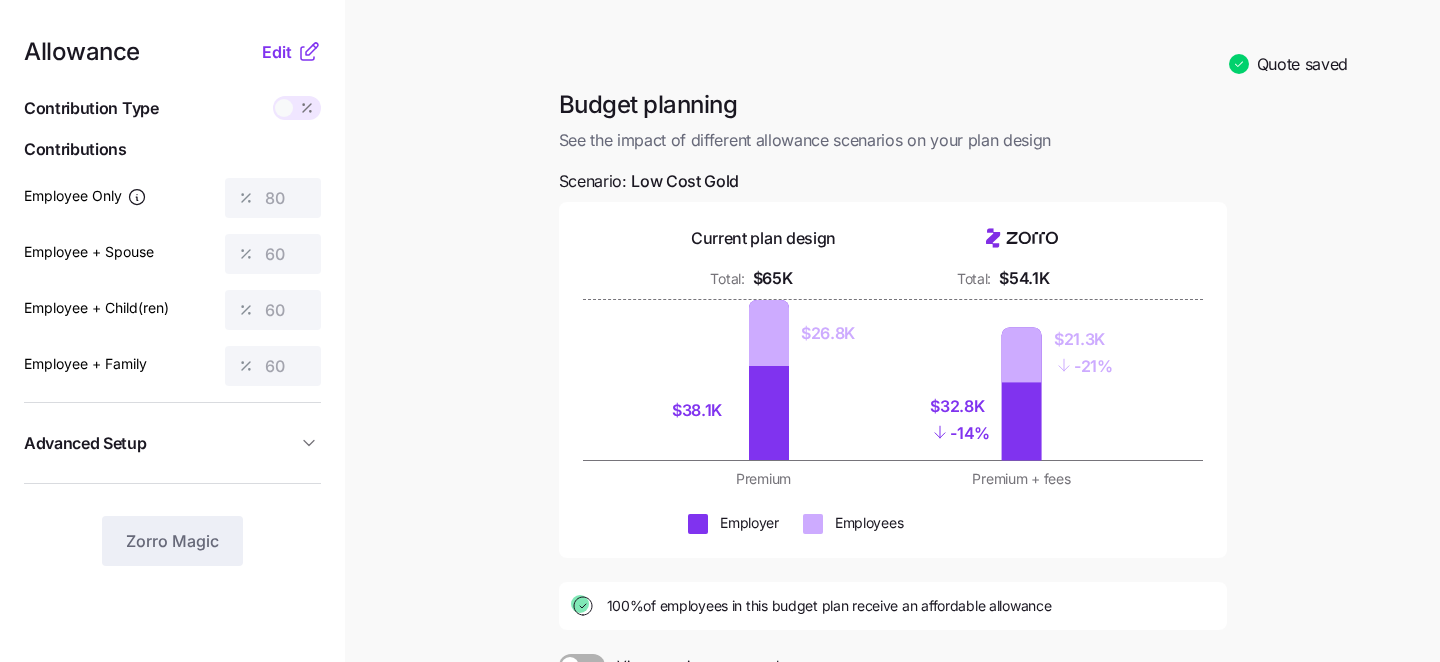 click 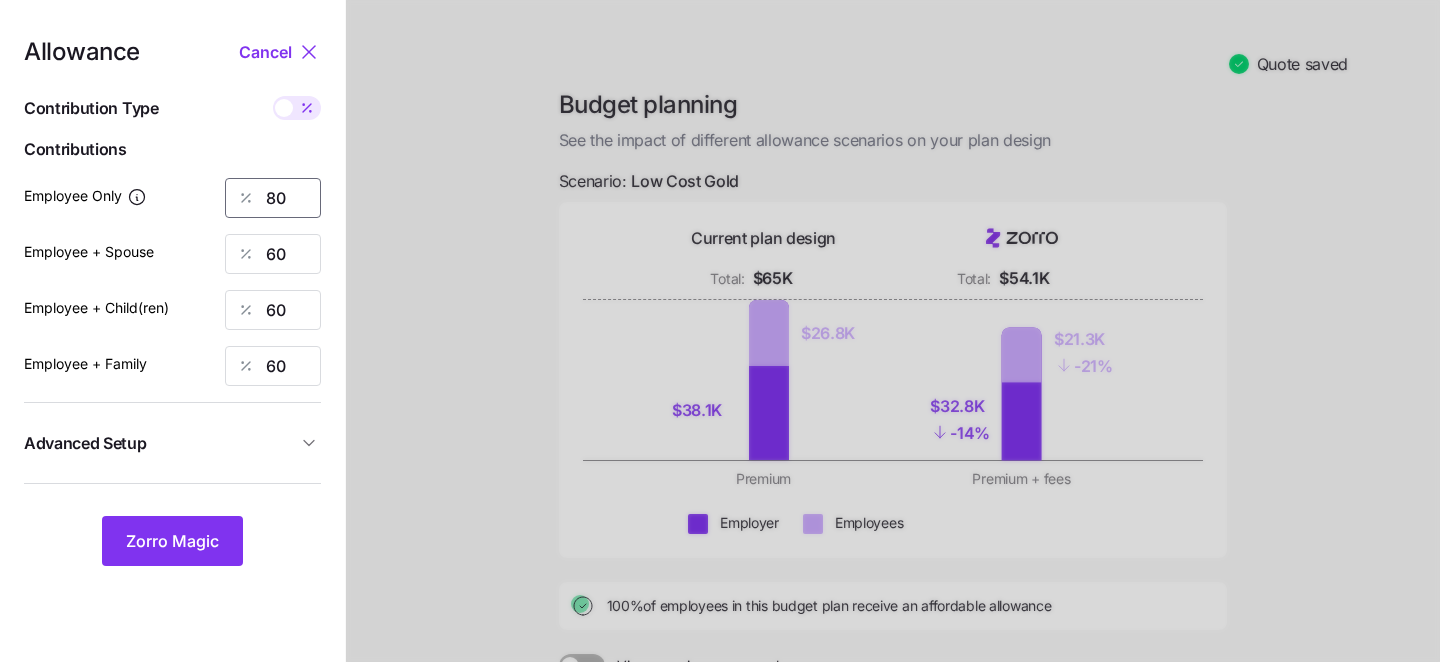 click on "80" at bounding box center [273, 198] 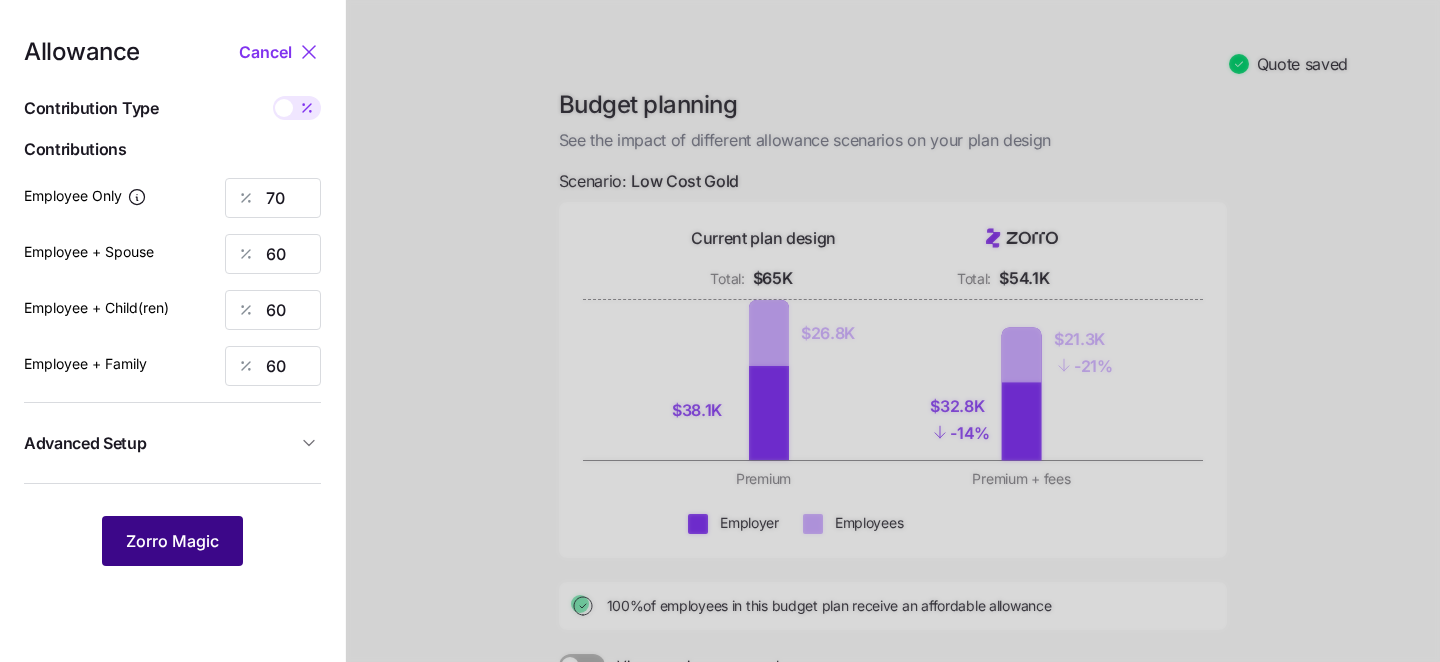 click on "Zorro Magic" at bounding box center (172, 541) 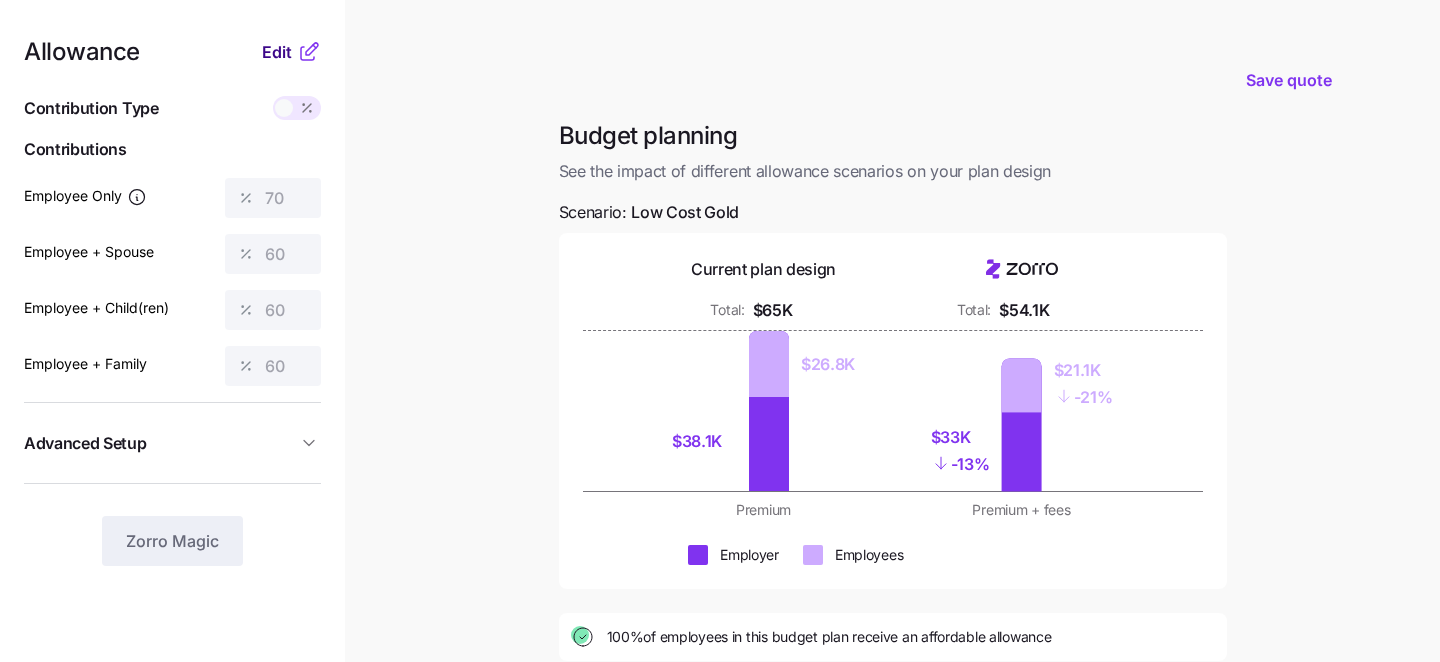 click on "Edit" at bounding box center (277, 52) 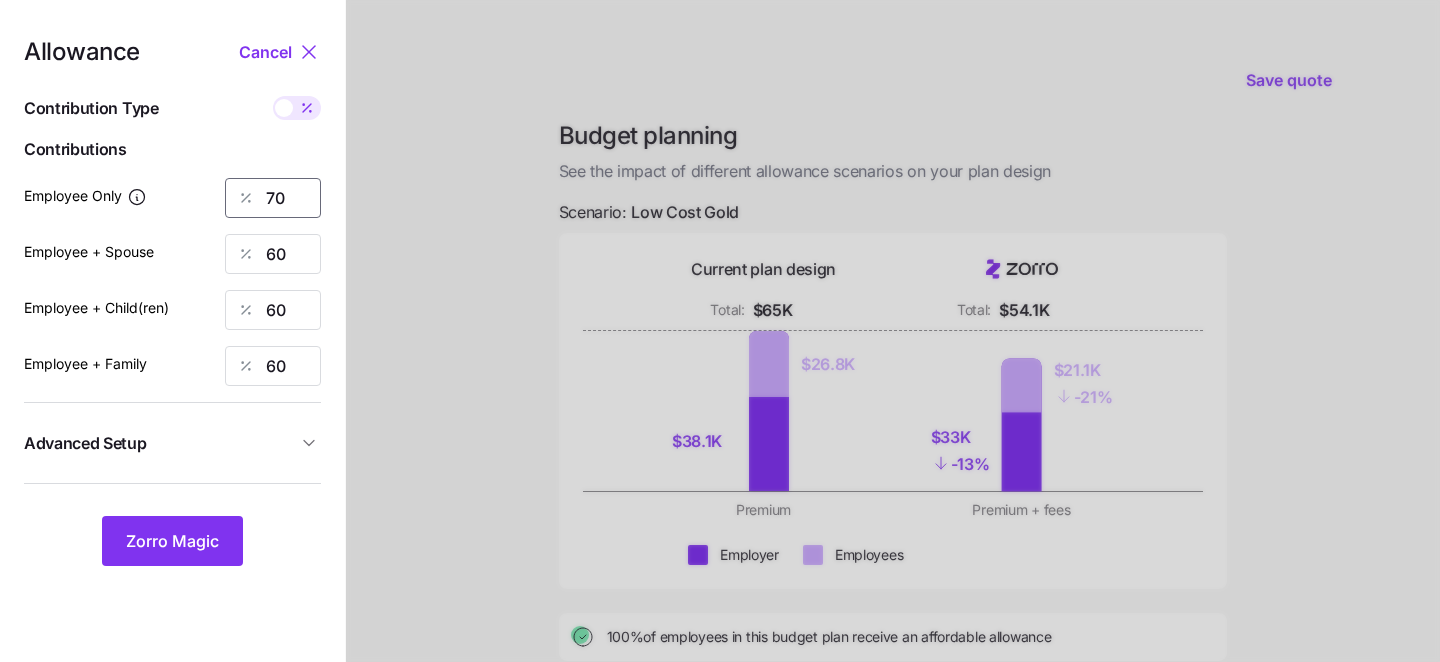 click on "70" at bounding box center [273, 198] 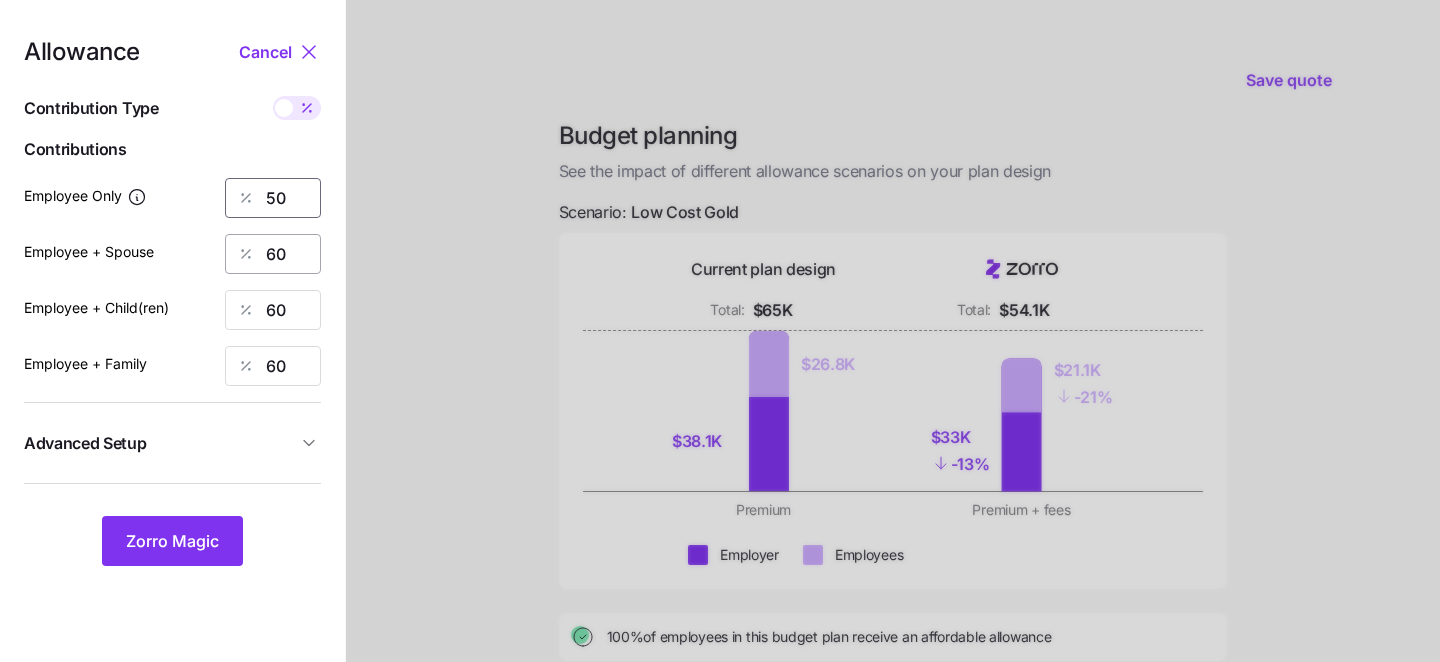 type on "50" 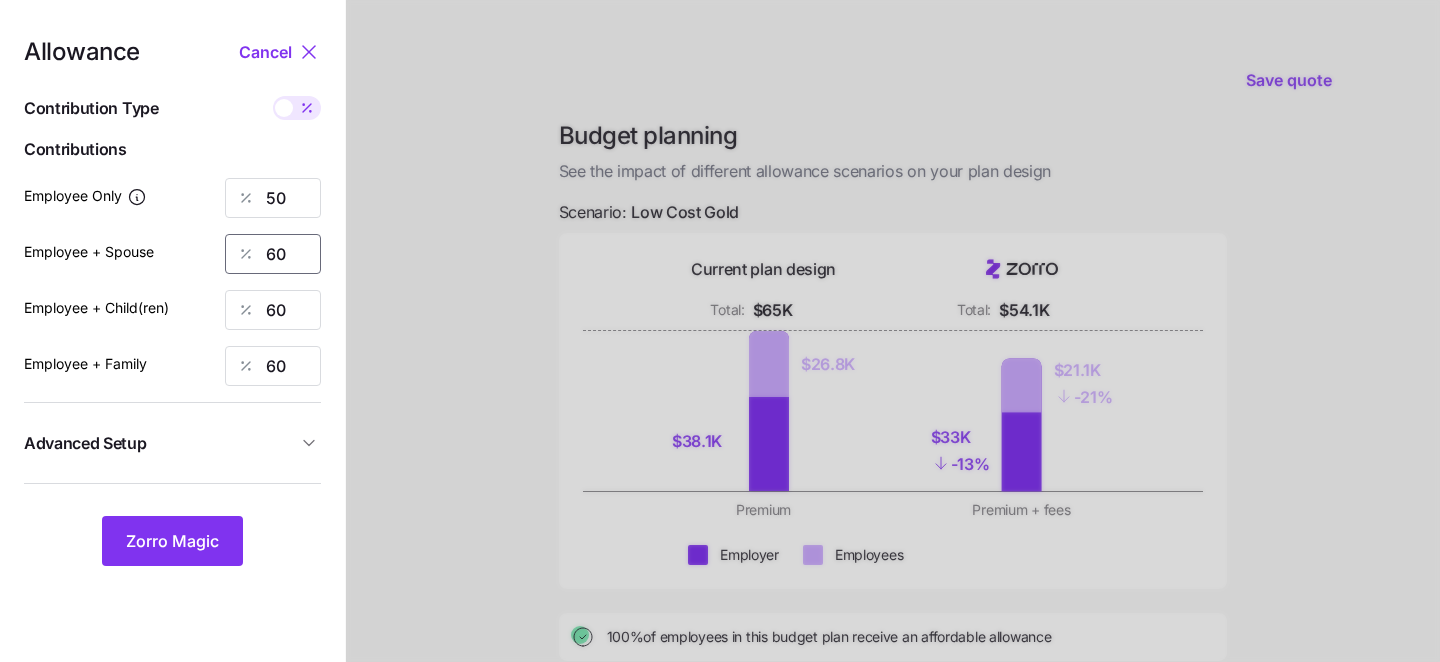 click on "60" at bounding box center [273, 254] 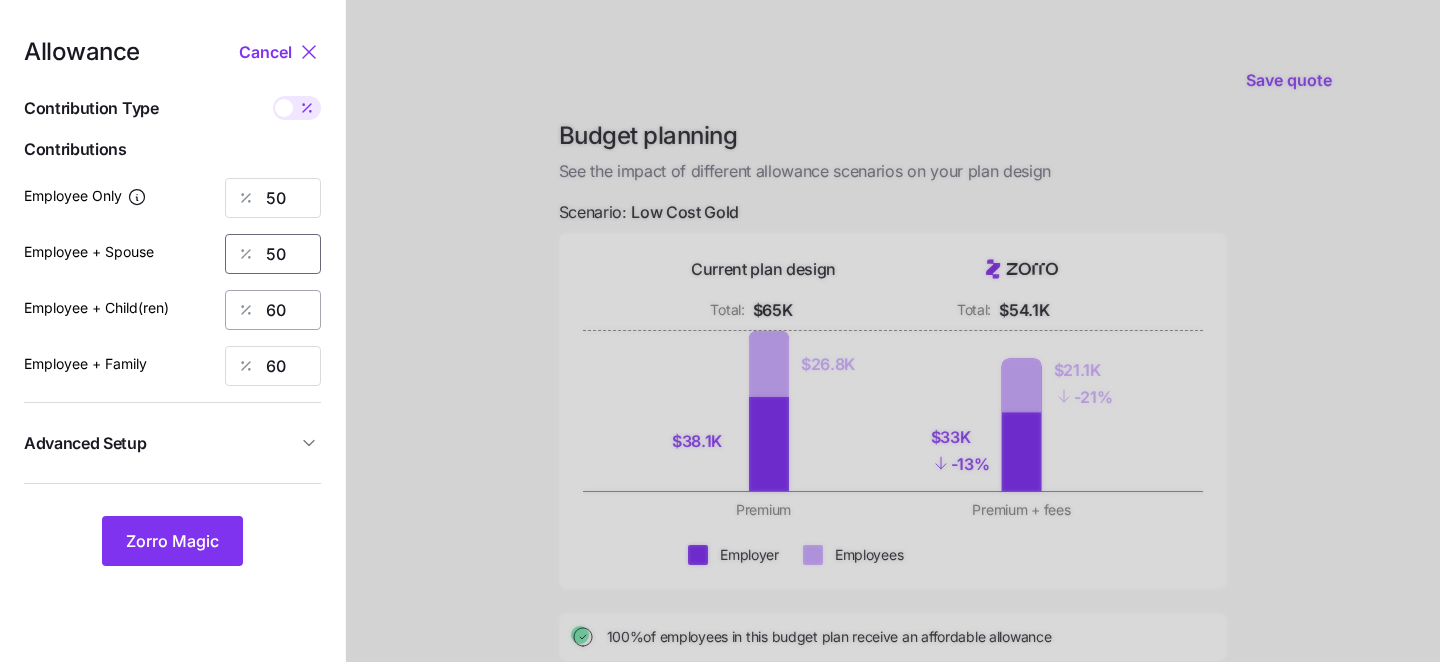 type on "50" 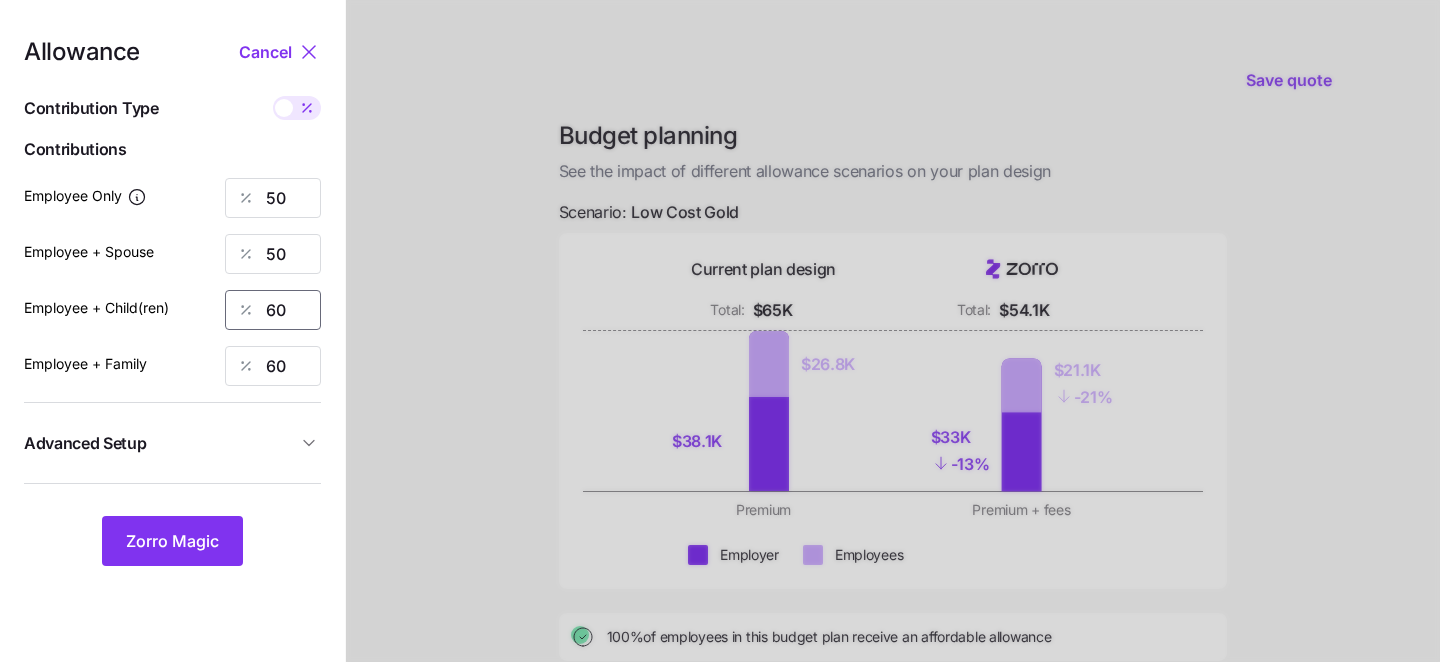 click on "60" at bounding box center (273, 310) 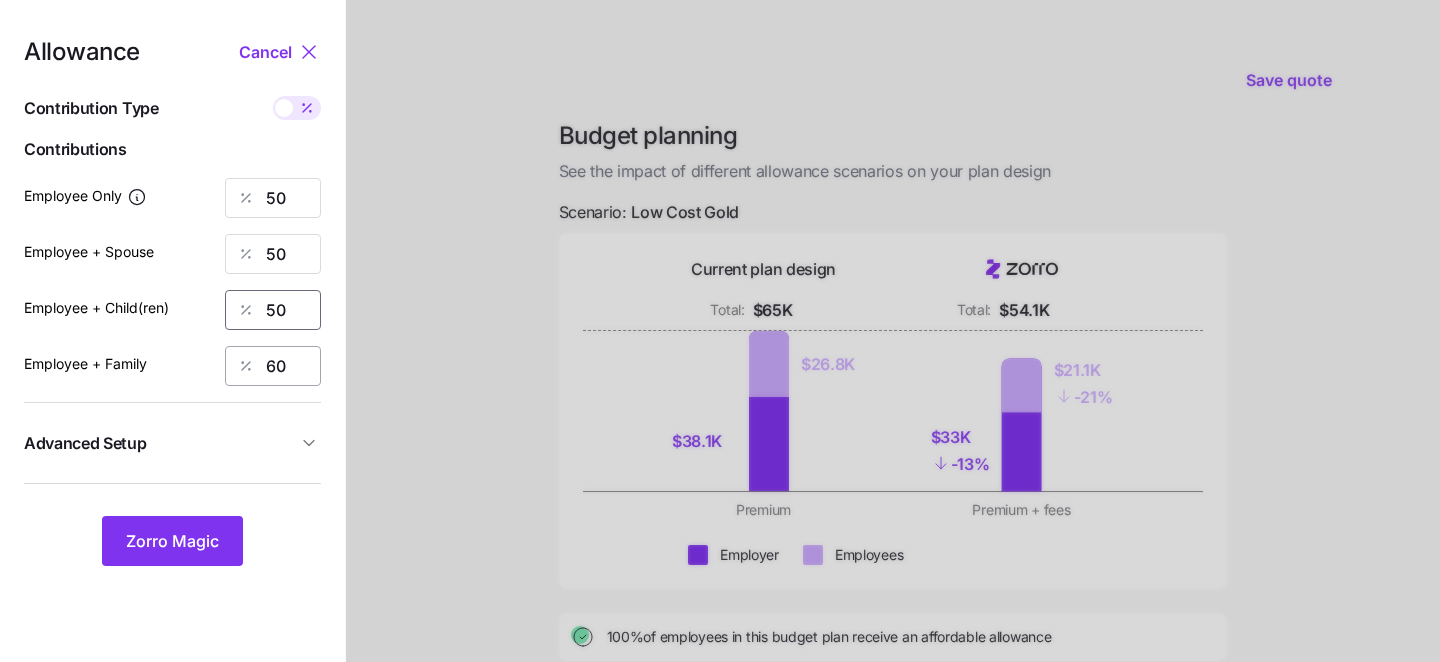 type on "50" 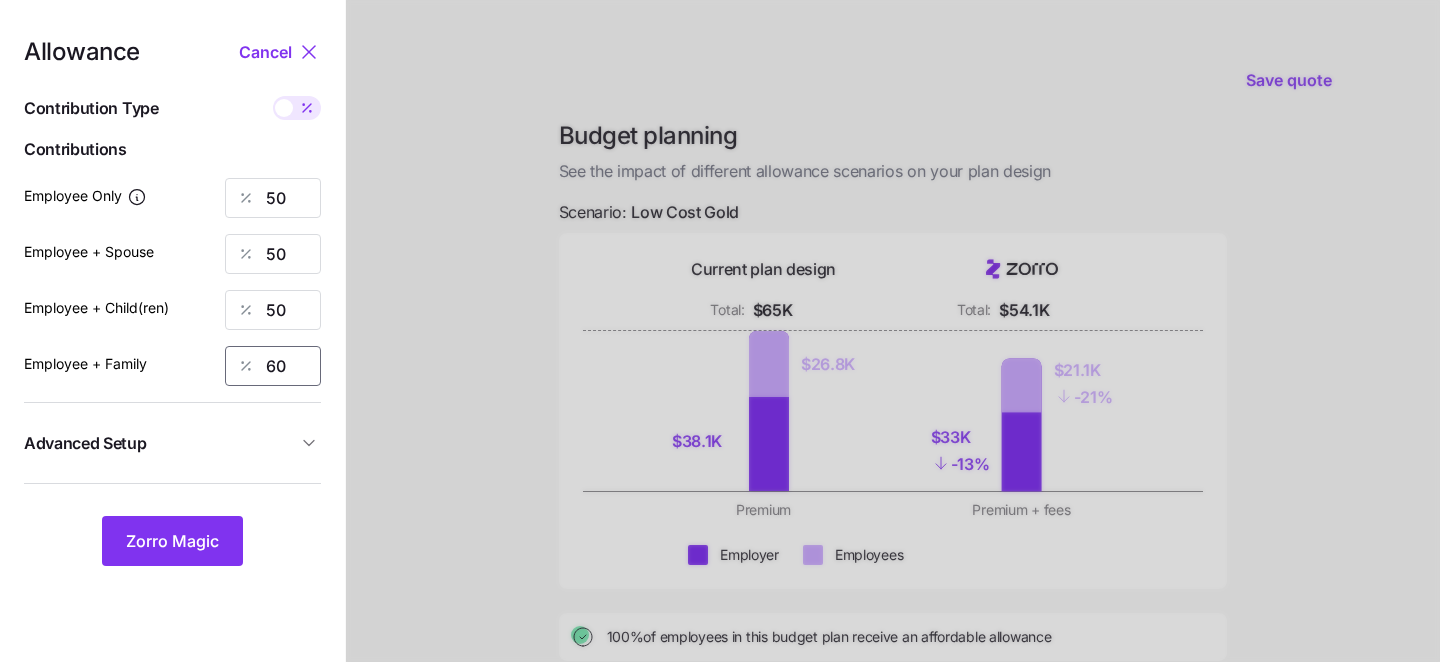 click on "60" at bounding box center [273, 366] 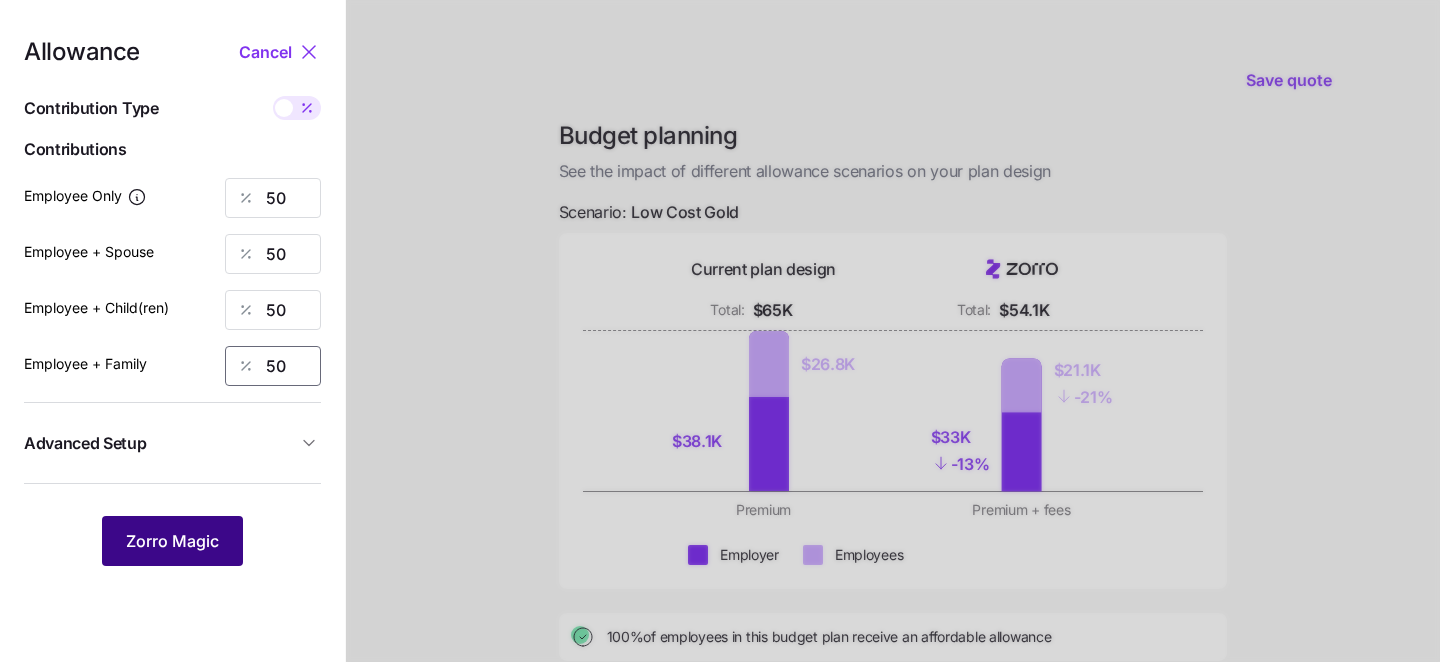 type on "50" 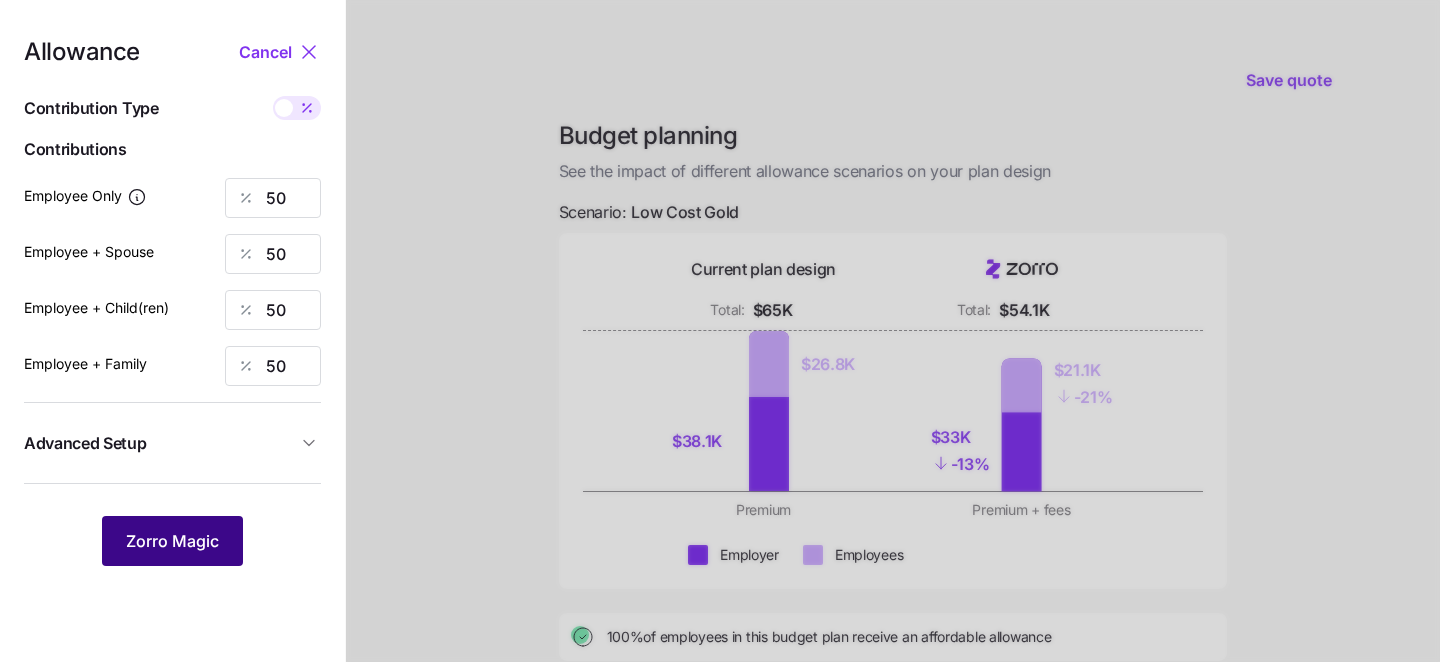 click on "Zorro Magic" at bounding box center [172, 541] 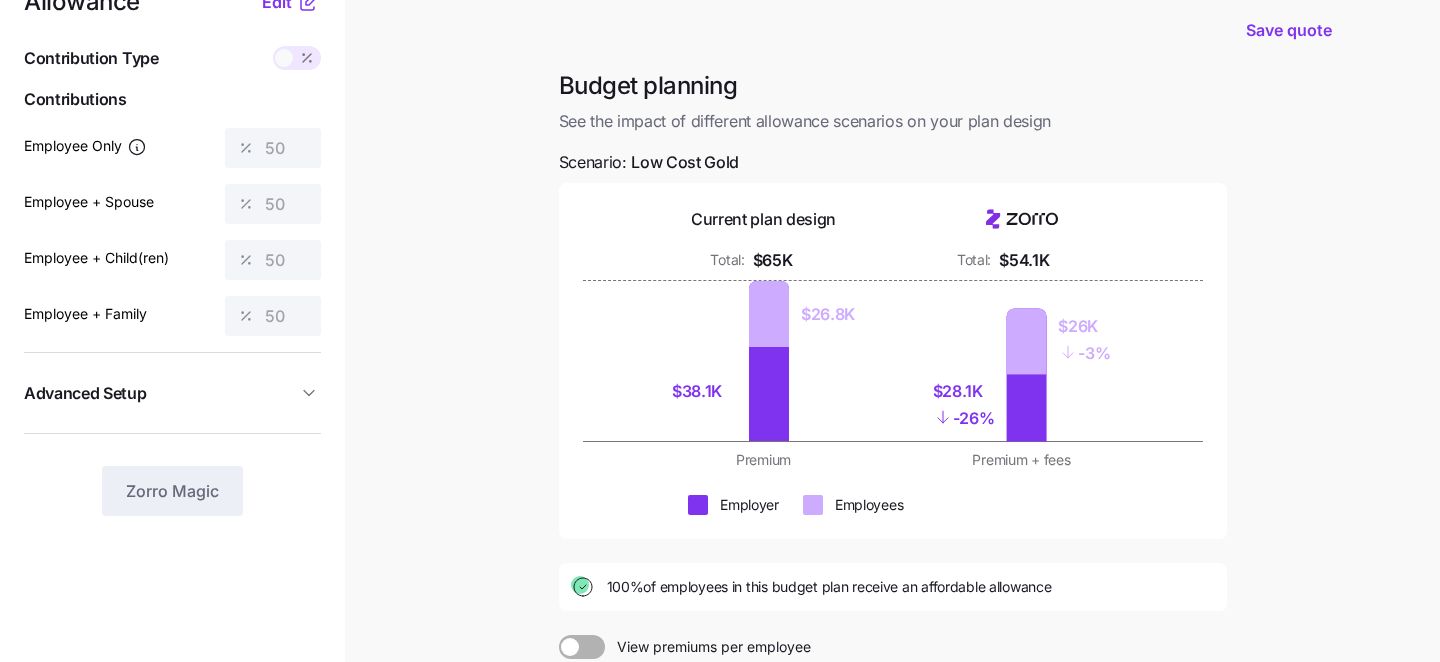 scroll, scrollTop: 46, scrollLeft: 0, axis: vertical 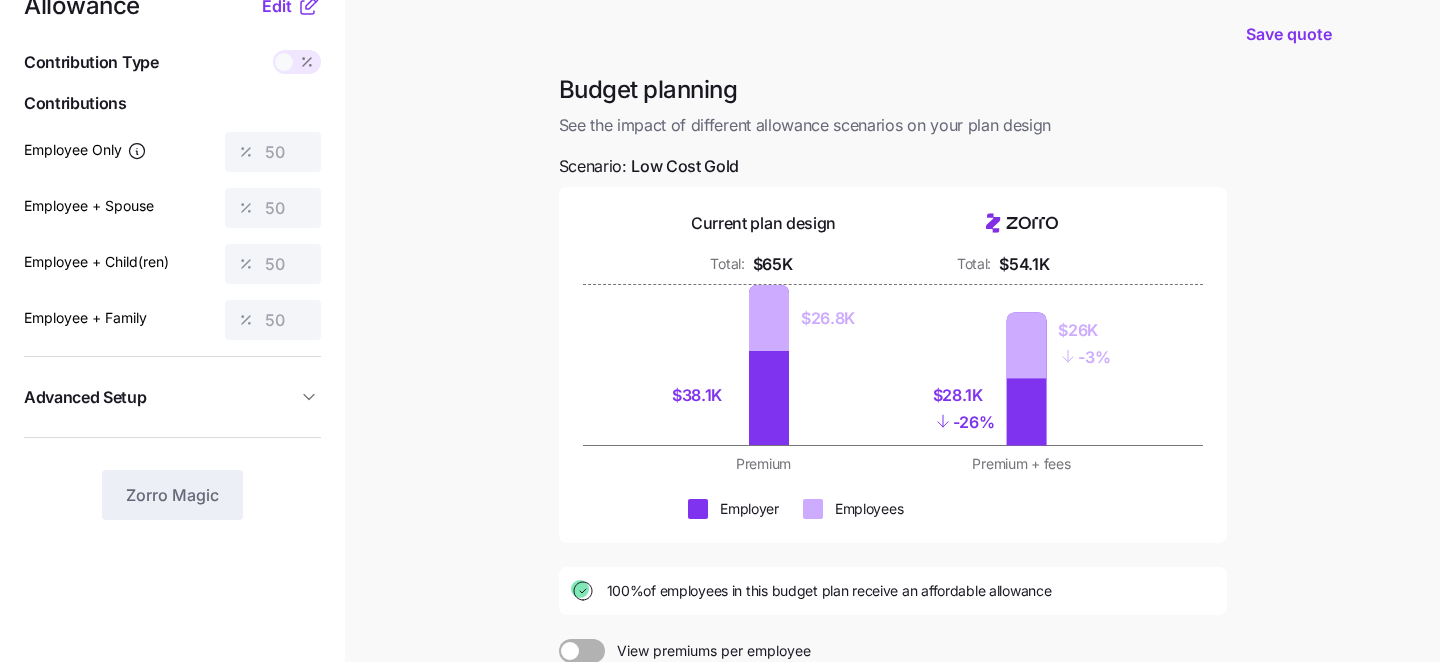 click 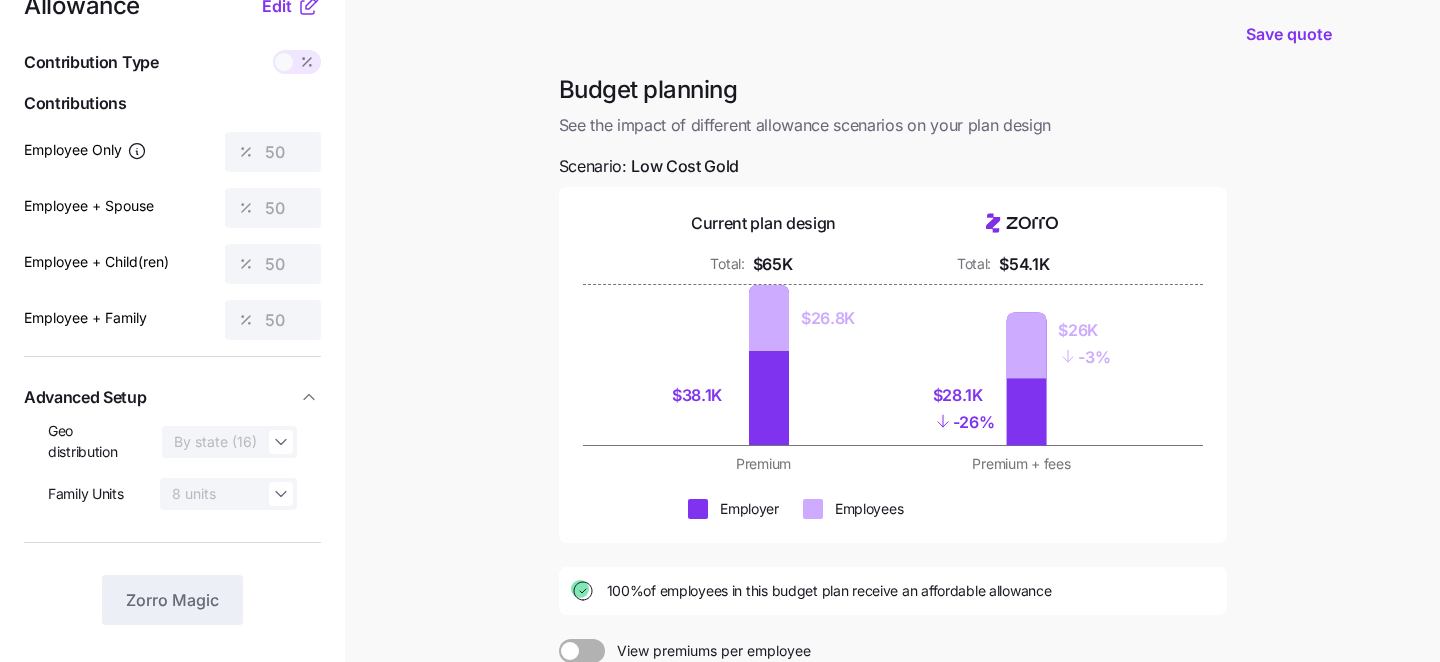 scroll, scrollTop: 0, scrollLeft: 0, axis: both 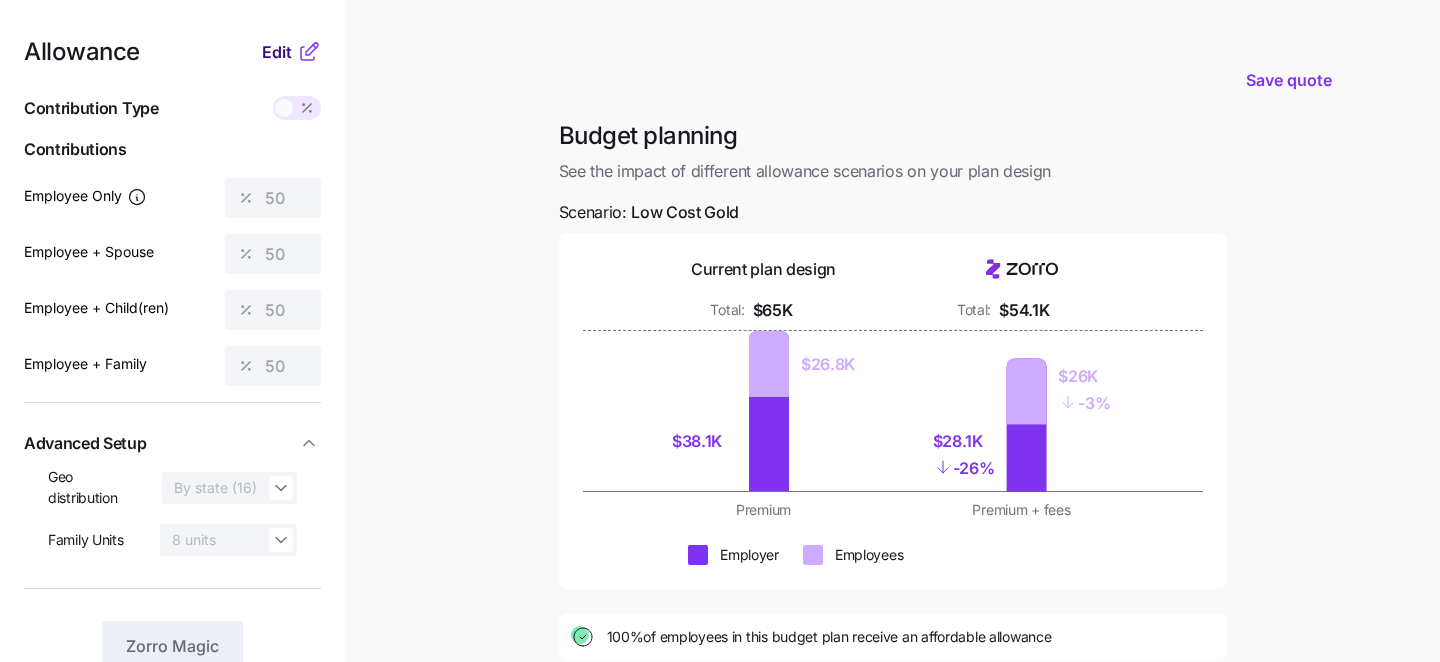 click on "Edit" at bounding box center (277, 52) 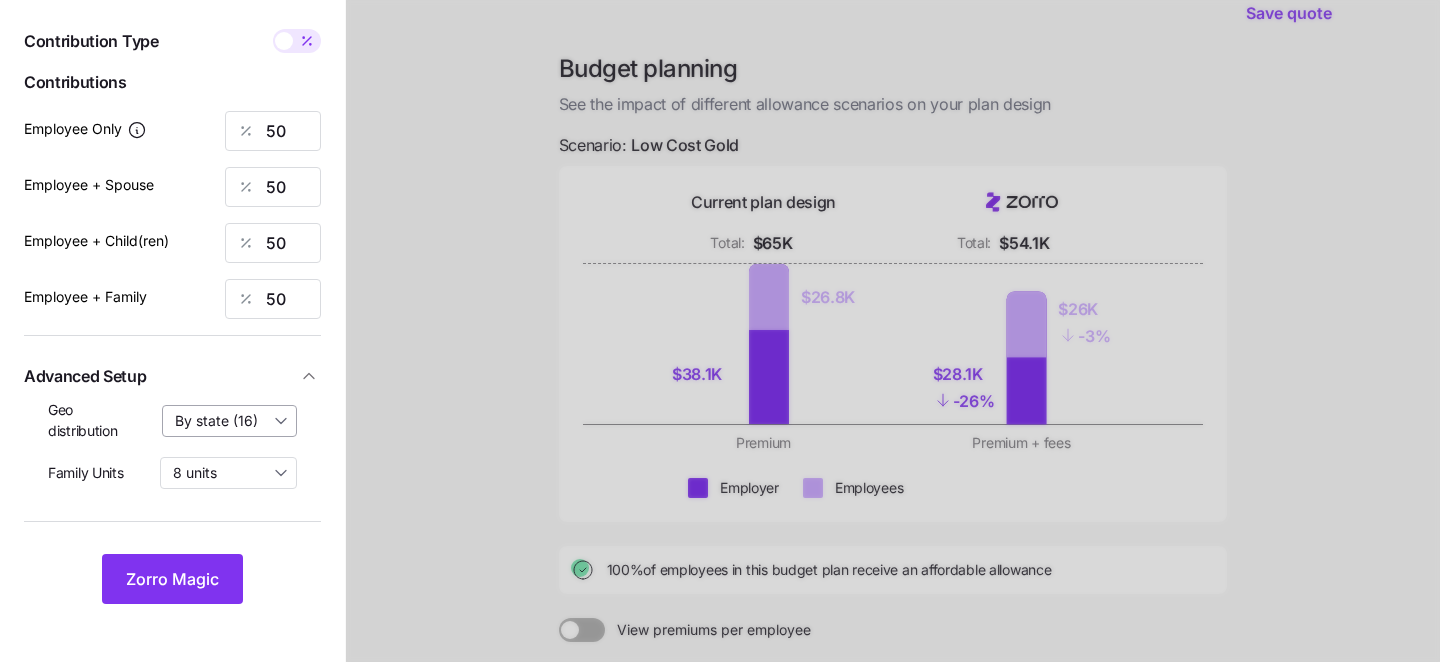 scroll, scrollTop: 68, scrollLeft: 0, axis: vertical 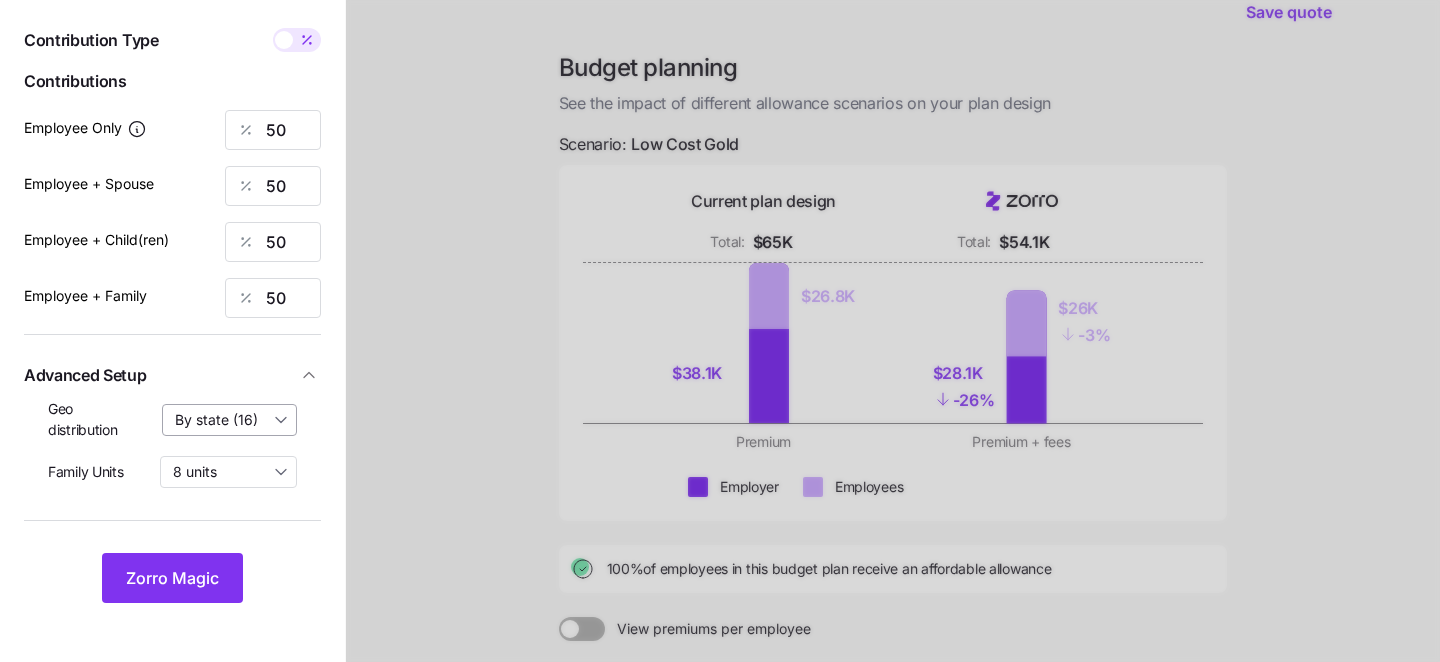 click on "By state (16)" at bounding box center [230, 420] 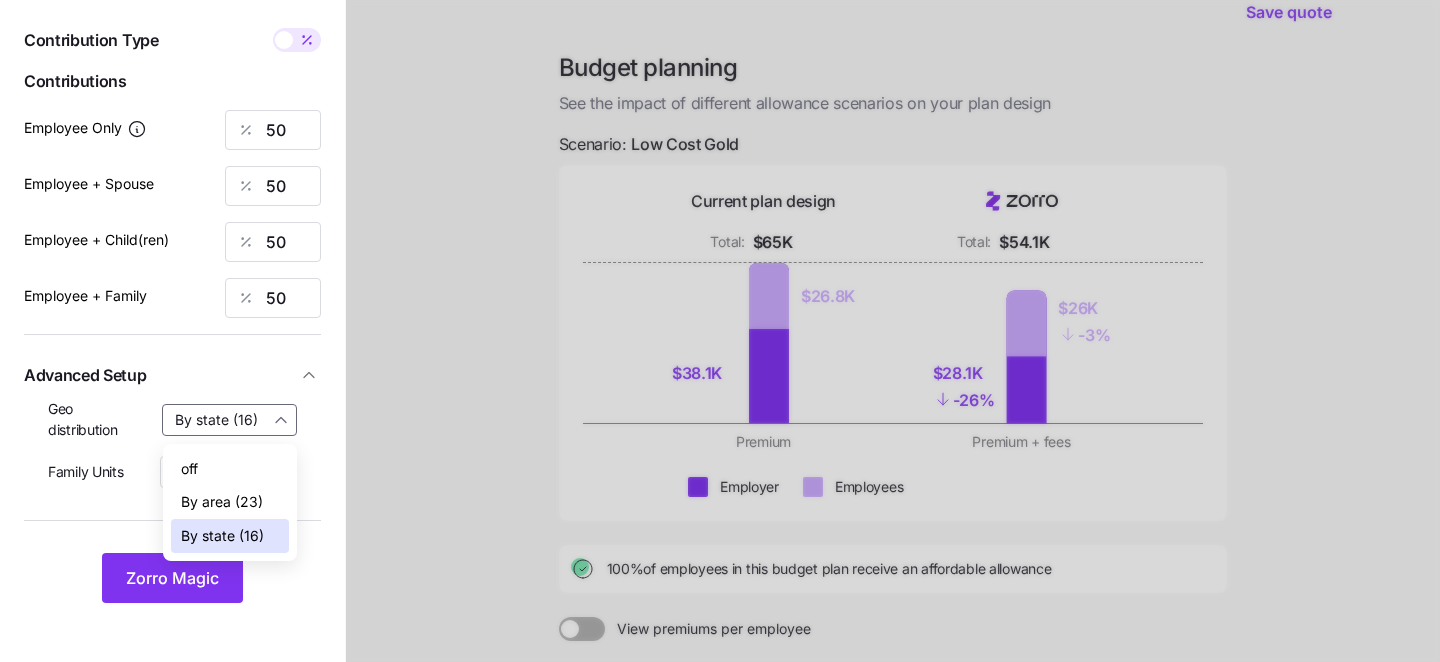 click at bounding box center (893, 423) 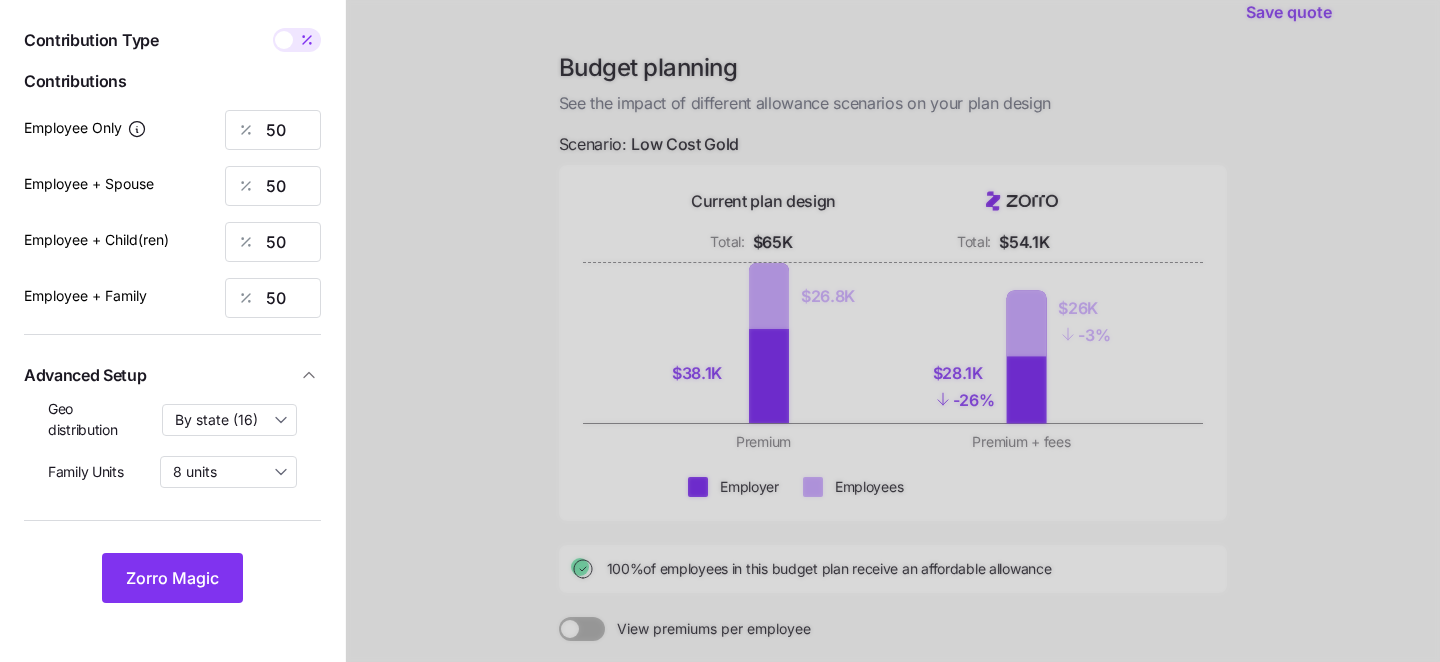 click at bounding box center [893, 423] 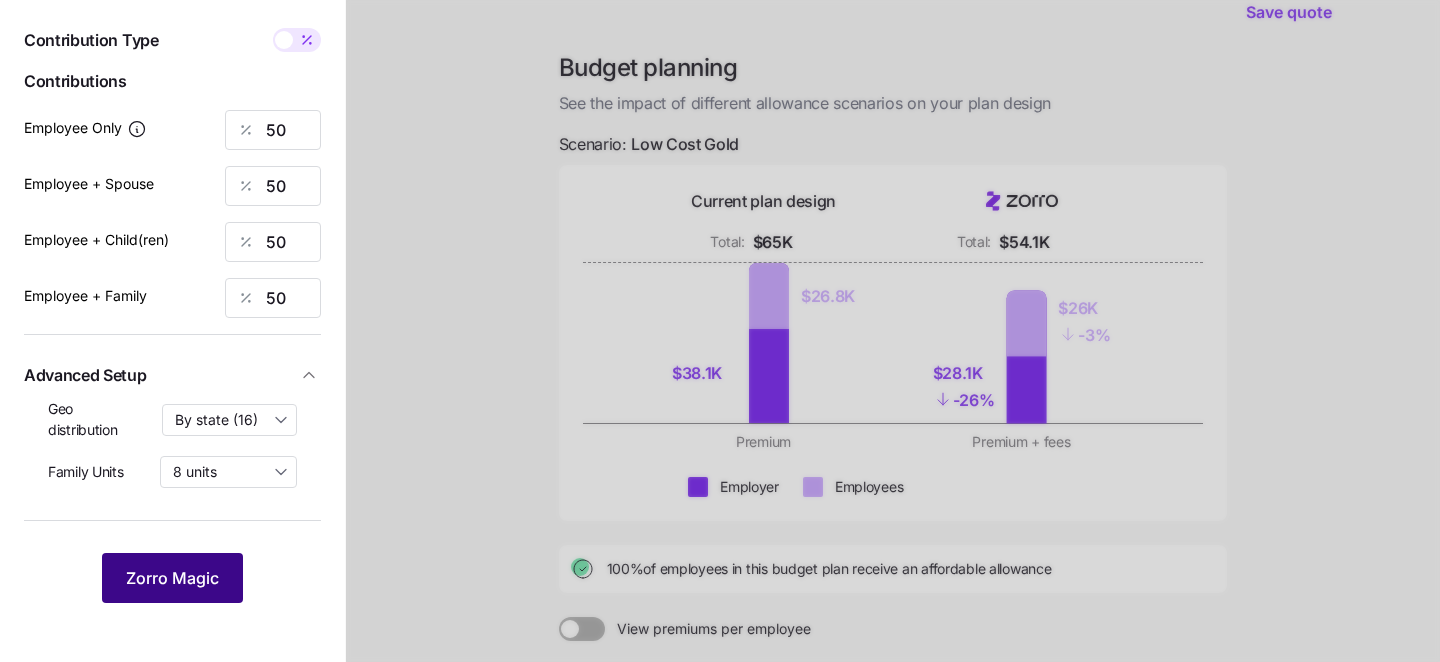 click on "Zorro Magic" at bounding box center [172, 578] 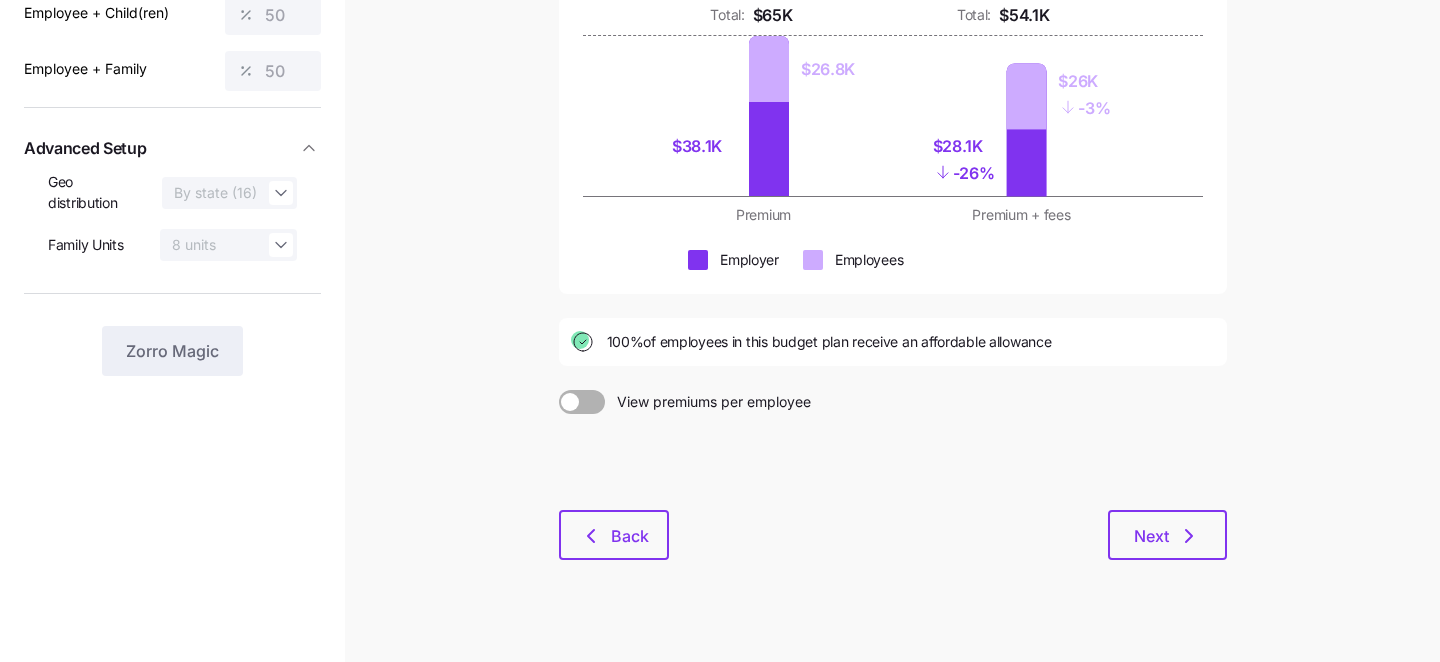 scroll, scrollTop: 308, scrollLeft: 0, axis: vertical 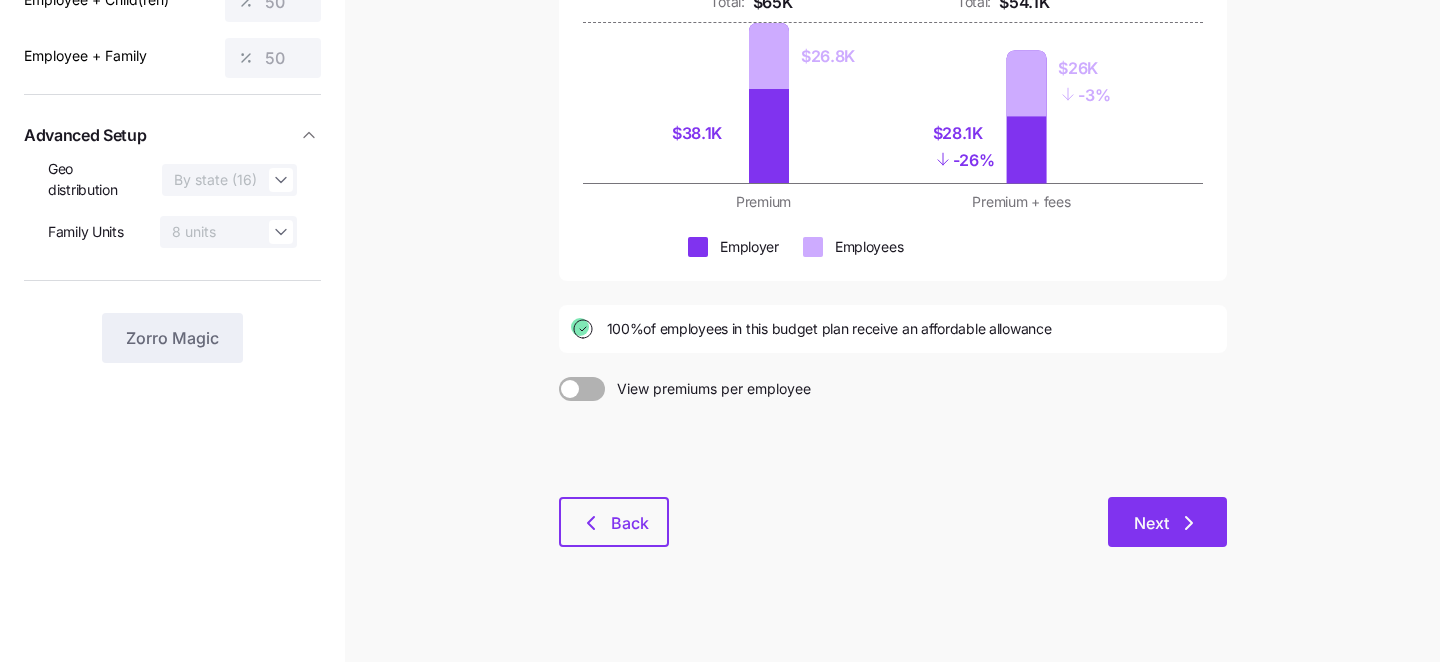 click on "Next" at bounding box center (1167, 522) 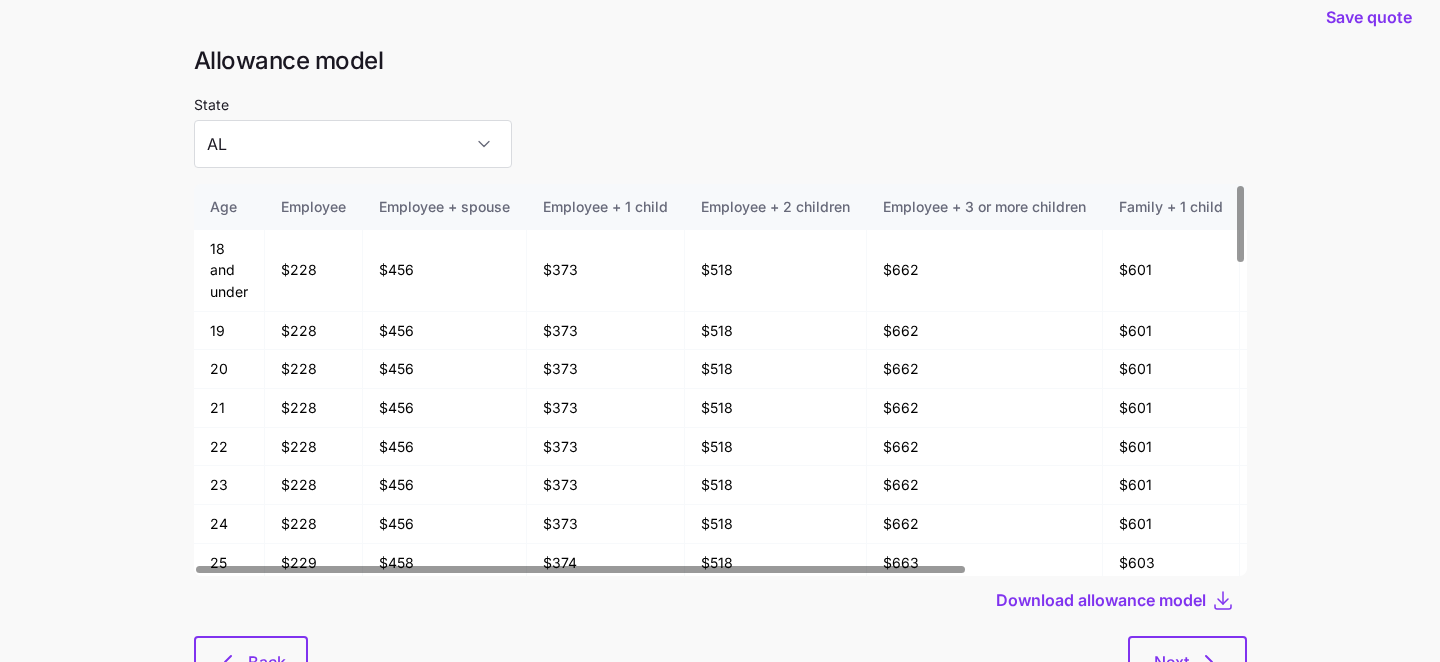 scroll, scrollTop: 28, scrollLeft: 0, axis: vertical 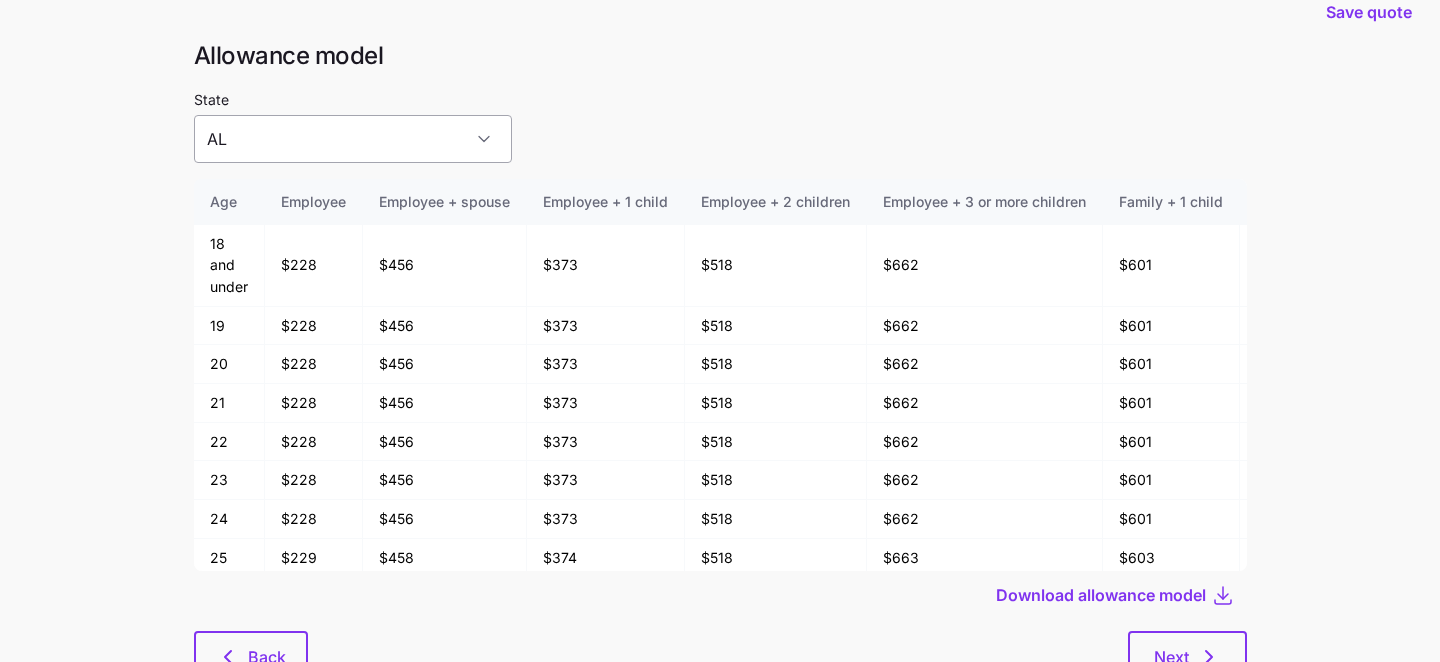 click on "AL" at bounding box center (353, 139) 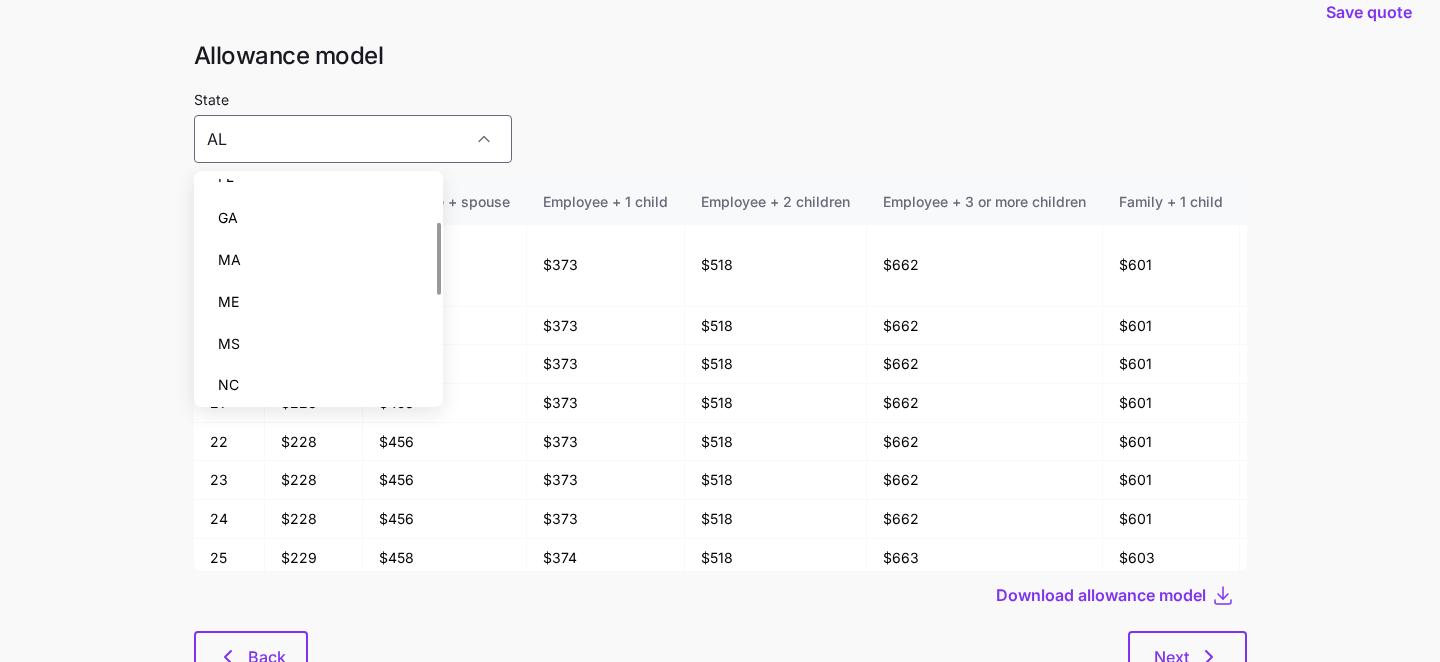 scroll, scrollTop: 138, scrollLeft: 0, axis: vertical 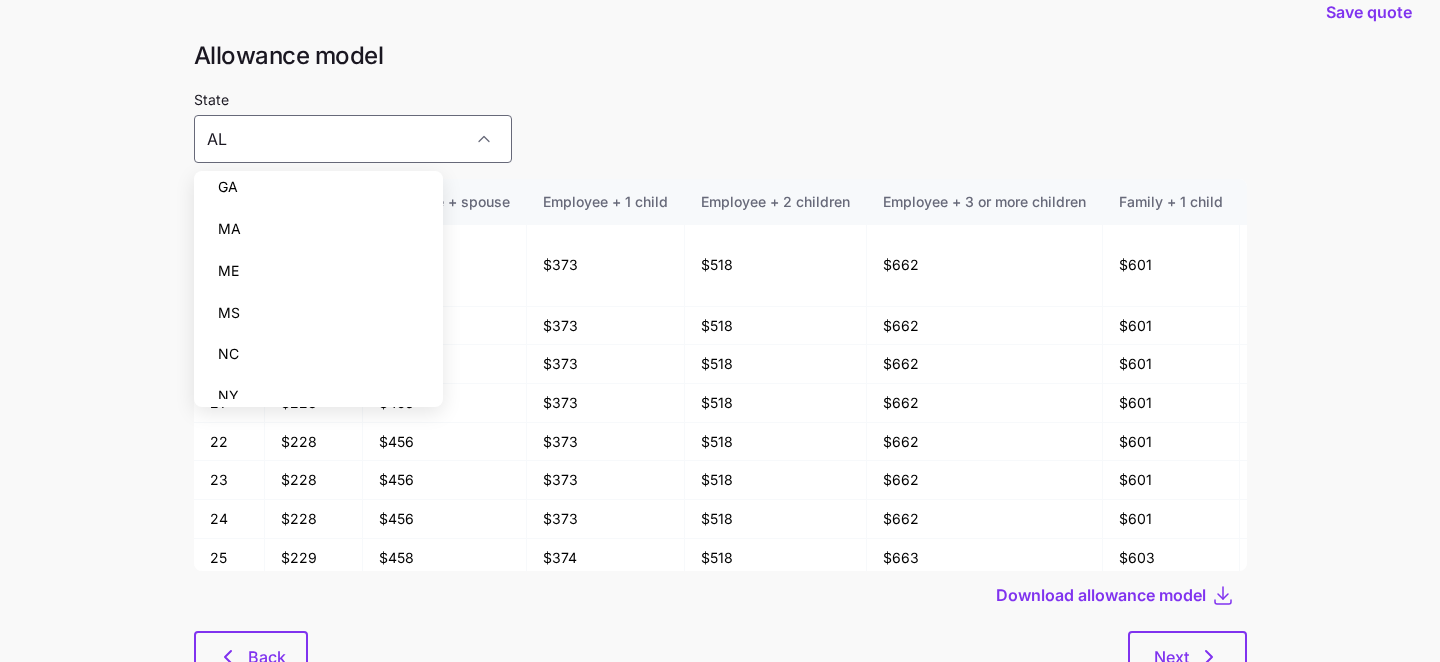 click on "ME" at bounding box center [319, 271] 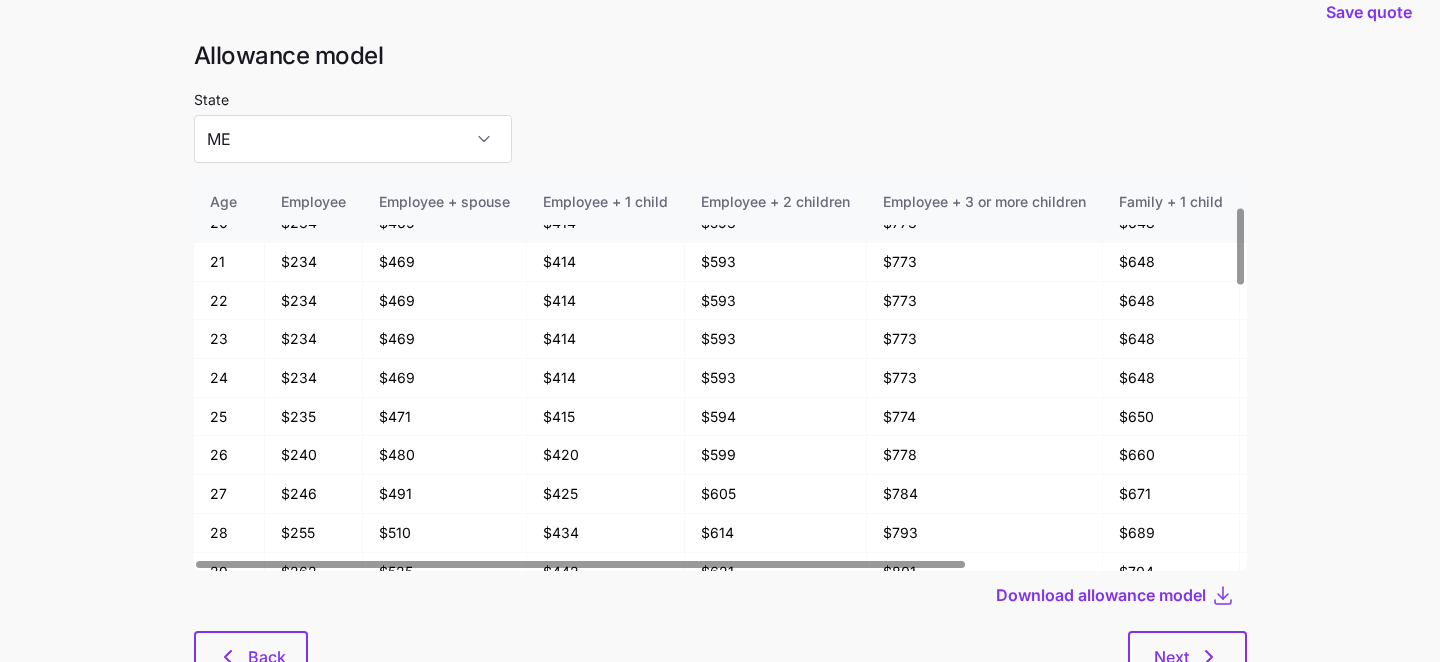 scroll, scrollTop: 149, scrollLeft: 0, axis: vertical 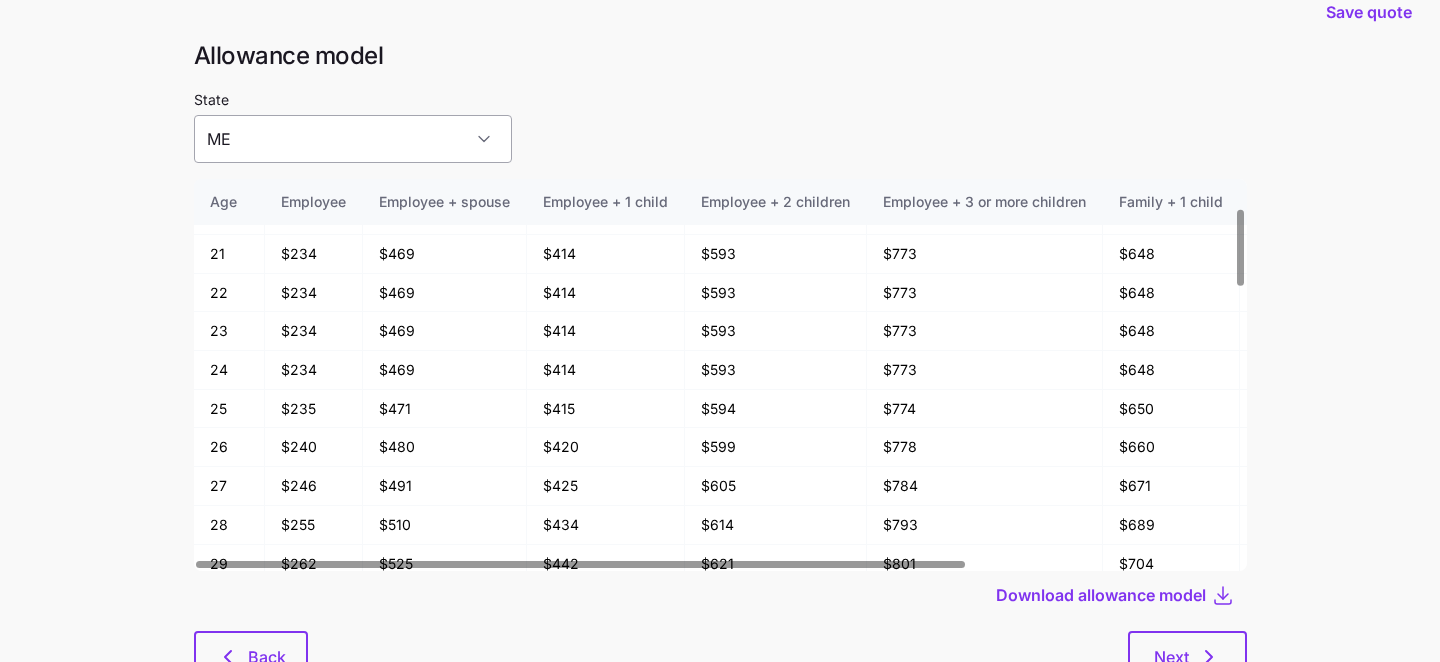 click on "ME" at bounding box center [353, 139] 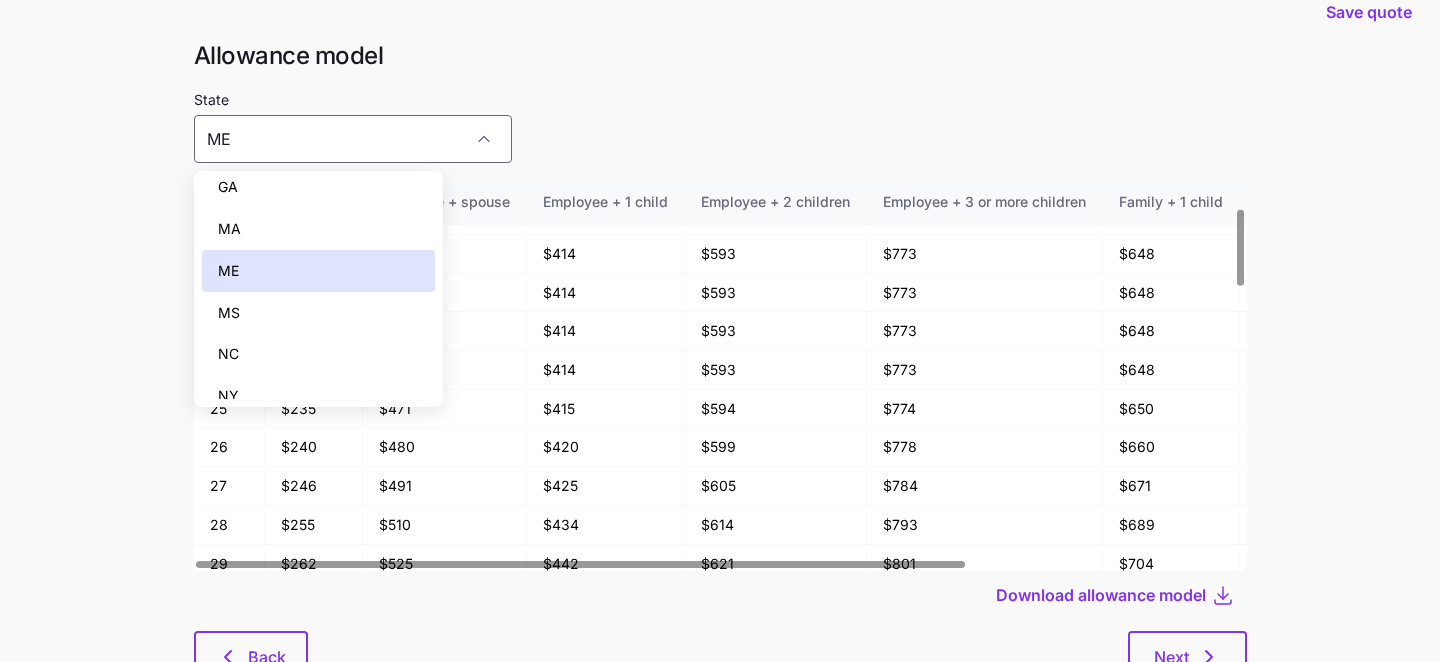 click on "GA" at bounding box center (319, 187) 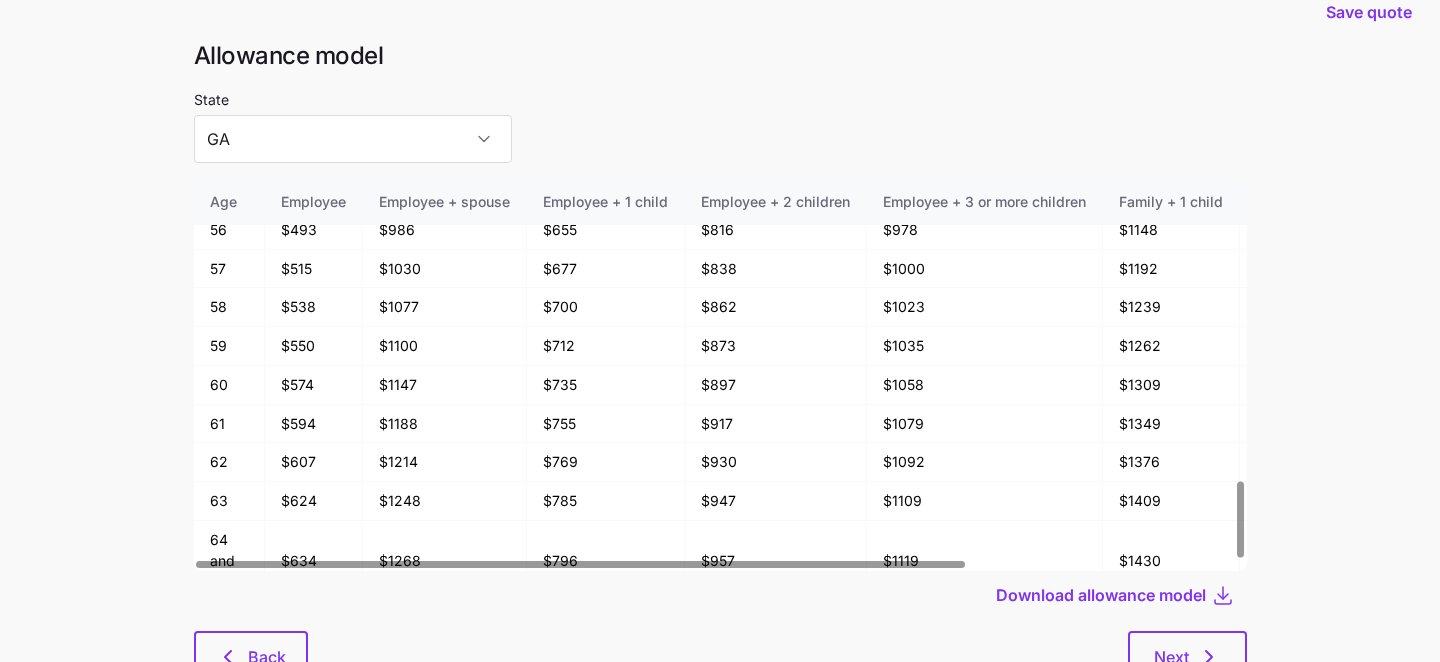 scroll, scrollTop: 1558, scrollLeft: 0, axis: vertical 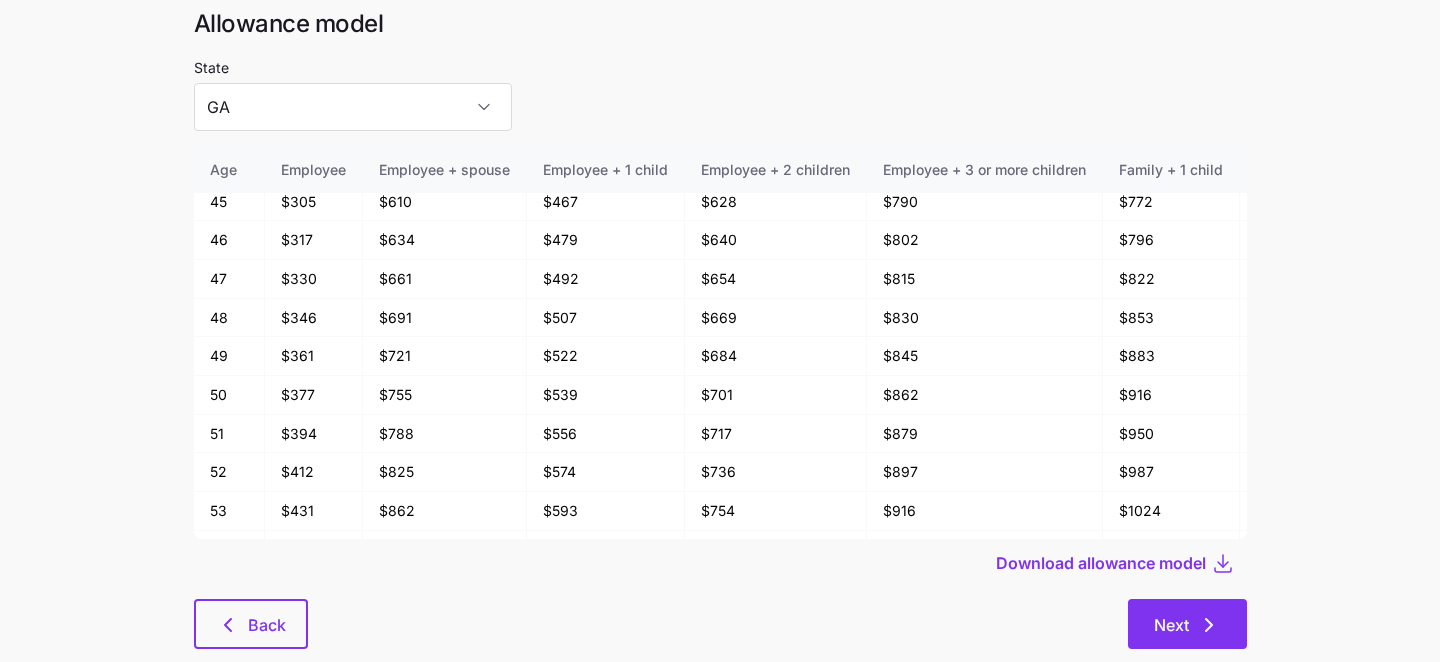 click on "Next" at bounding box center [1171, 625] 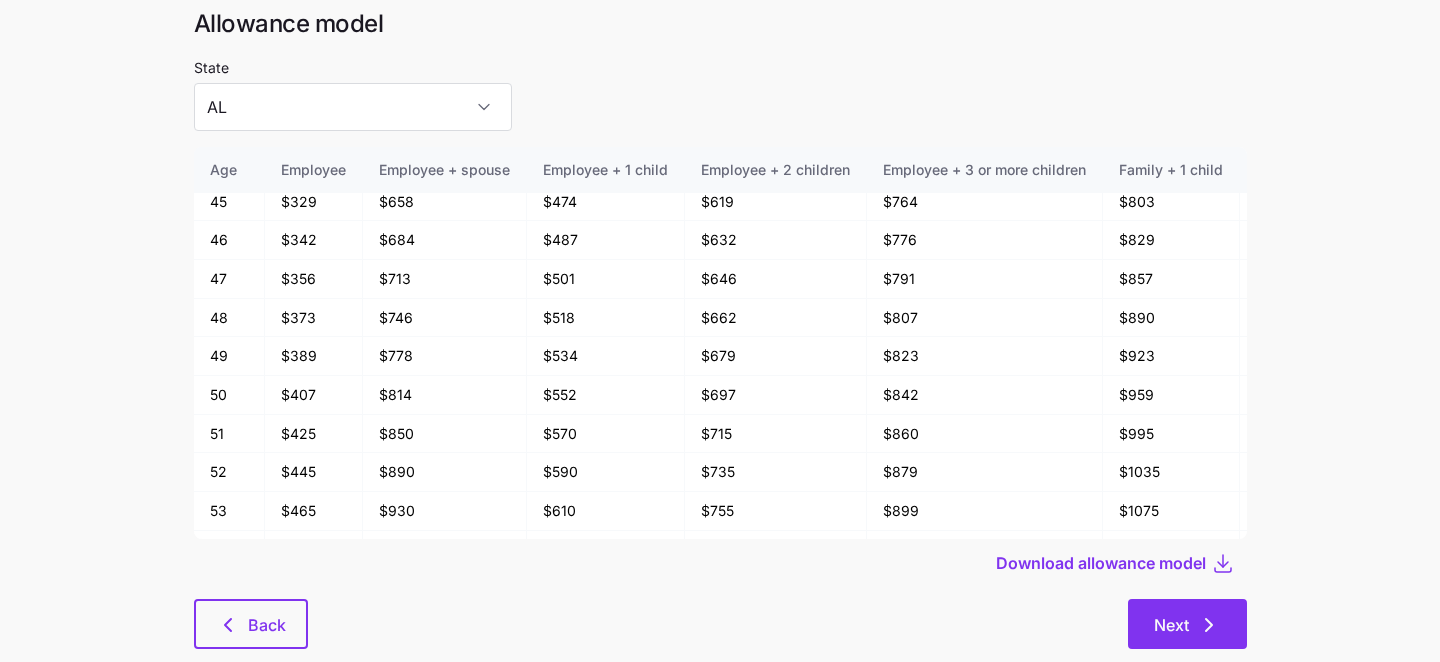 scroll, scrollTop: 0, scrollLeft: 0, axis: both 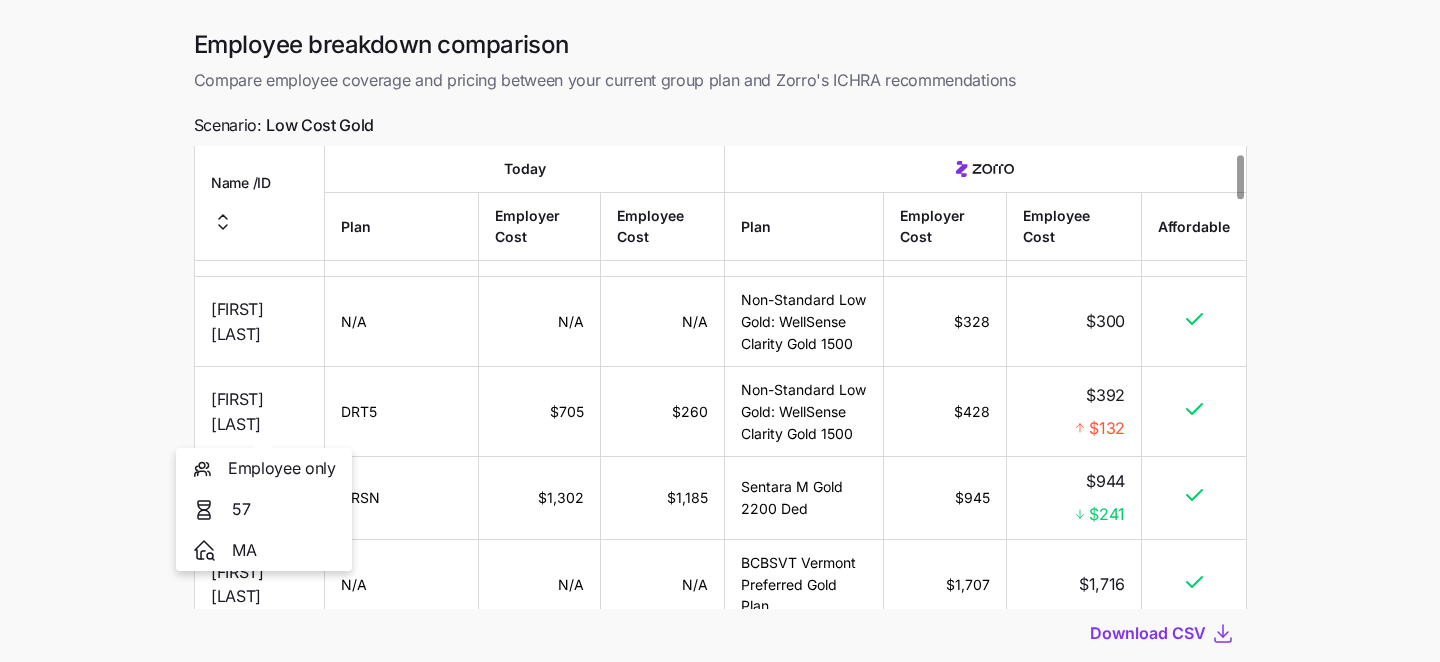 click on "Lisbeth Sheridan" at bounding box center [259, 412] 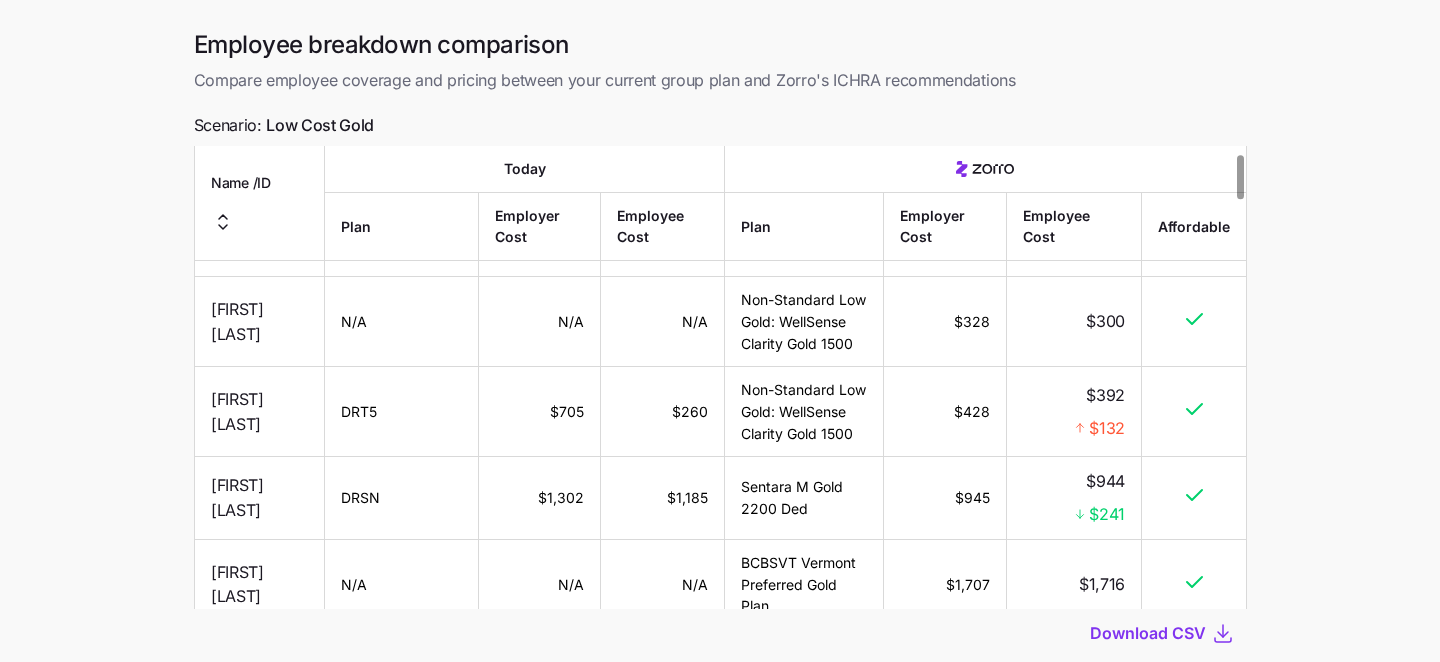 click on "Lisbeth Sheridan" at bounding box center [259, 412] 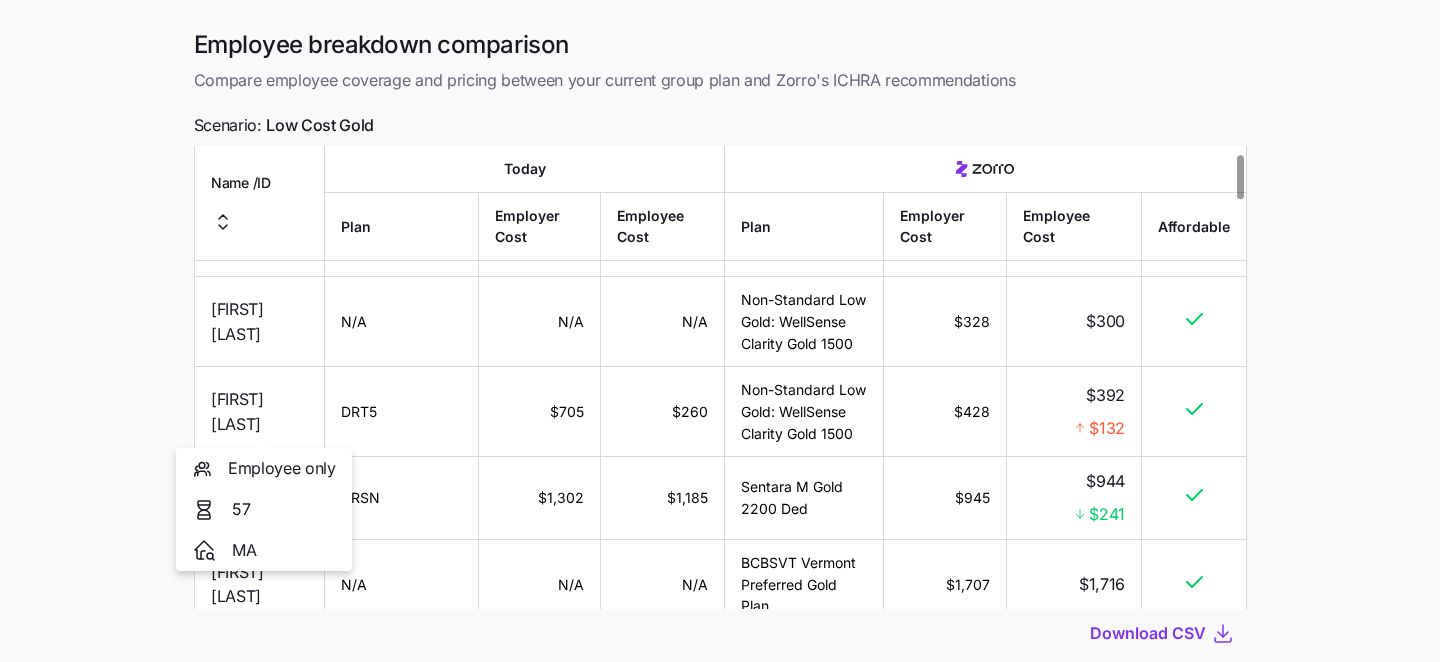 click on "Lisbeth Sheridan" at bounding box center [259, 412] 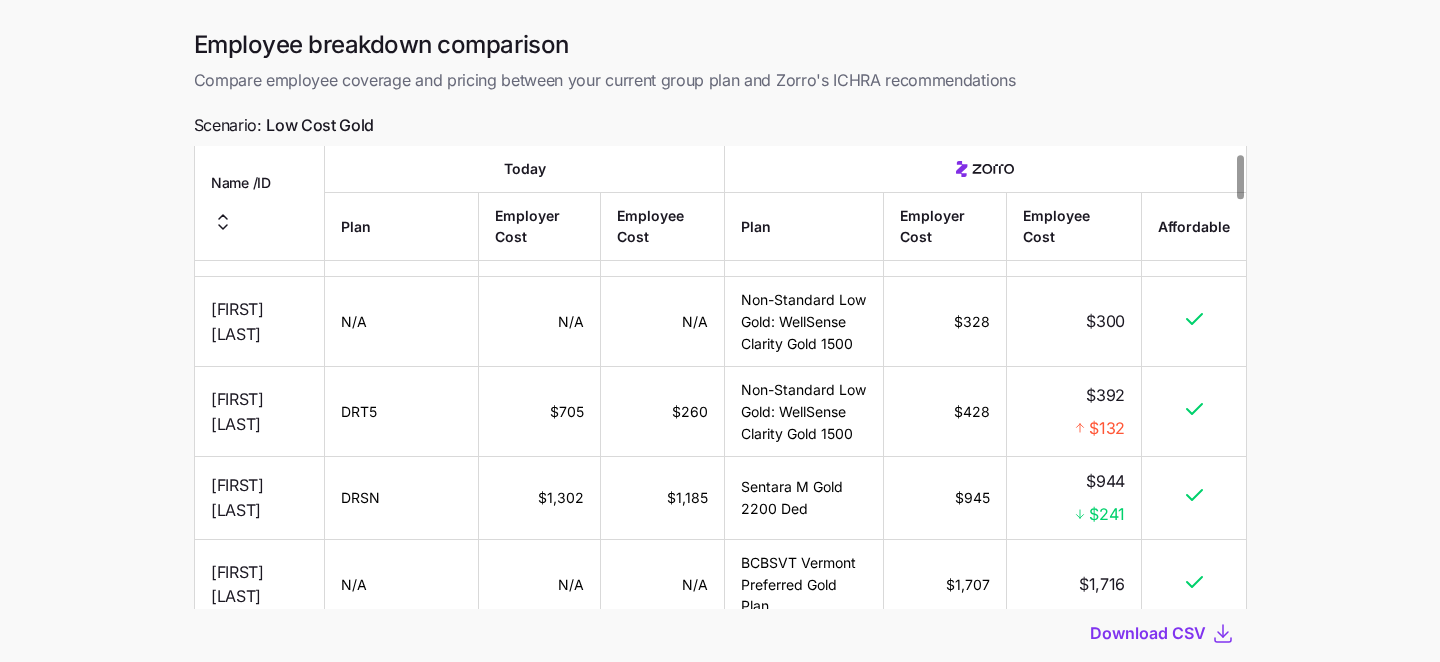 click on "Lisbeth Sheridan" at bounding box center [259, 412] 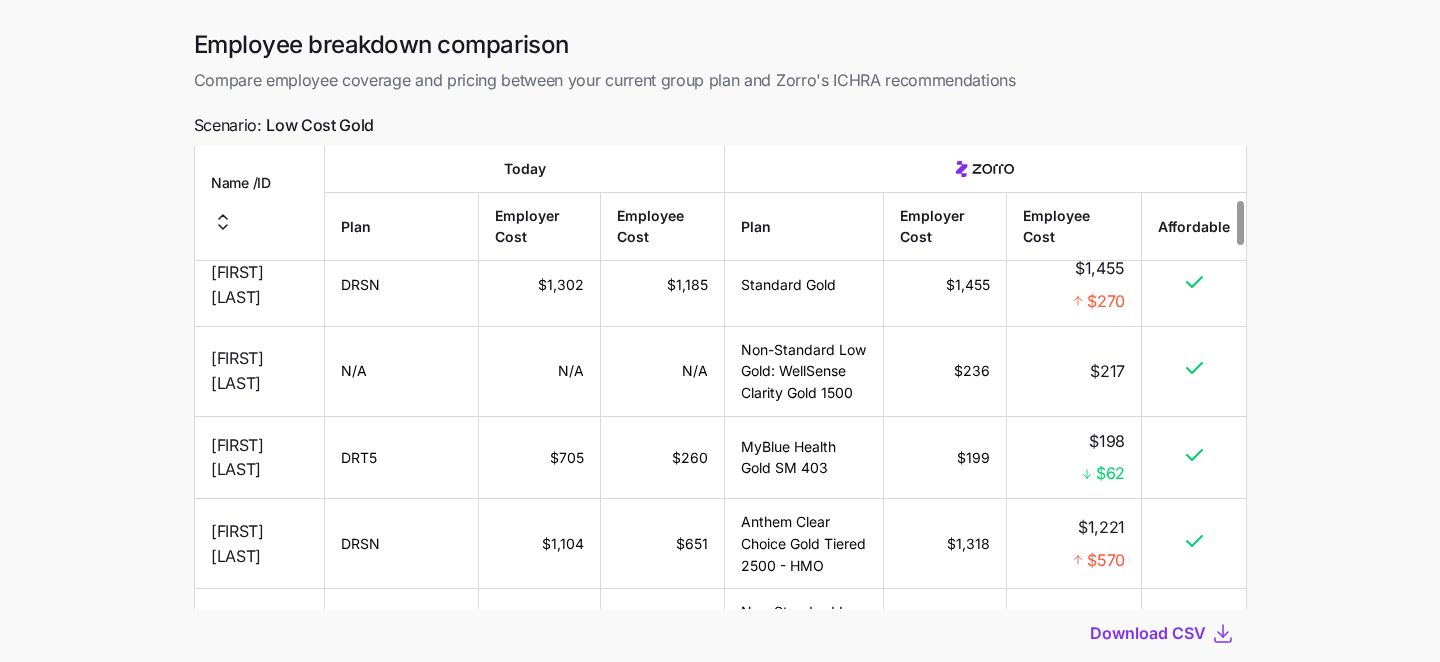 scroll, scrollTop: 564, scrollLeft: 0, axis: vertical 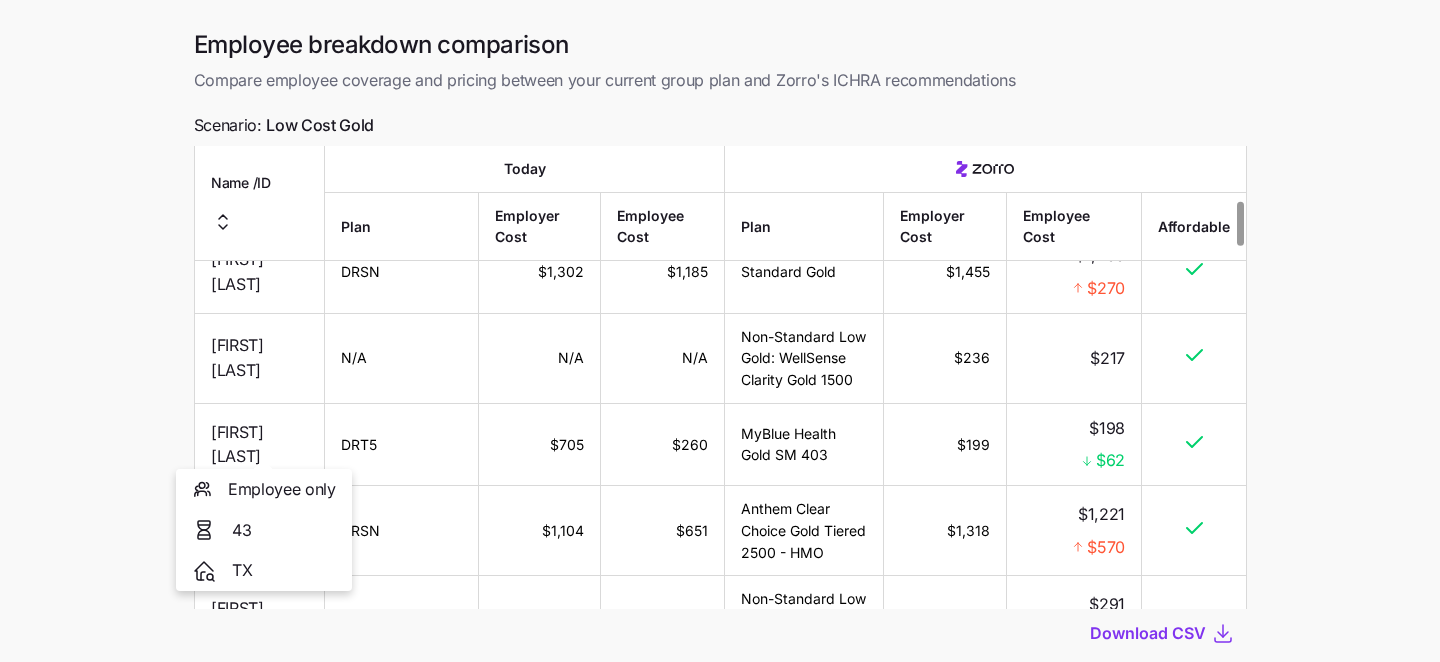 click on "Gisel Bernard" at bounding box center (259, 444) 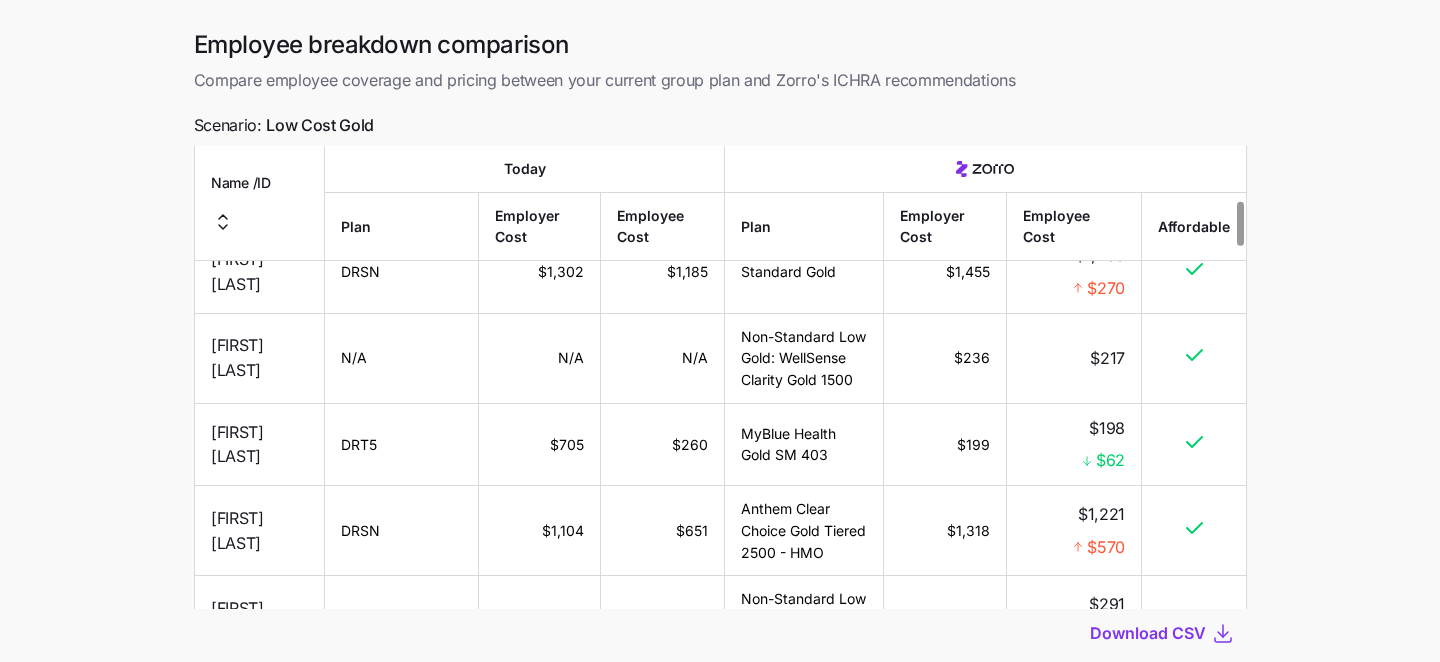 click on "Gisel Bernard" at bounding box center (259, 444) 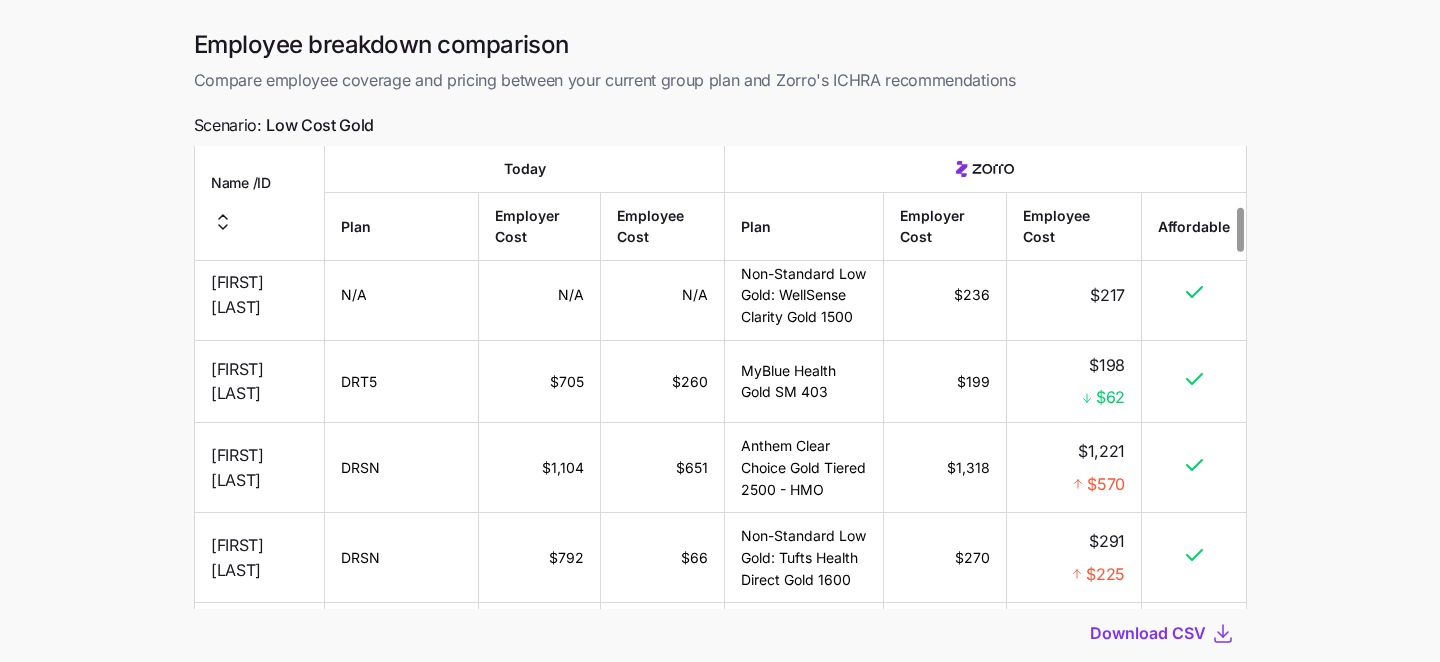 scroll, scrollTop: 629, scrollLeft: 0, axis: vertical 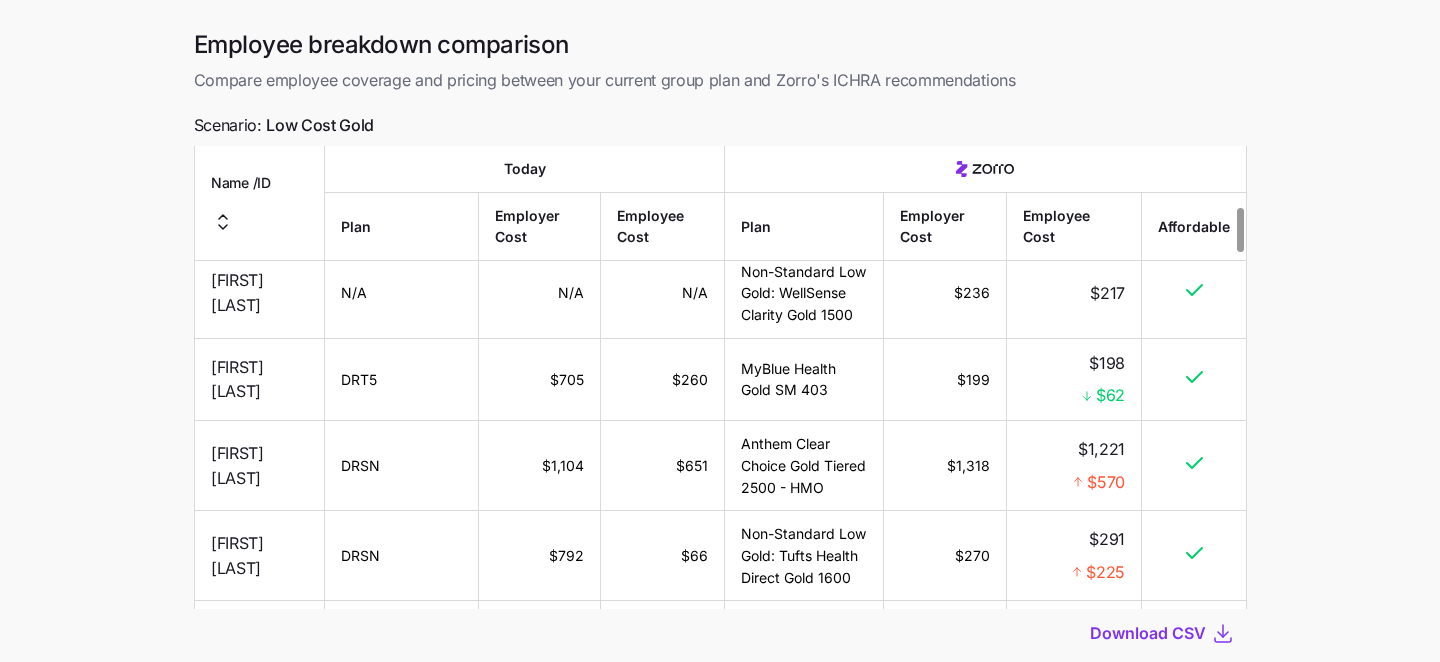 click on "DRSN" at bounding box center [402, 466] 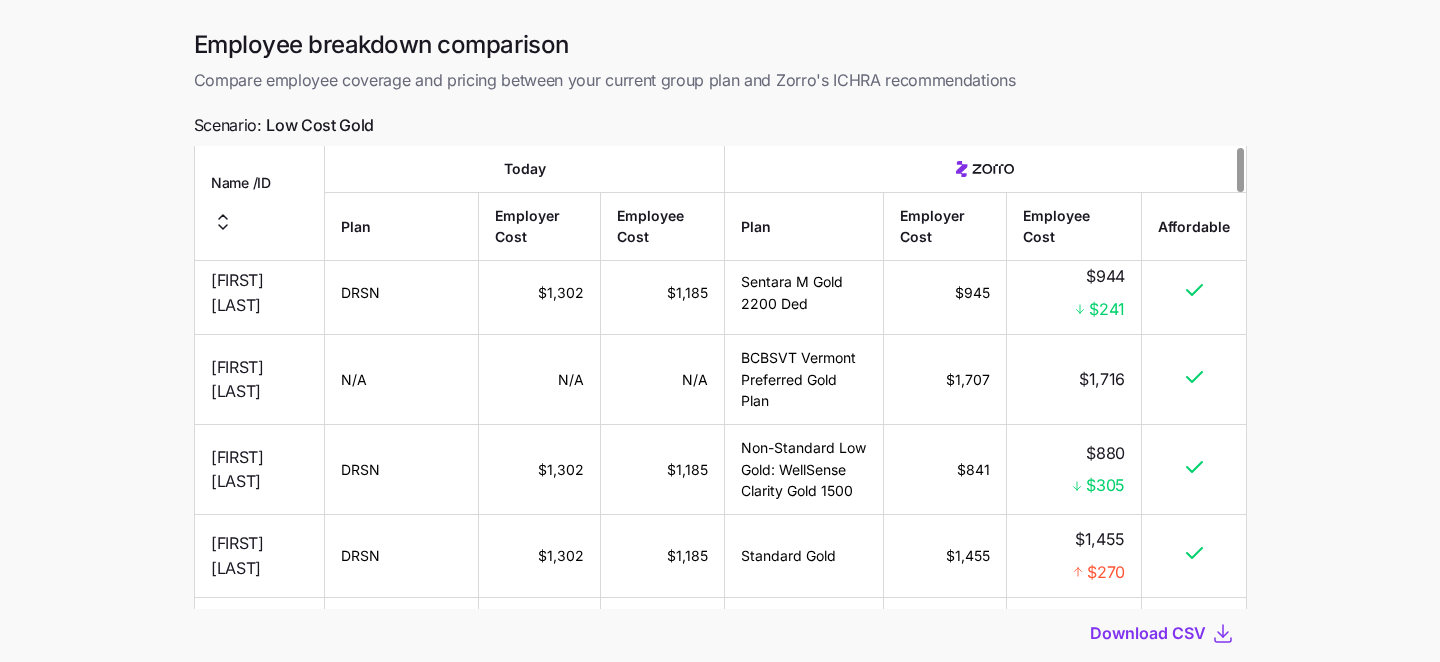 scroll, scrollTop: 0, scrollLeft: 0, axis: both 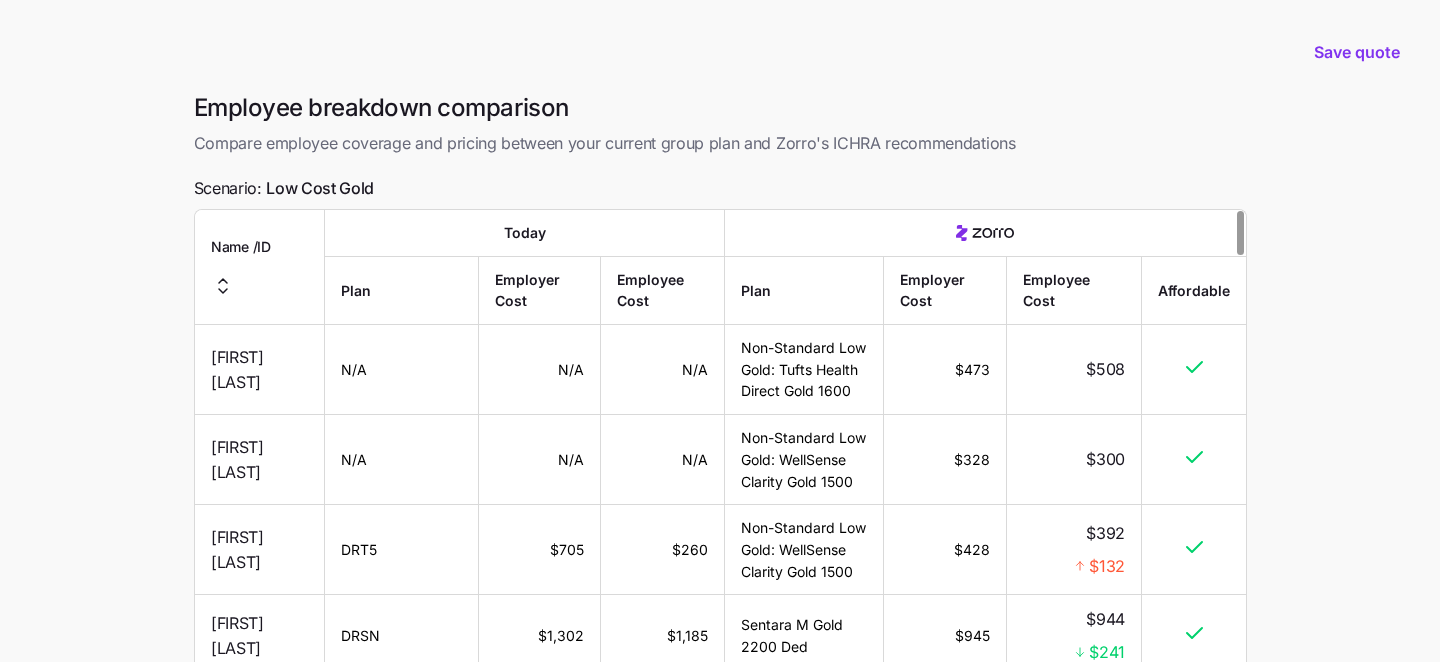 click on "Save quote Employee breakdown comparison Compare employee coverage and pricing between your current group plan and Zorro's ICHRA recommendations Scenario:   Low Cost Gold Name /  ID Today Plan Employer Cost Employee Cost Plan Employer Cost Employee Cost Affordable Mackenna Wheatley N/A N/A N/A Non-Standard Low Gold: Tufts Health Direct Gold 1600 $473 $508 Jessie Singh N/A N/A N/A Non-Standard Low Gold: WellSense Clarity Gold 1500 $328 $300 Lisbeth Sheridan DRT5 $705 $260 Non-Standard Low Gold: WellSense Clarity Gold 1500 $428 $392 $132 Mira Goss DRSN $1,302 $1,185 Sentara M Gold 2200 Ded $945 $944 $241 Anna Carrera N/A N/A N/A BCBSVT Vermont Preferred Gold Plan $1,707 $1,716 Elisabeth Trout DRSN $1,302 $1,185 Non-Standard Low Gold: WellSense Clarity Gold 1500 $841 $880 $305 Rickey Mayes DRSN $1,302 $1,185 Standard Gold $1,455 $1,455 $270 Monika Harlan N/A N/A N/A Non-Standard Low Gold: WellSense Clarity Gold 1500 $236 $217 Gisel Bernard DRT5 $705 $260 MyBlue Health Gold SM  403 $199 $198 $62 Nathanael Medina" at bounding box center [720, 427] 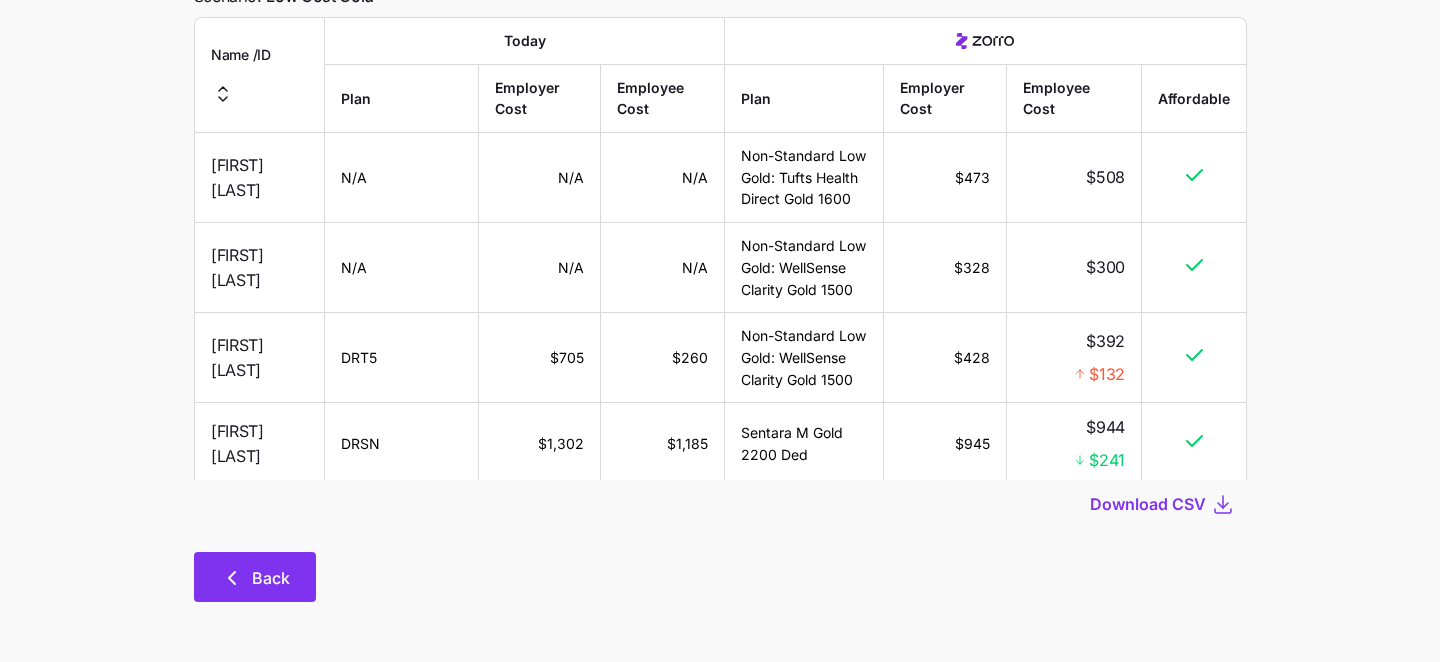 click on "Back" at bounding box center [271, 578] 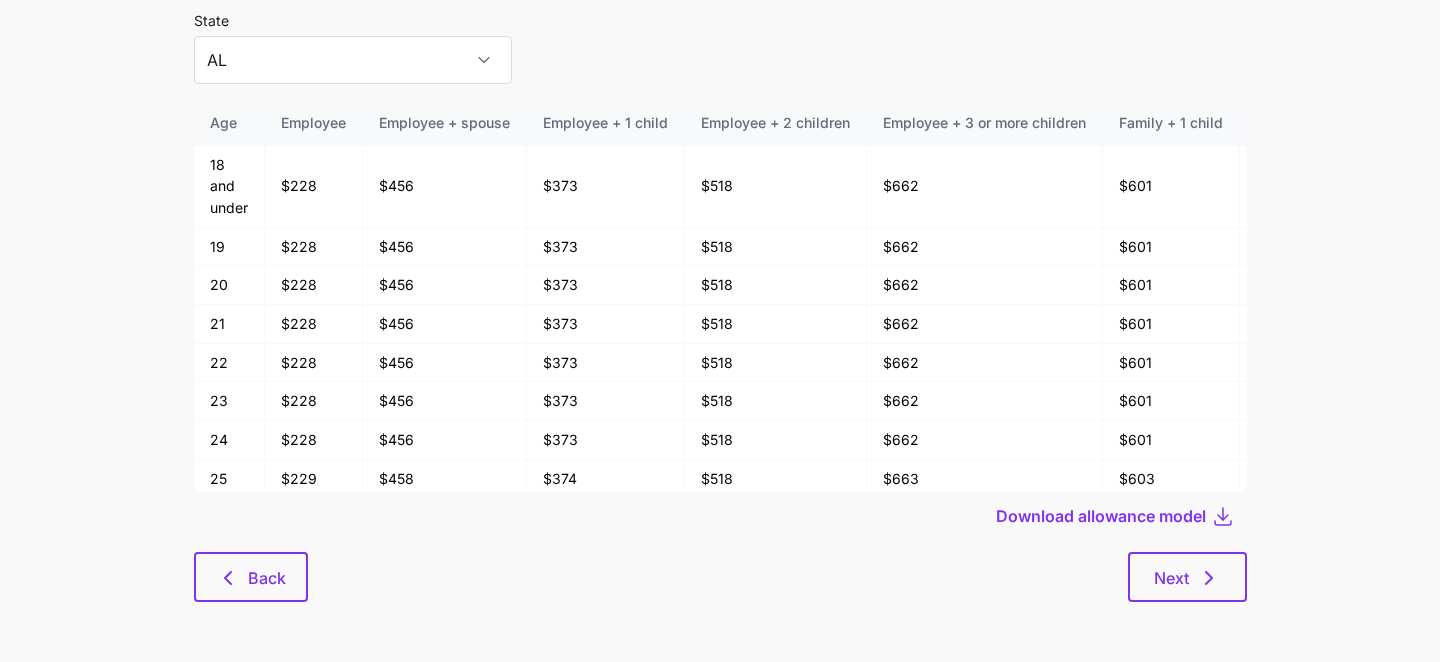 scroll, scrollTop: 0, scrollLeft: 0, axis: both 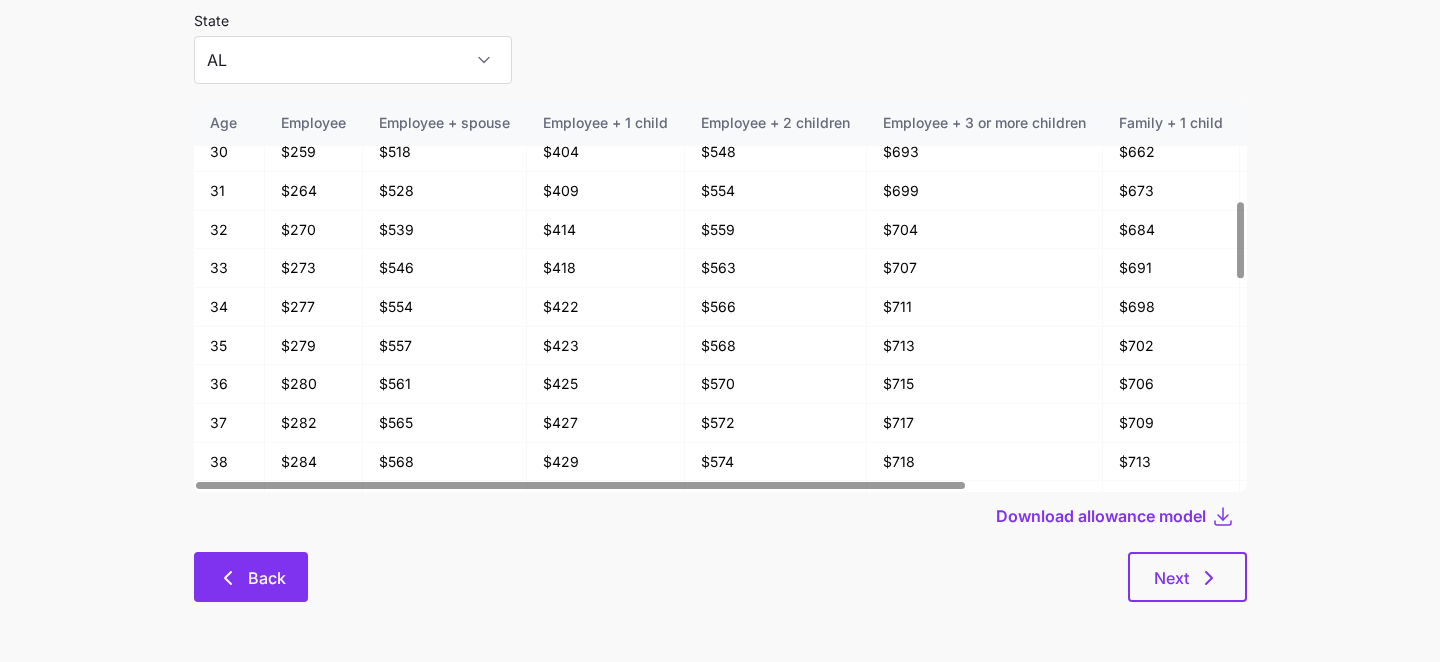 click on "Back" at bounding box center (251, 578) 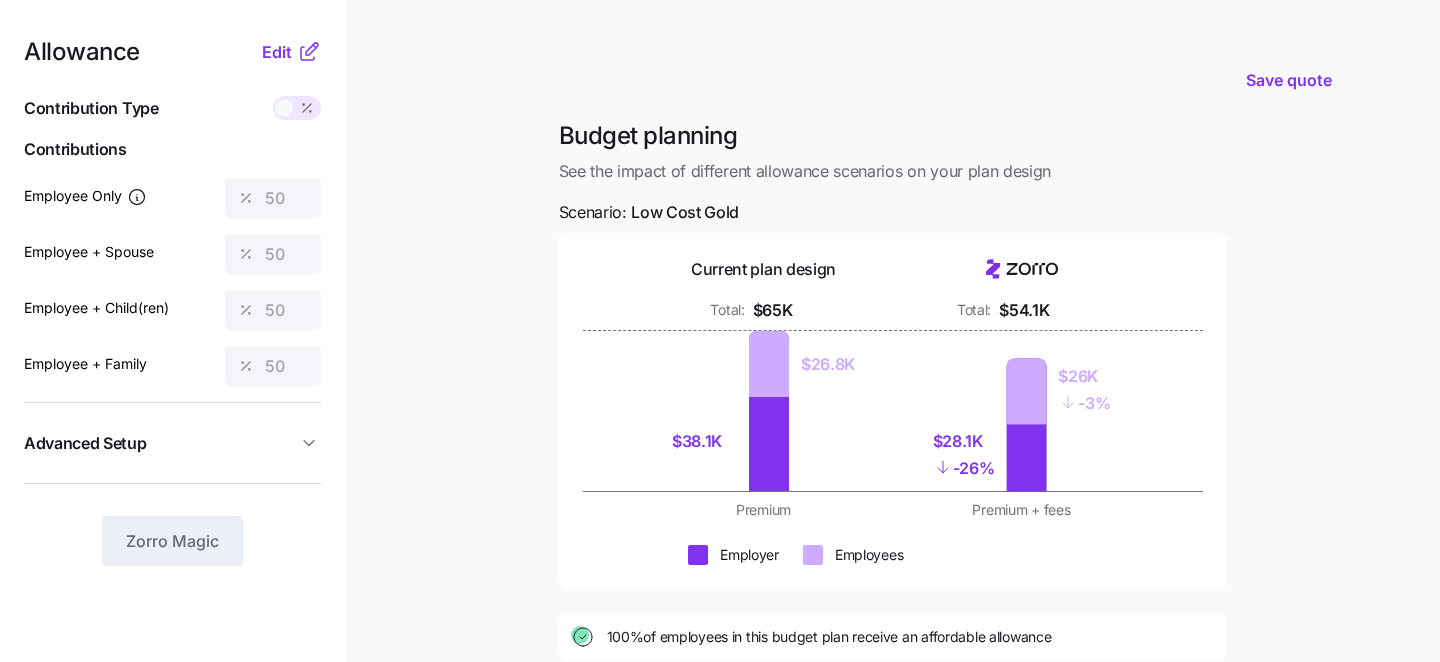 scroll, scrollTop: 321, scrollLeft: 0, axis: vertical 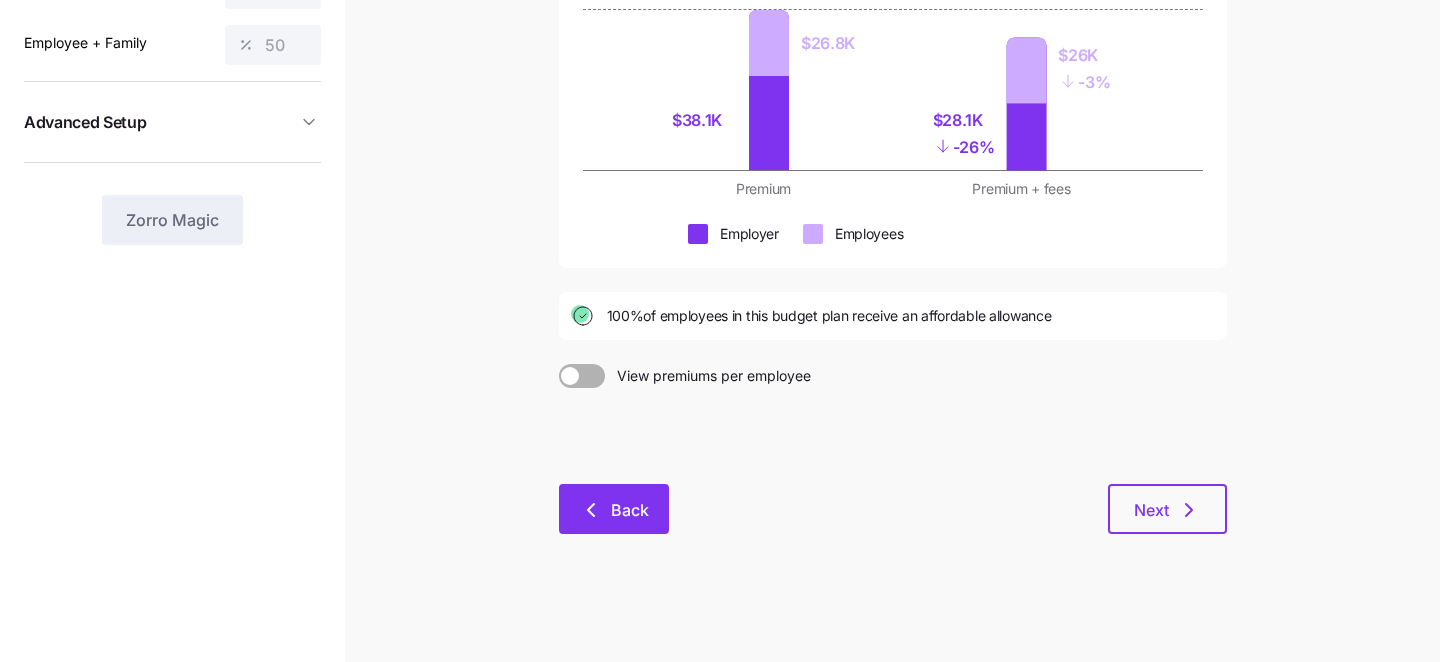 click on "Back" at bounding box center [614, 509] 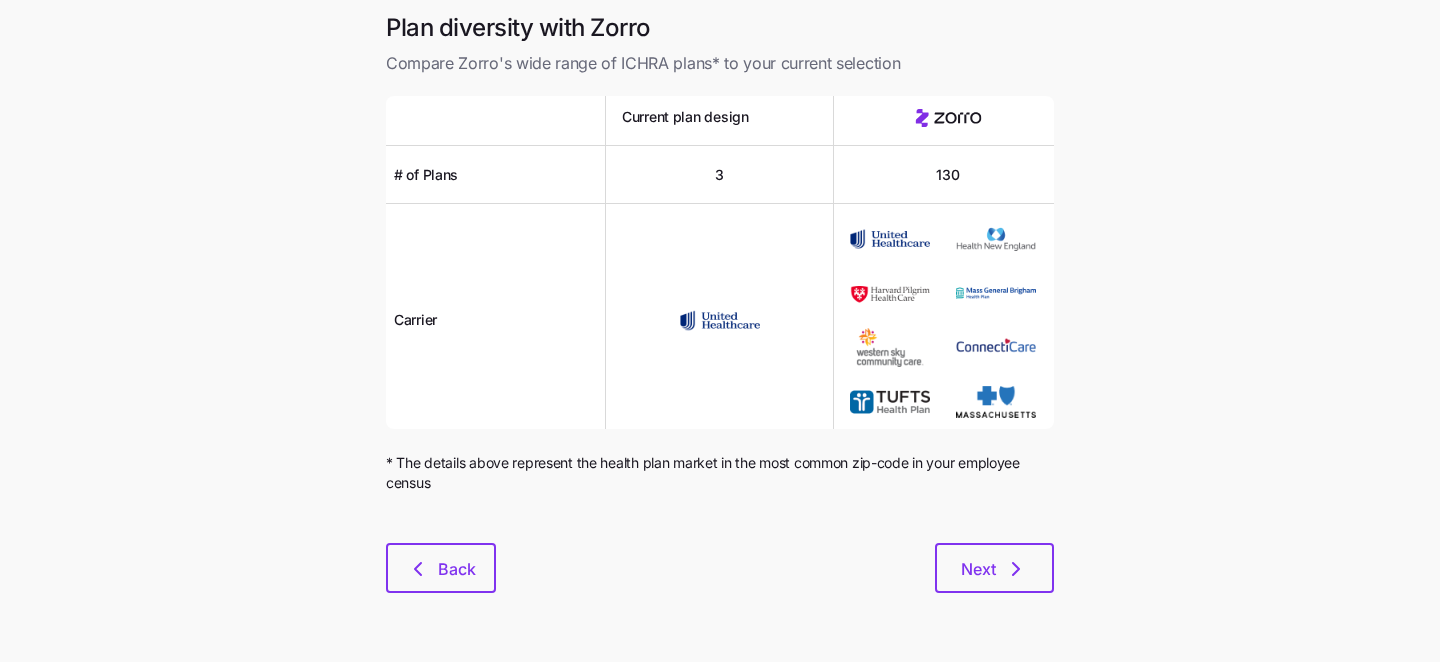 scroll, scrollTop: 0, scrollLeft: 0, axis: both 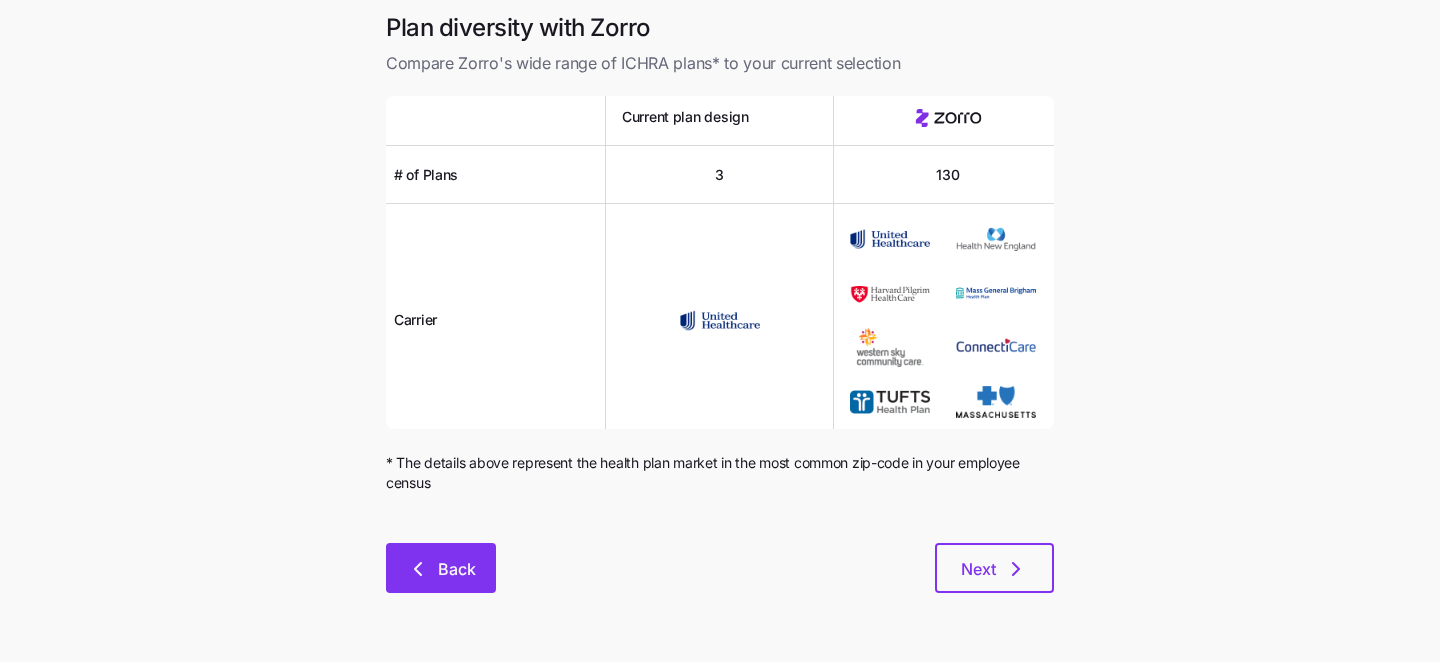 click 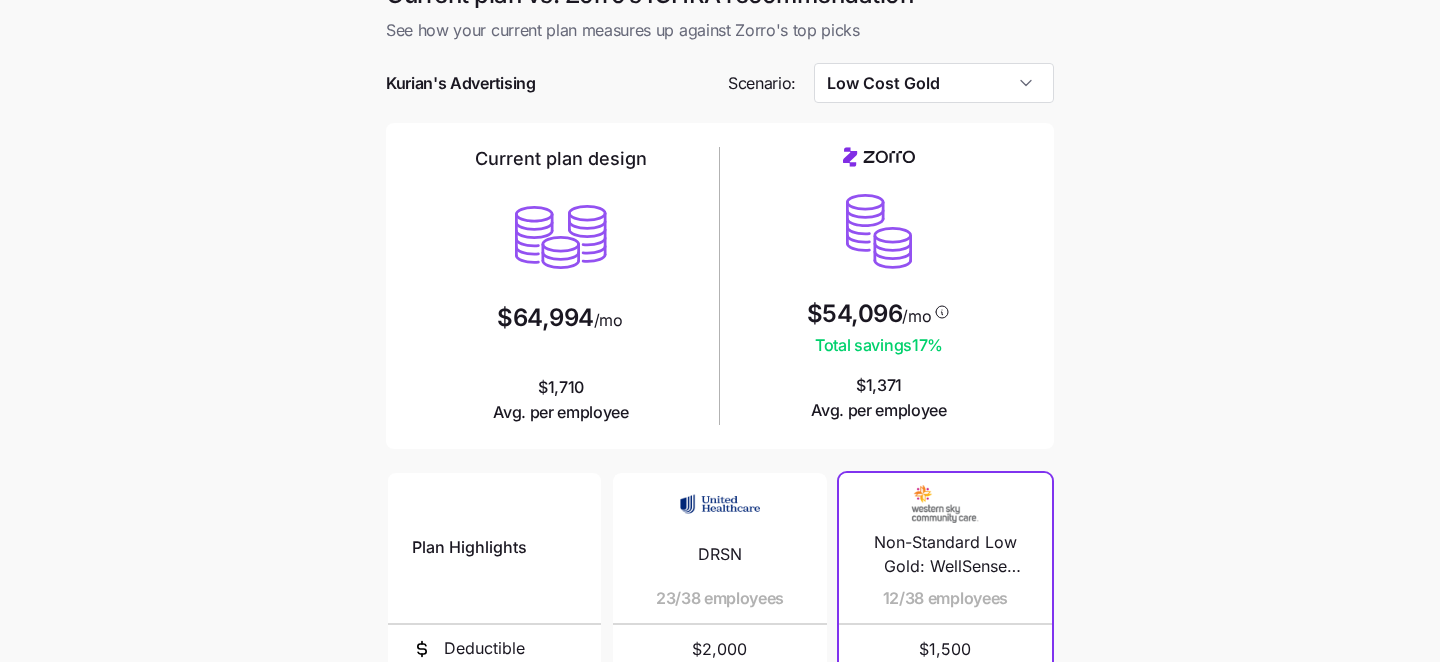 scroll, scrollTop: 0, scrollLeft: 0, axis: both 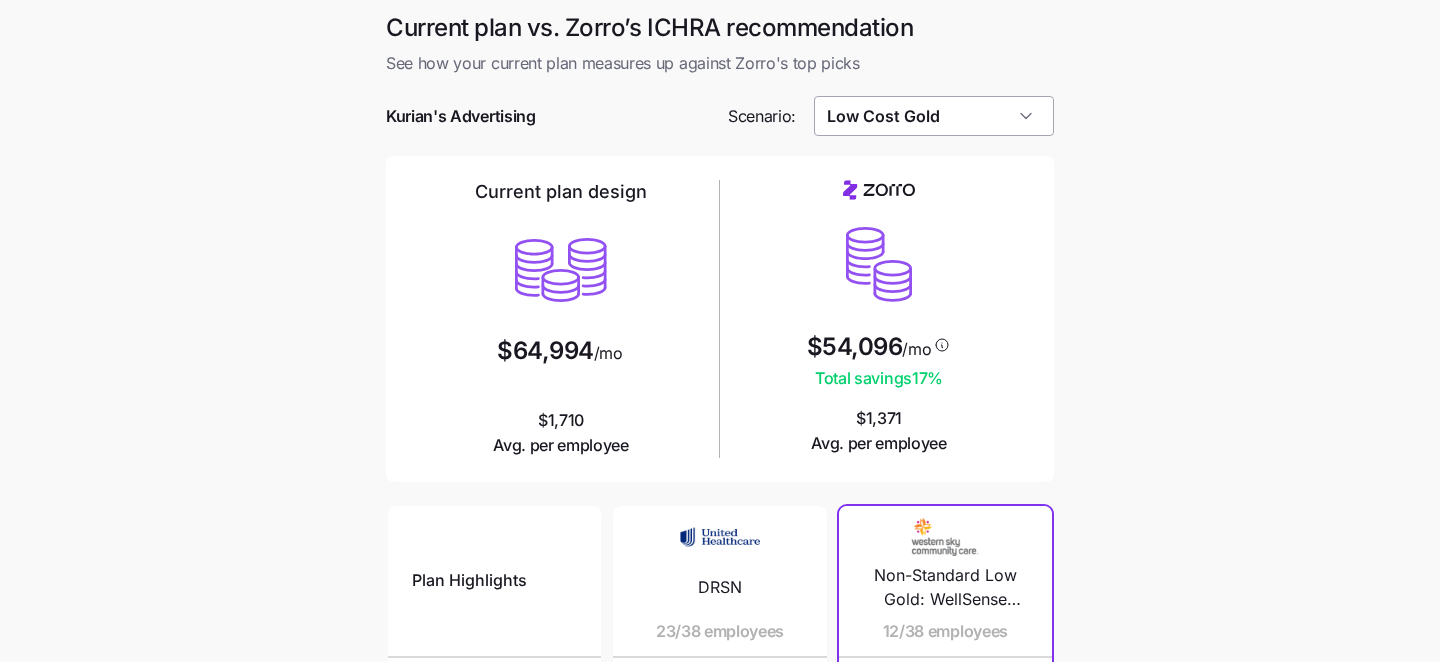 click on "Low Cost Gold" at bounding box center [934, 116] 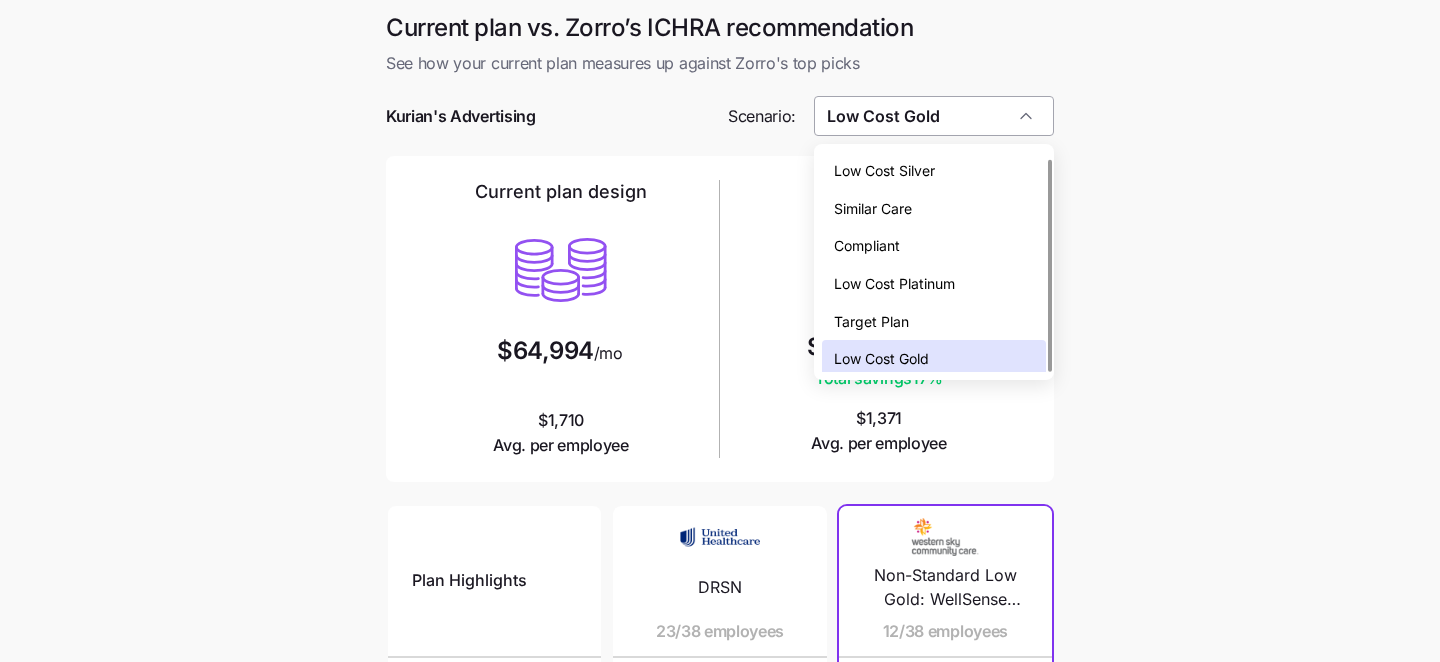 scroll, scrollTop: 6, scrollLeft: 0, axis: vertical 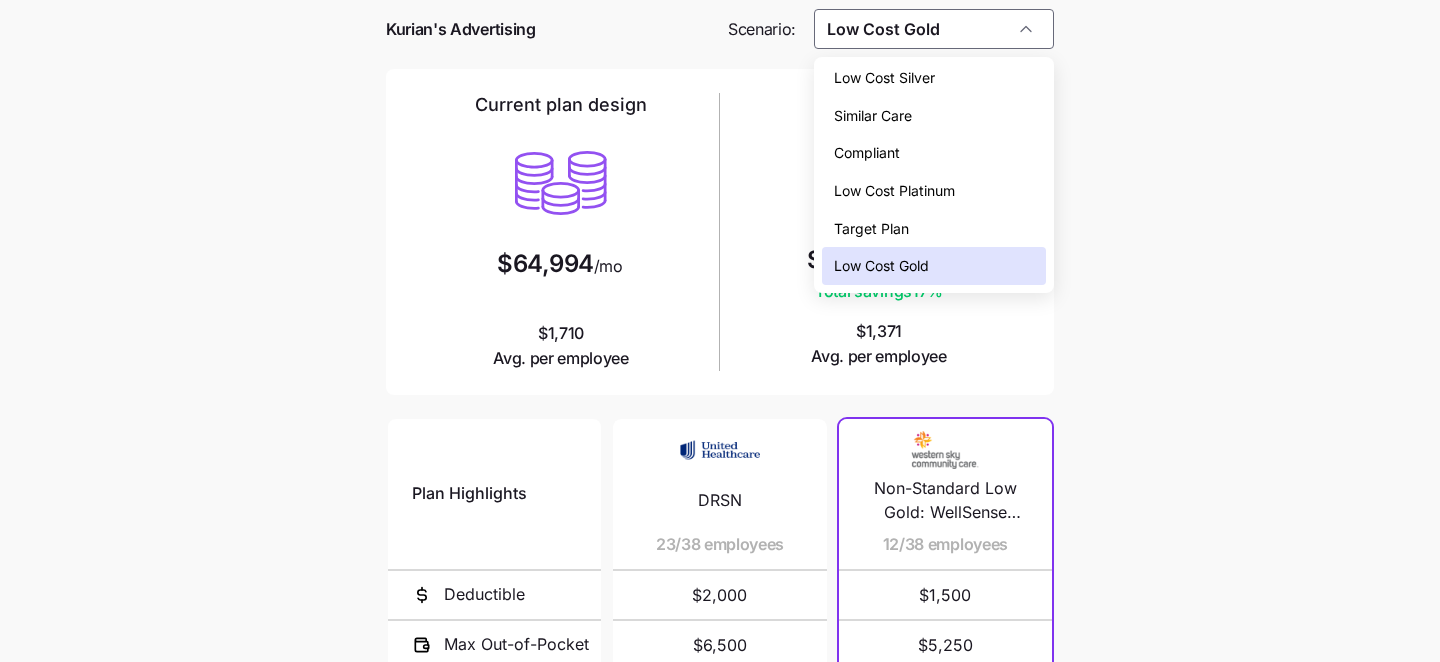 click on "Similar Care" at bounding box center (934, 116) 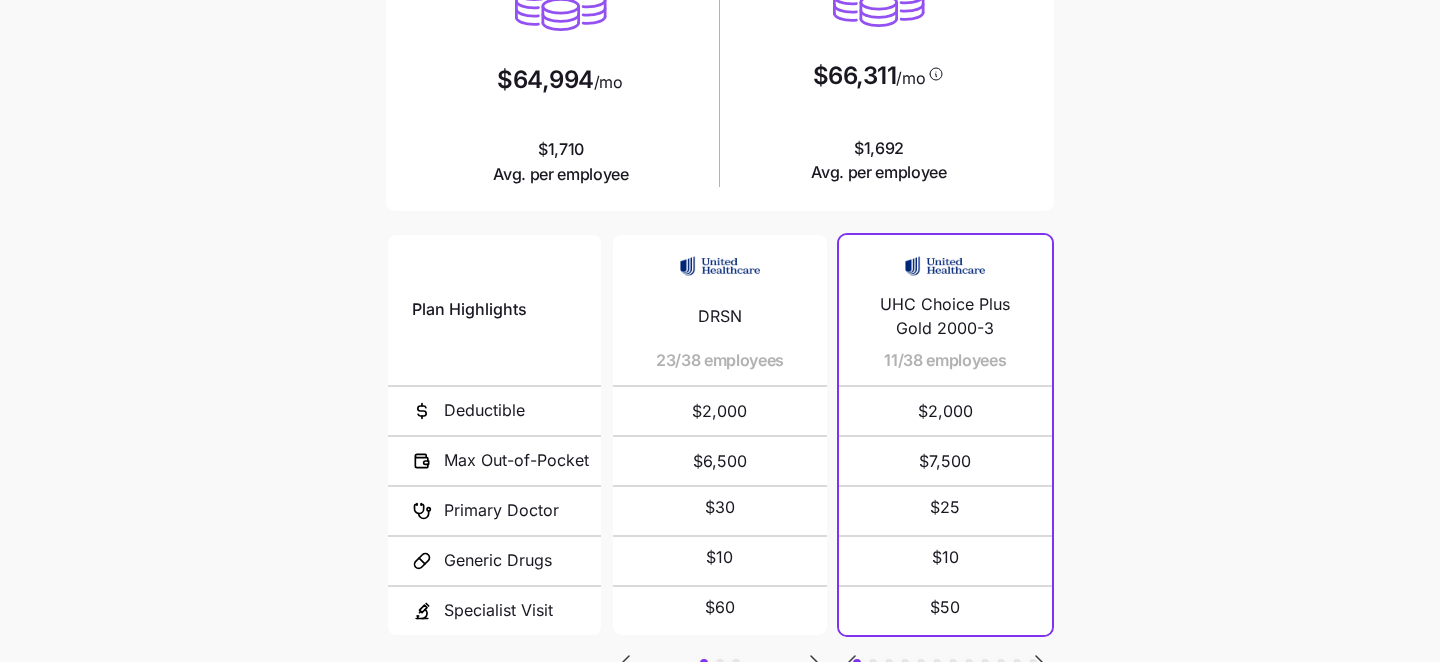 scroll, scrollTop: 297, scrollLeft: 0, axis: vertical 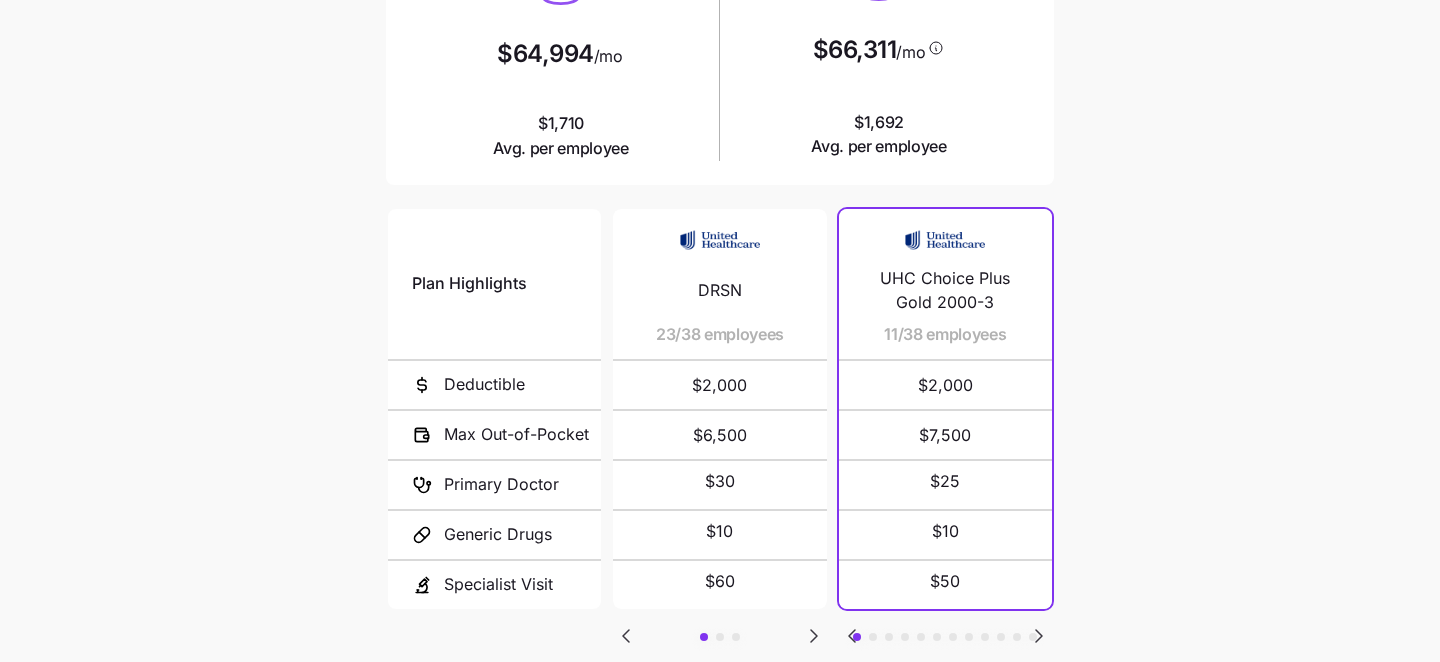 click 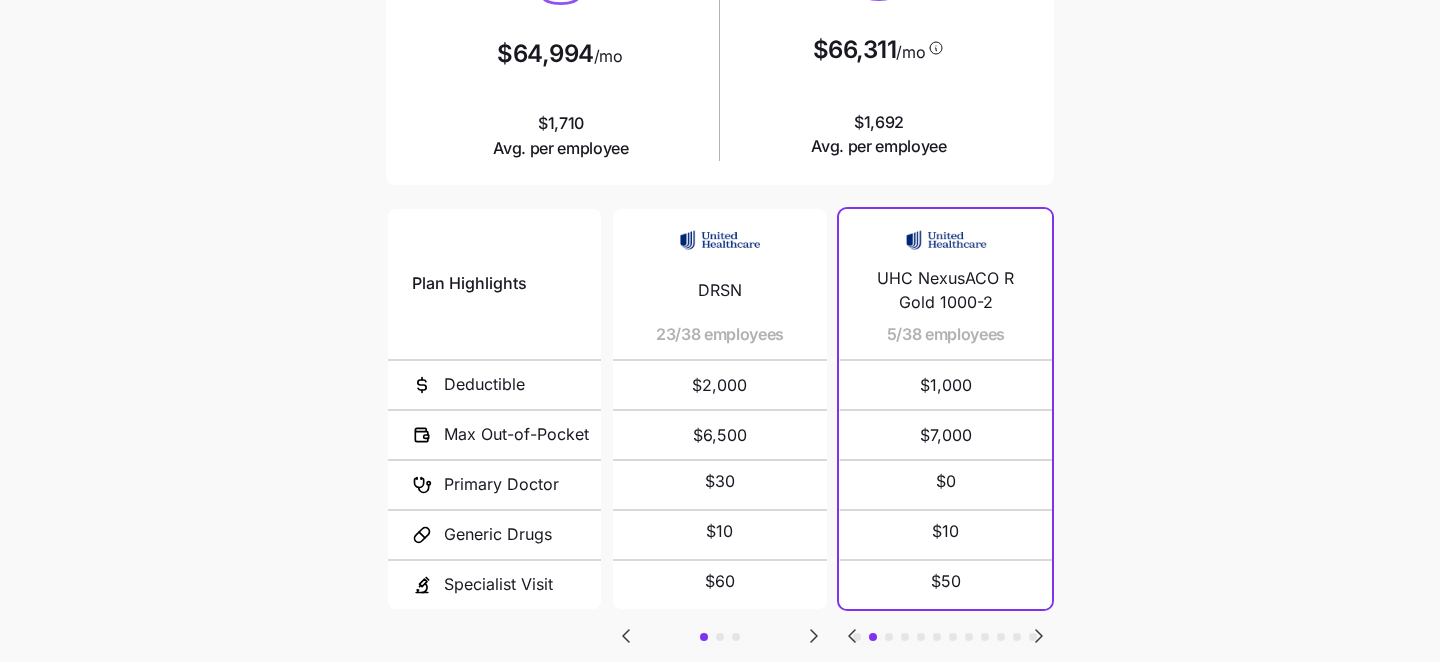 click 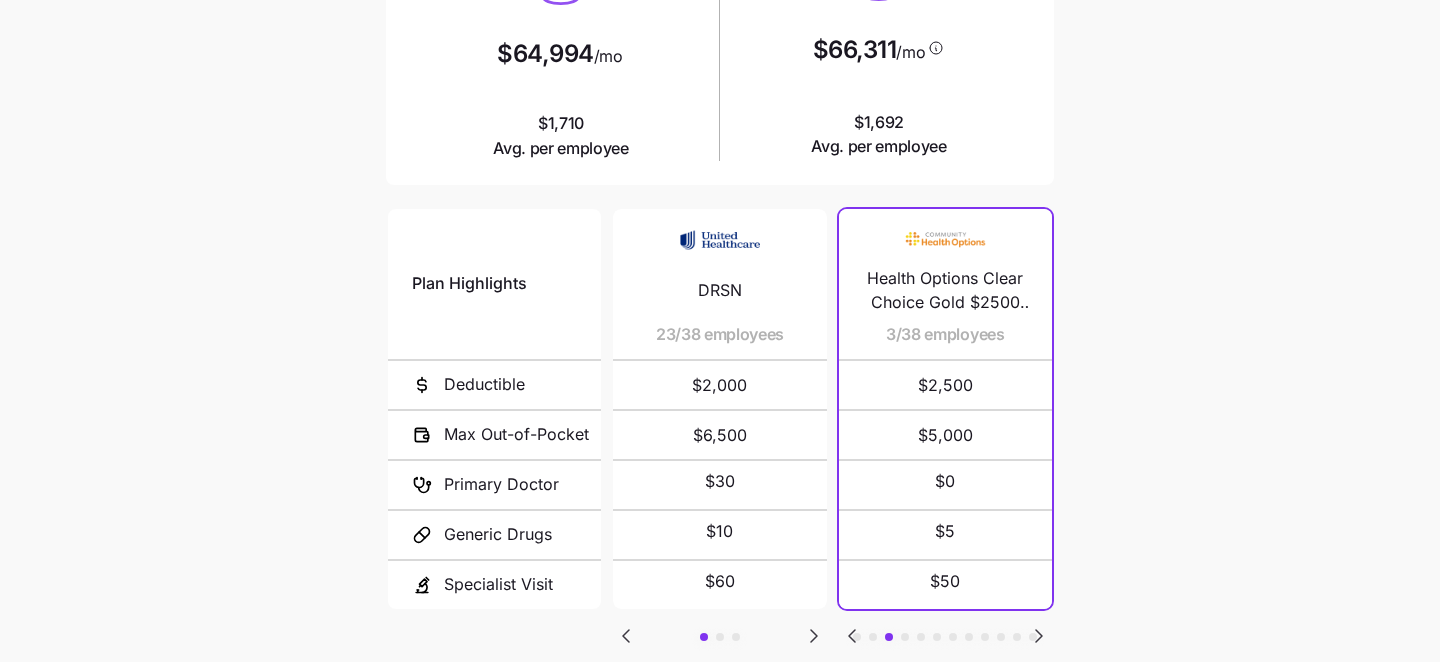 click 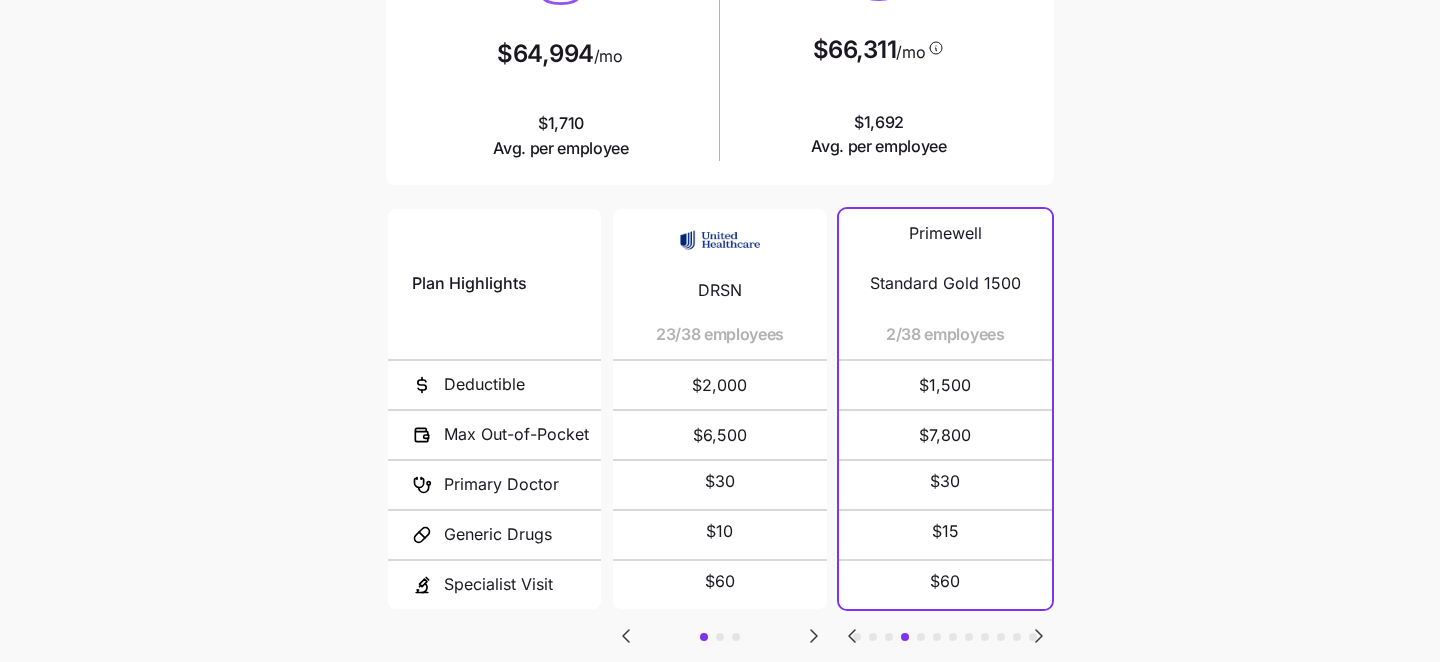 scroll, scrollTop: 0, scrollLeft: 0, axis: both 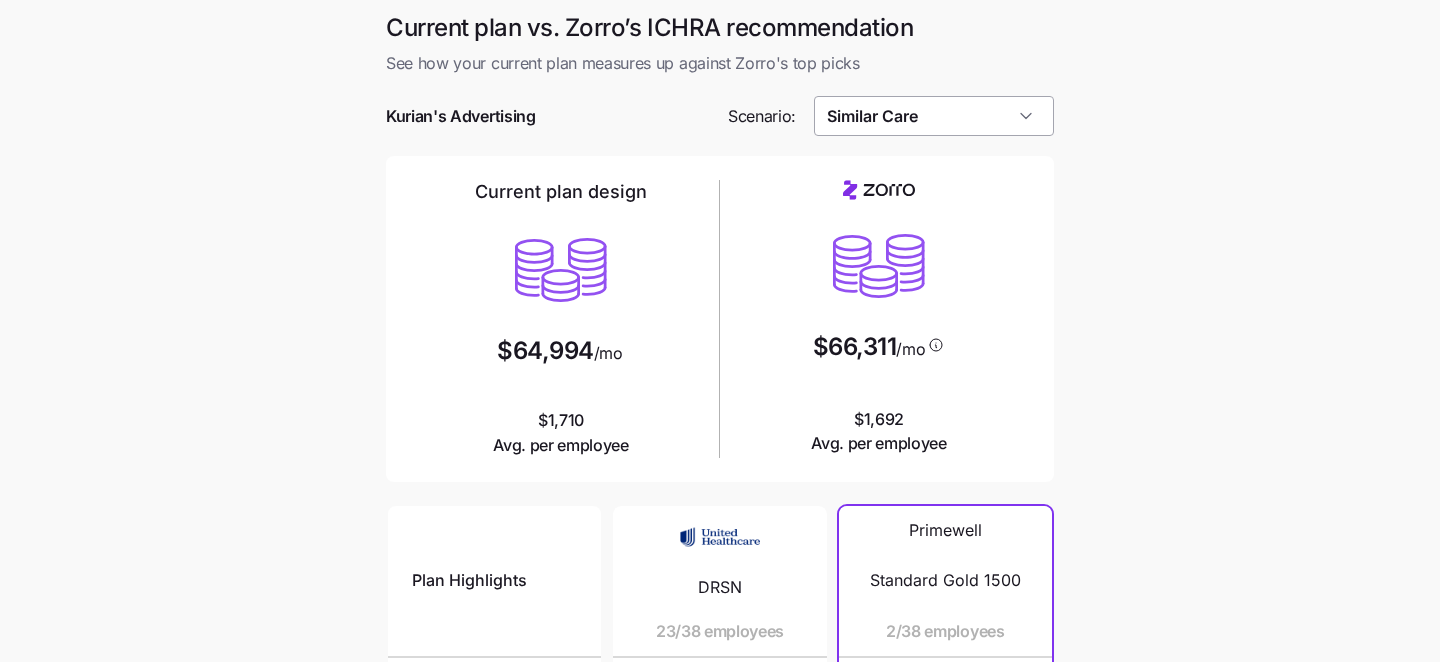 click on "Similar Care" at bounding box center [934, 116] 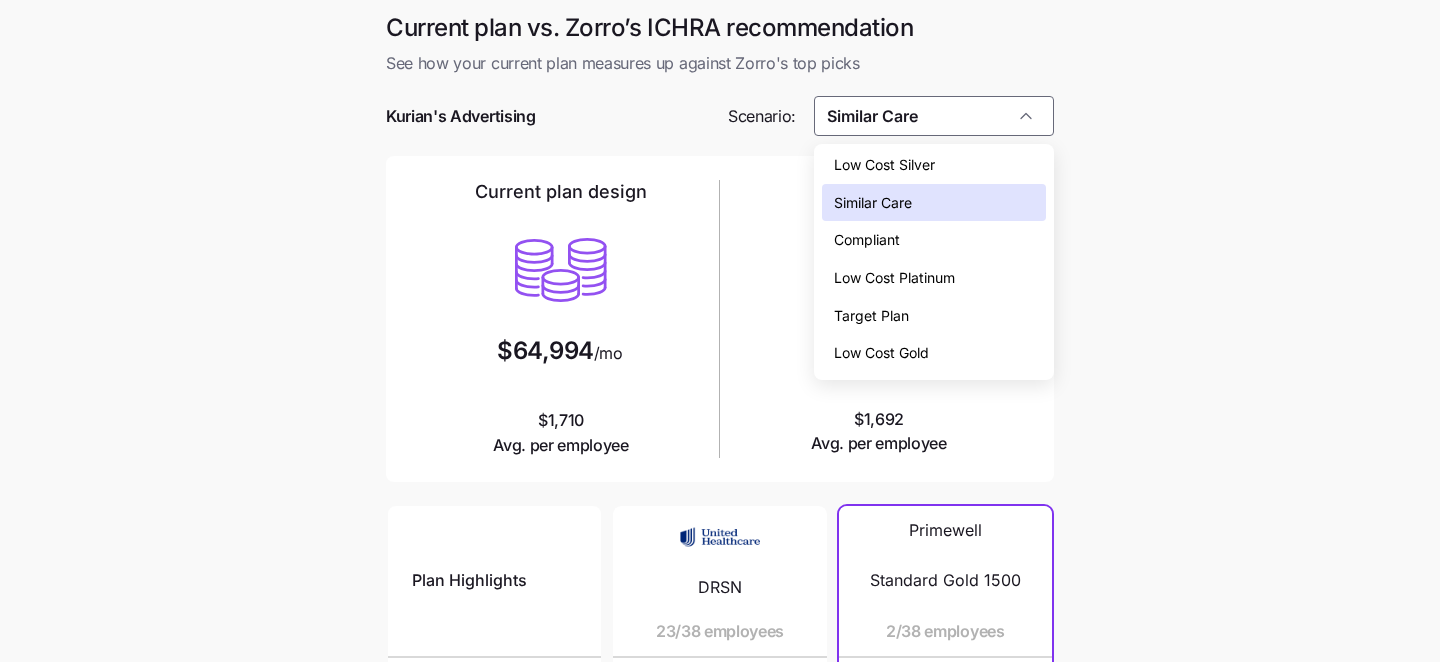 click on "Low Cost Silver" at bounding box center (934, 165) 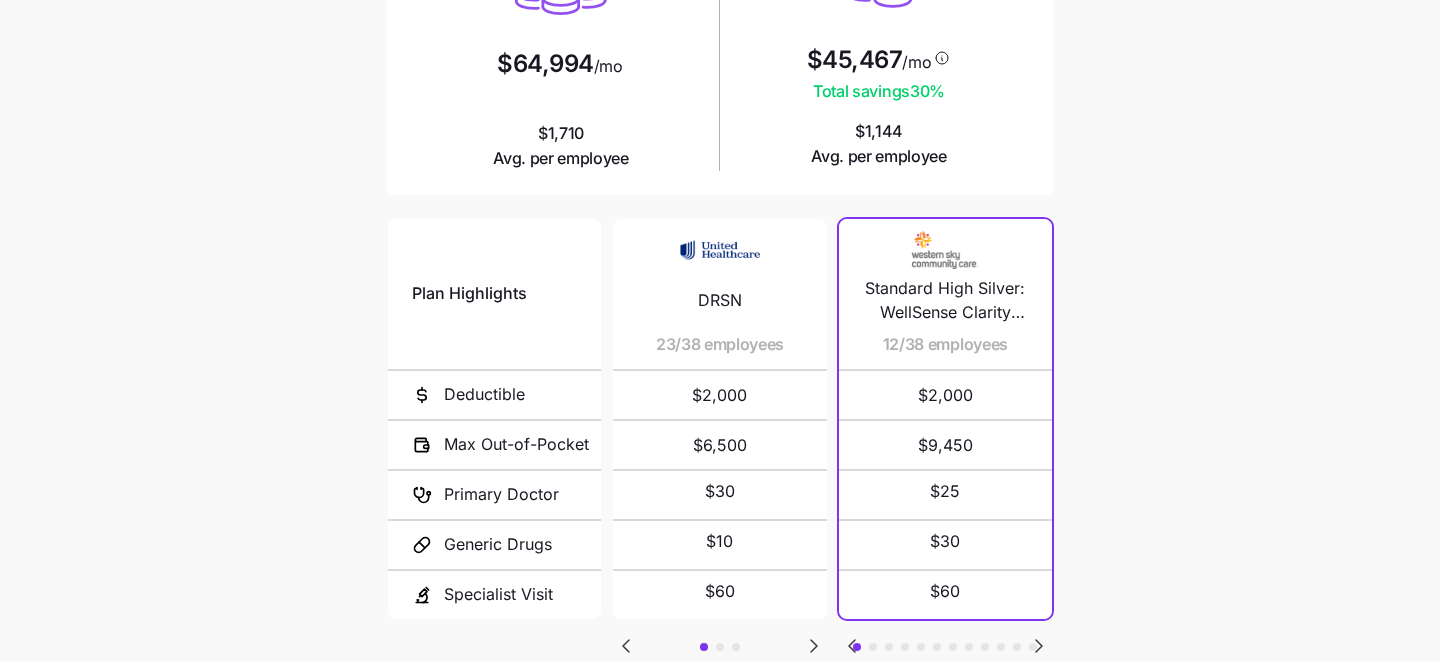 scroll, scrollTop: 398, scrollLeft: 0, axis: vertical 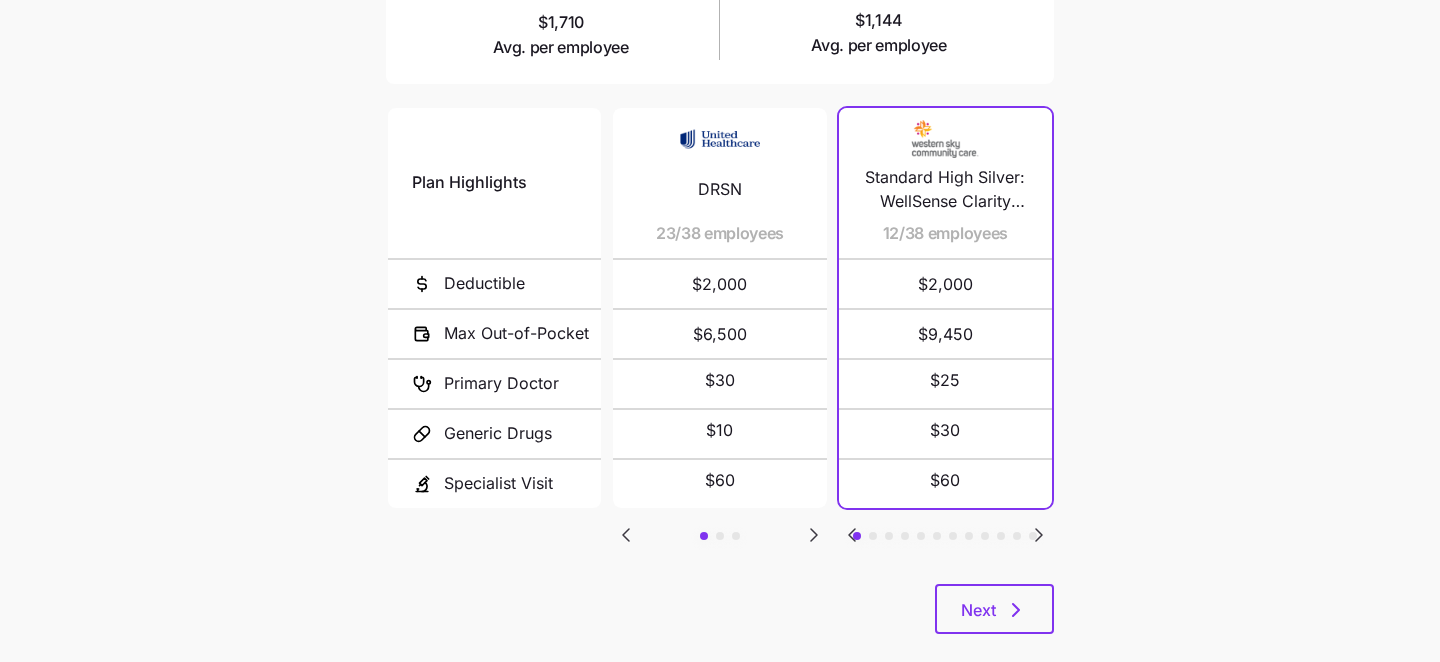 click 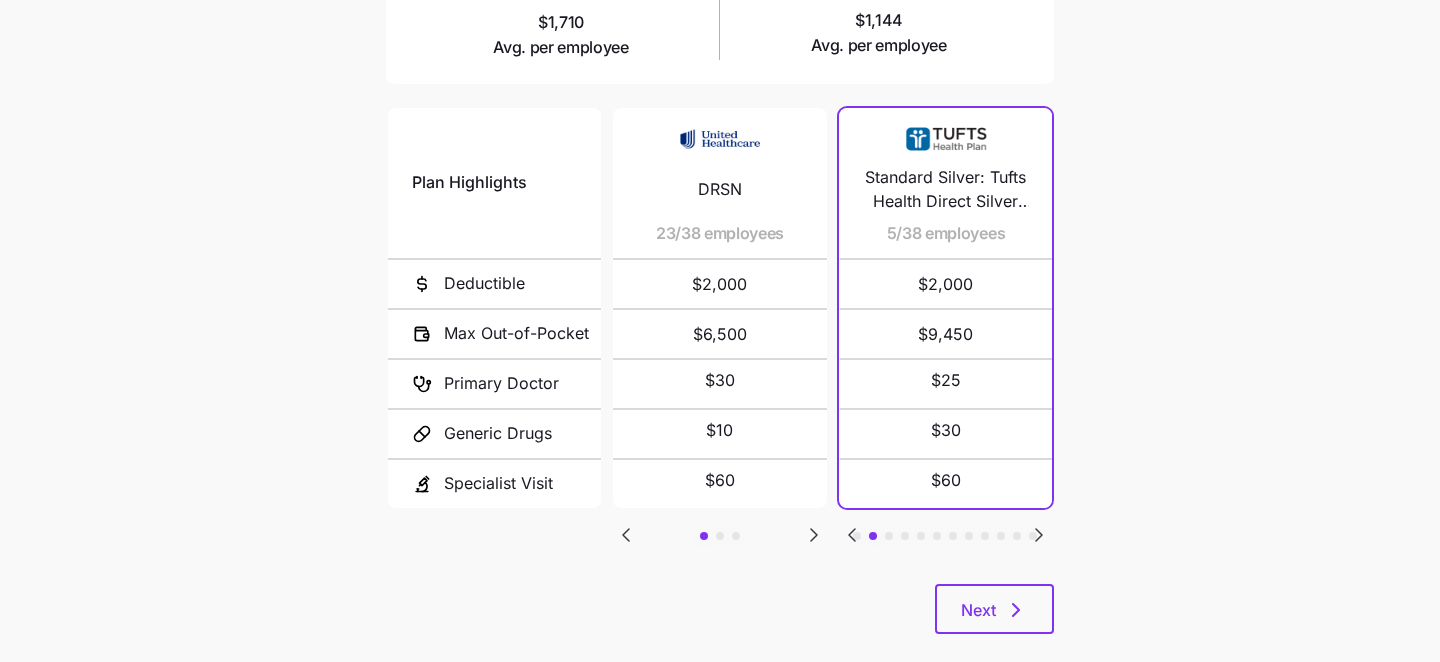 click 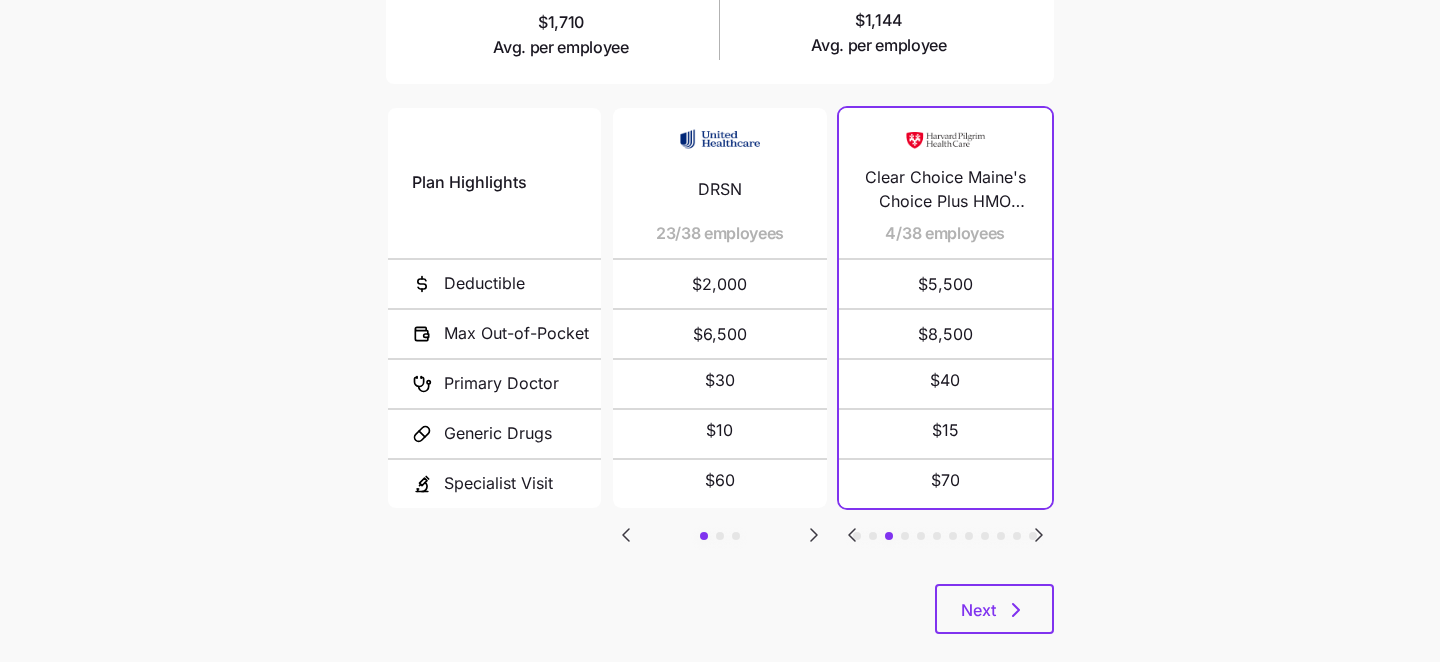 click 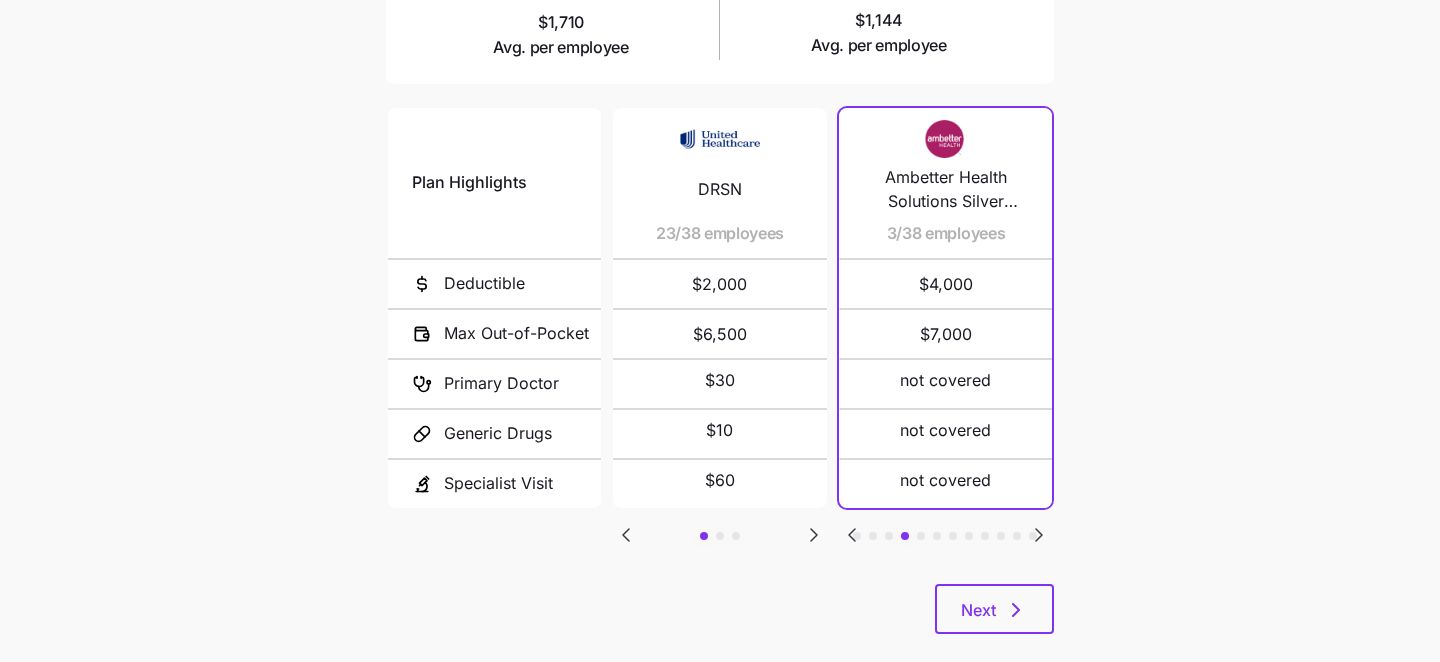 click 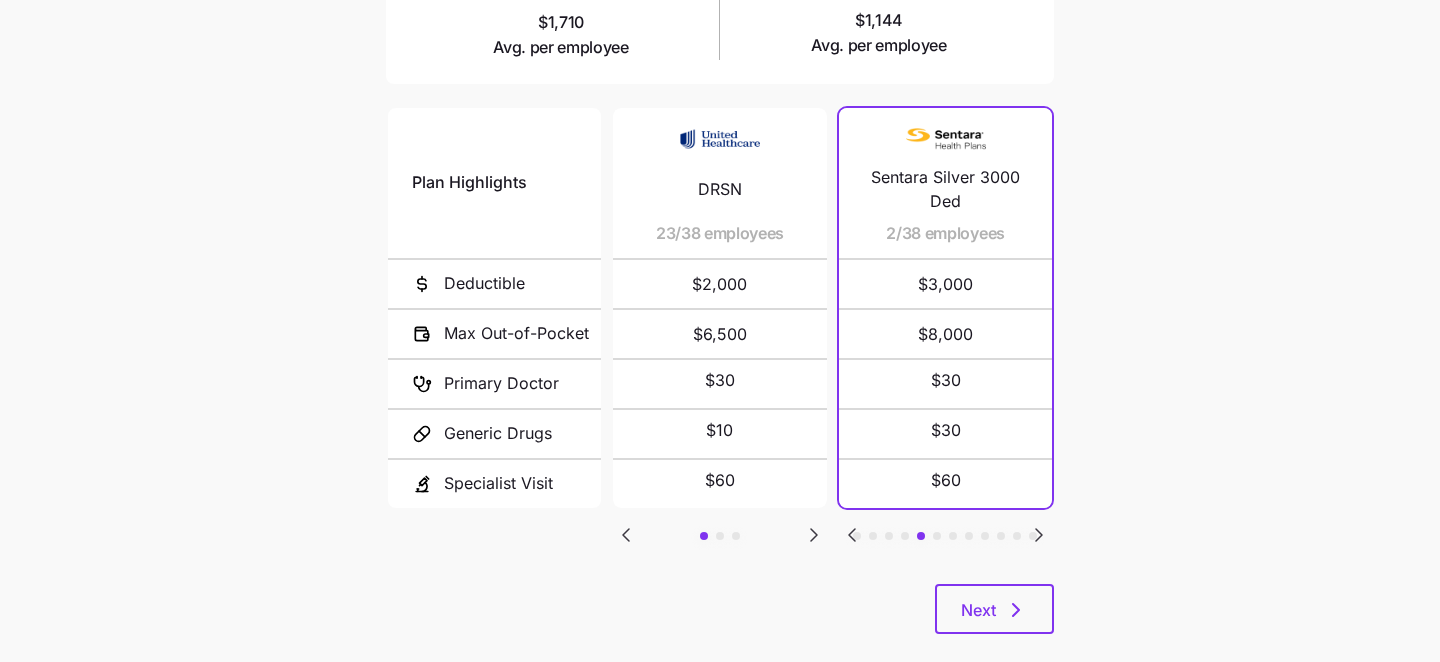 click 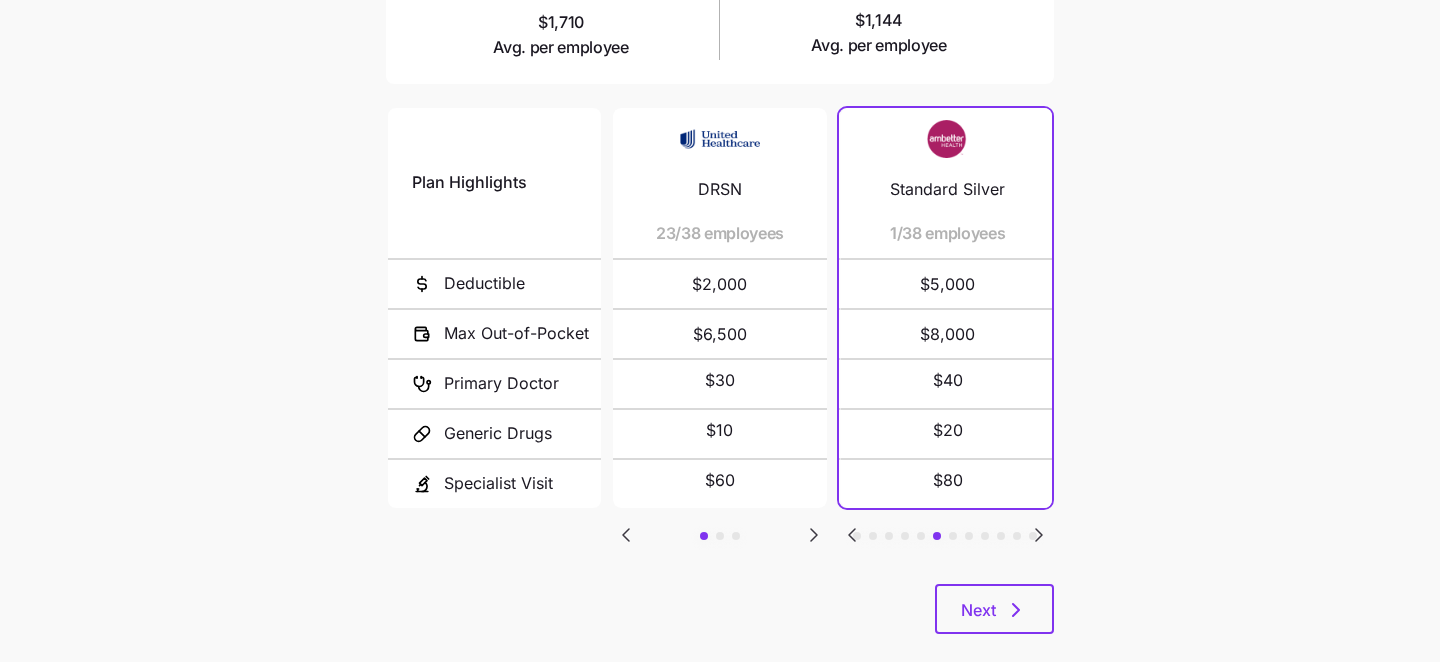 click 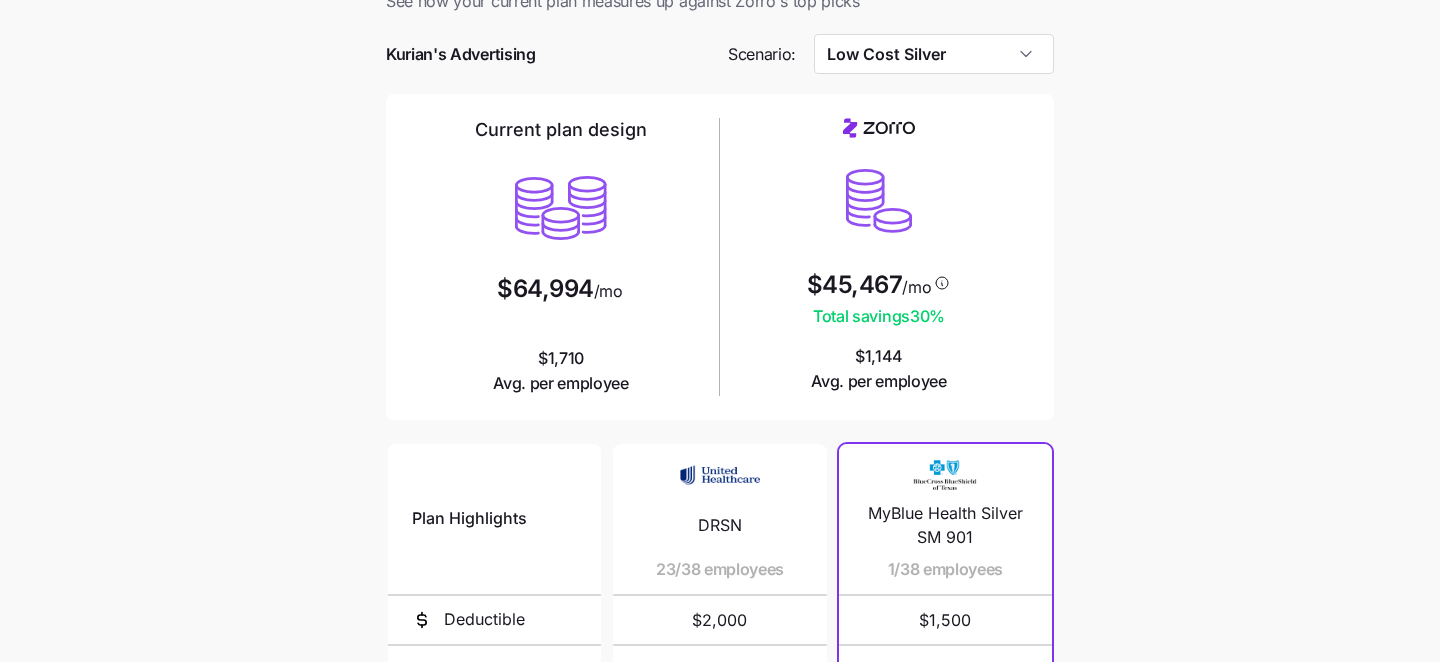 scroll, scrollTop: 0, scrollLeft: 0, axis: both 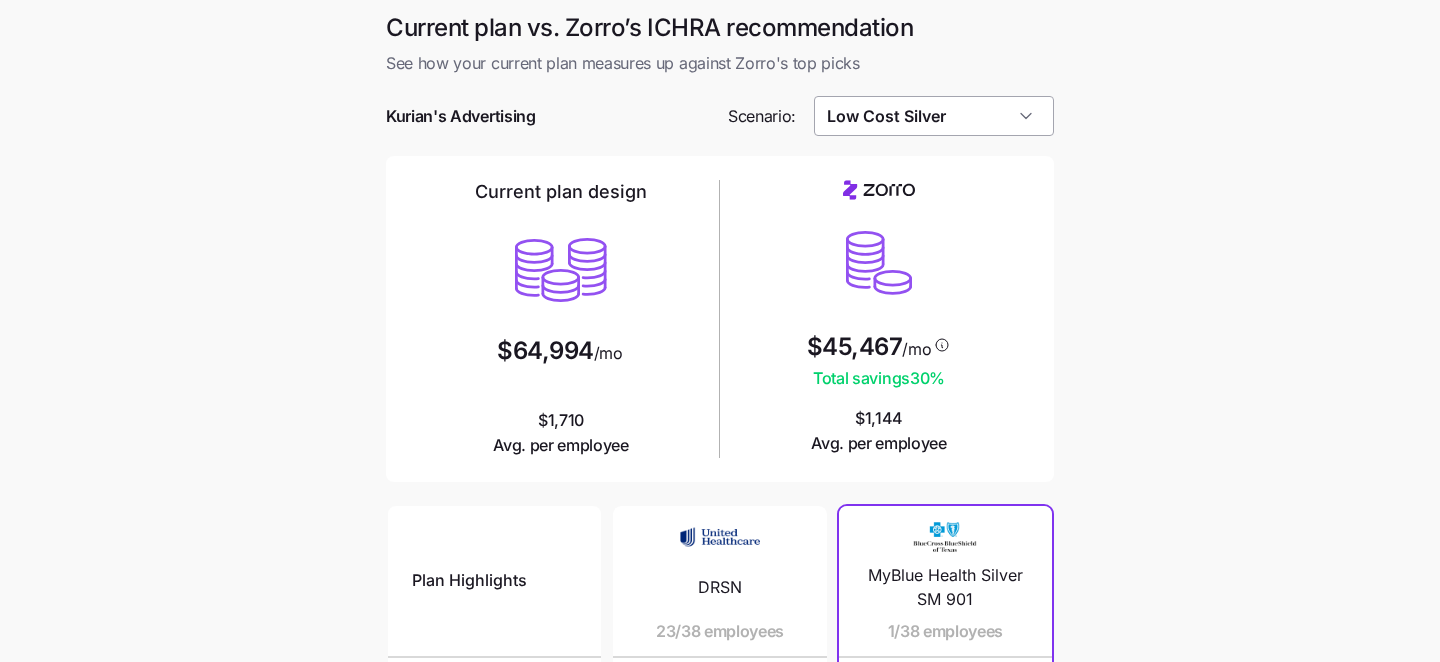 click on "Low Cost Silver" at bounding box center (934, 116) 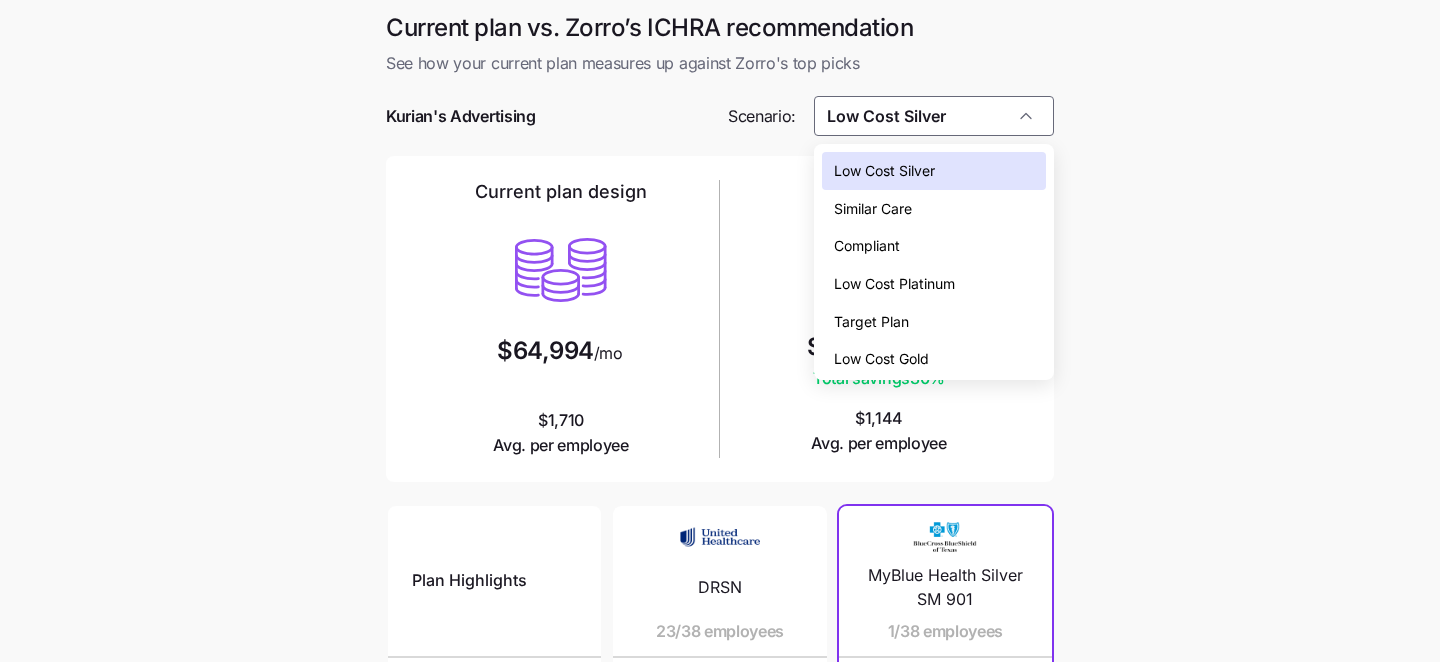 scroll, scrollTop: 6, scrollLeft: 0, axis: vertical 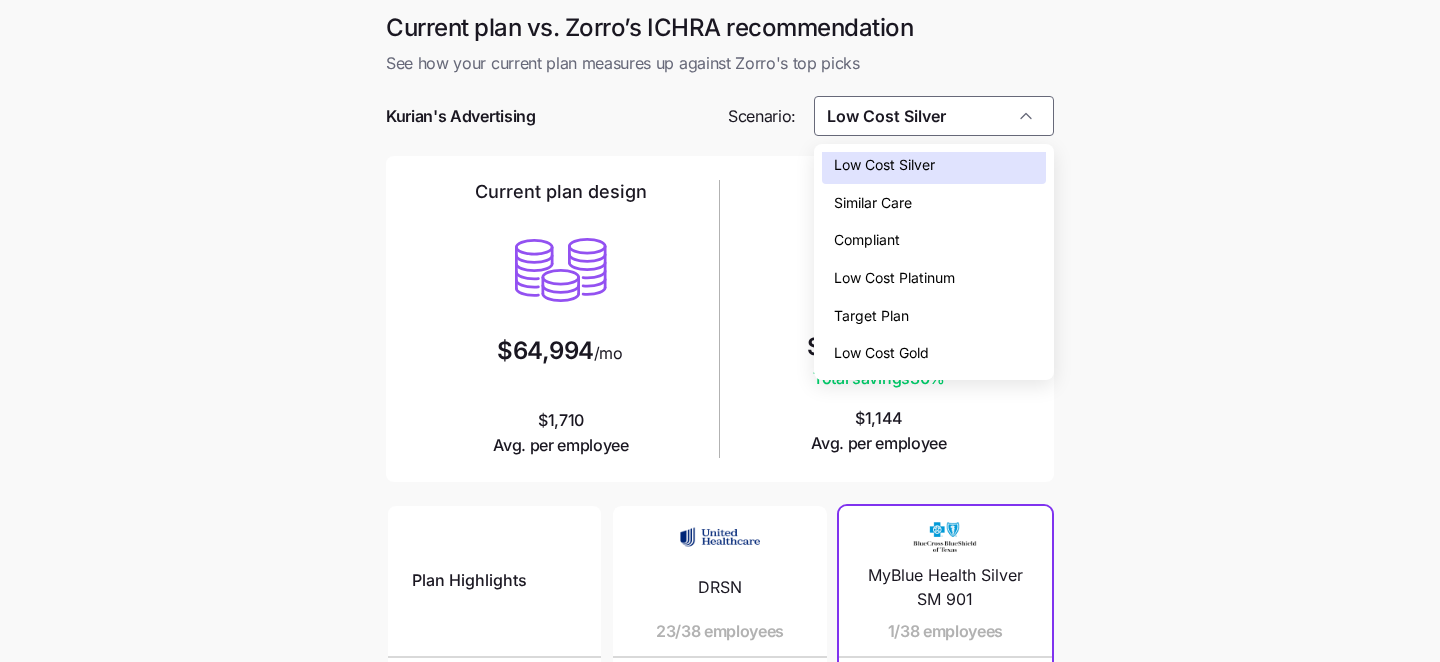 click on "Current plan vs. Zorro’s ICHRA recommendation See how your current plan measures up against Zorro's top picks Kurian's Advertising Scenario: Low Cost Silver Current plan design $64,994 /mo $1,710 Avg. per employee $45,467 /mo Total savings  30 % $1,144 Avg. per employee Plan Highlights Deductible Max Out-of-Pocket Primary Doctor Generic Drugs Specialist Visit DRSN 23/38 employees $2,000 $6,500 $30 $10 $60 DRT5 11/38 employees $1,000 $5,500 $25 $10 $50 EAJH 4/38 employees $2,500 $5,000 $10 Standard High Silver: WellSense Clarity Silver 2000 II 12/38 employees $2,000 $9,450 $25 $30 $60 Standard Silver: Tufts Health Direct Silver 2000 II 5/38 employees $2,000 $9,450 $25 $30 $60 Clear Choice Maine's Choice Plus HMO Silver 5500  - HMO 4/38 employees $5,500 $8,500 $40 $15 $70 Ambetter Health Solutions Silver Copay HSA 4000 3/38 employees $4,000 $7,000 not covered not covered not covered Sentara Silver 3000 Ded 2/38 employees $3,000 $8,000 $30 $30 $60 Standard Silver 1/38 employees $5,000 $8,000 $40 $20 $80 $1,500" at bounding box center (720, 546) 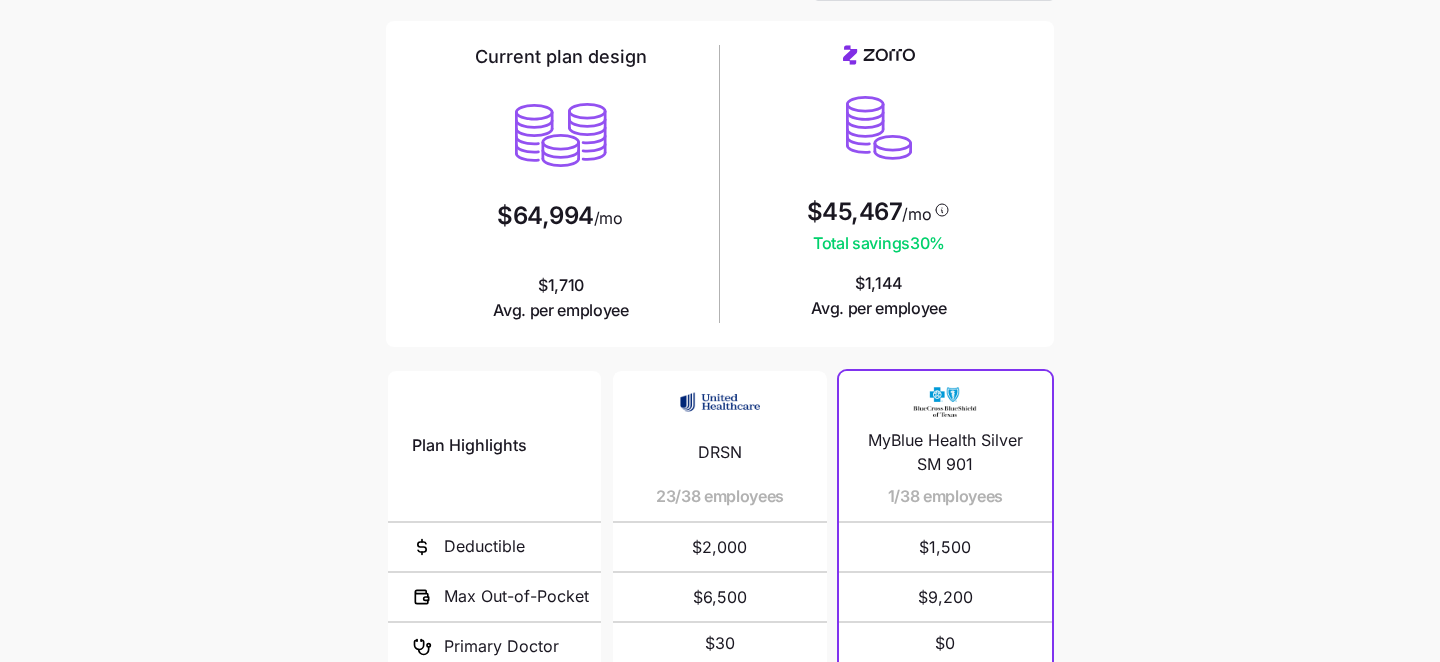 scroll, scrollTop: 0, scrollLeft: 0, axis: both 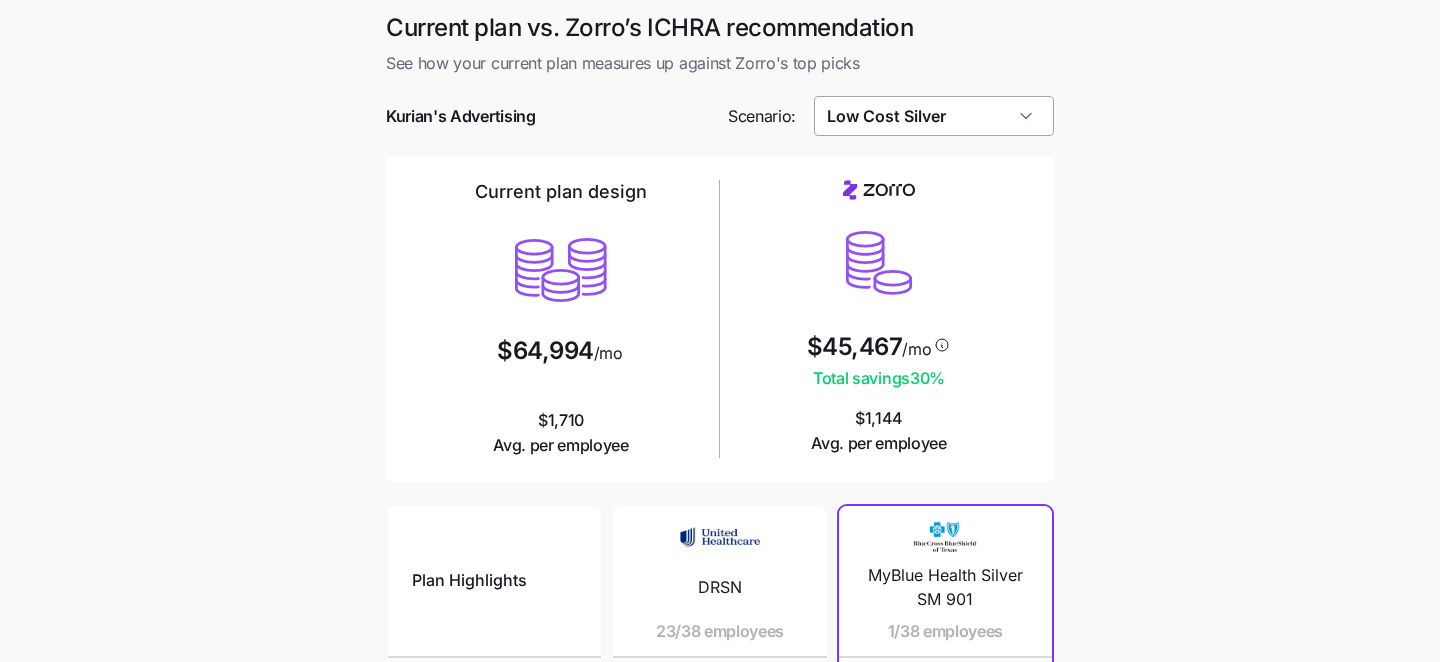 click on "Low Cost Silver" at bounding box center (934, 116) 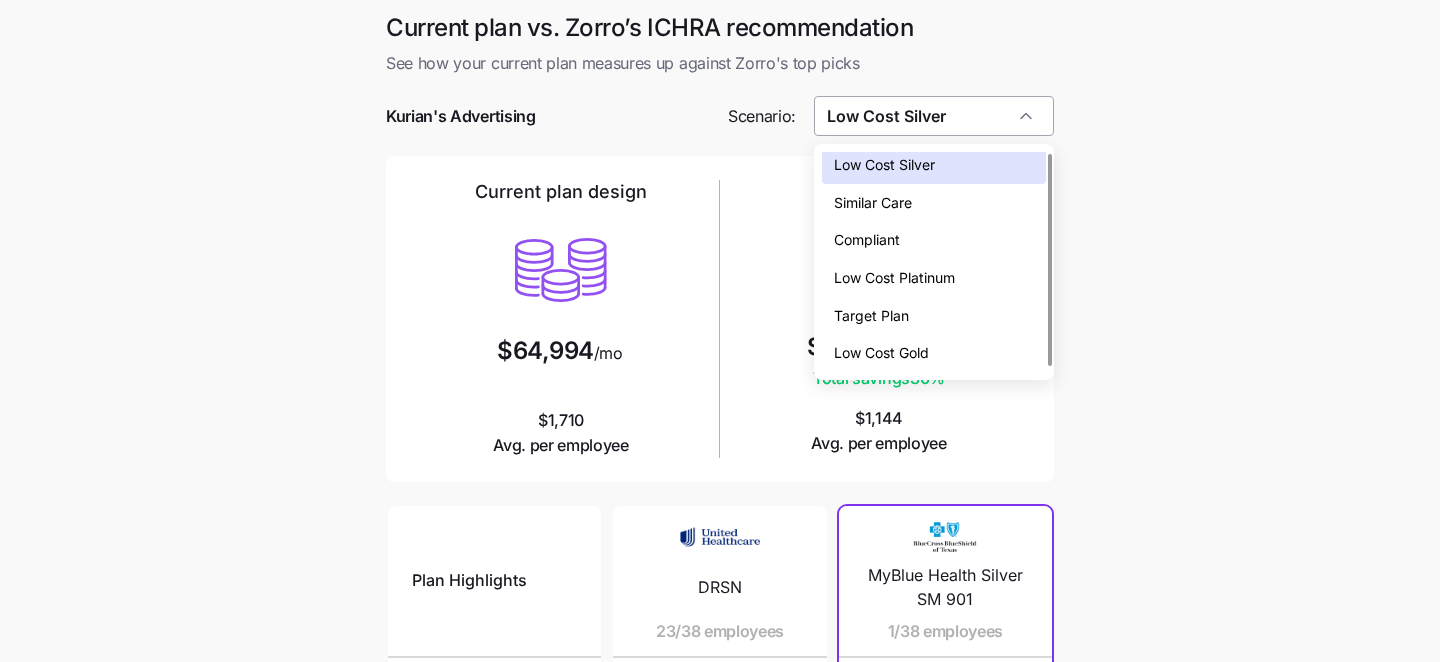 scroll, scrollTop: 0, scrollLeft: 0, axis: both 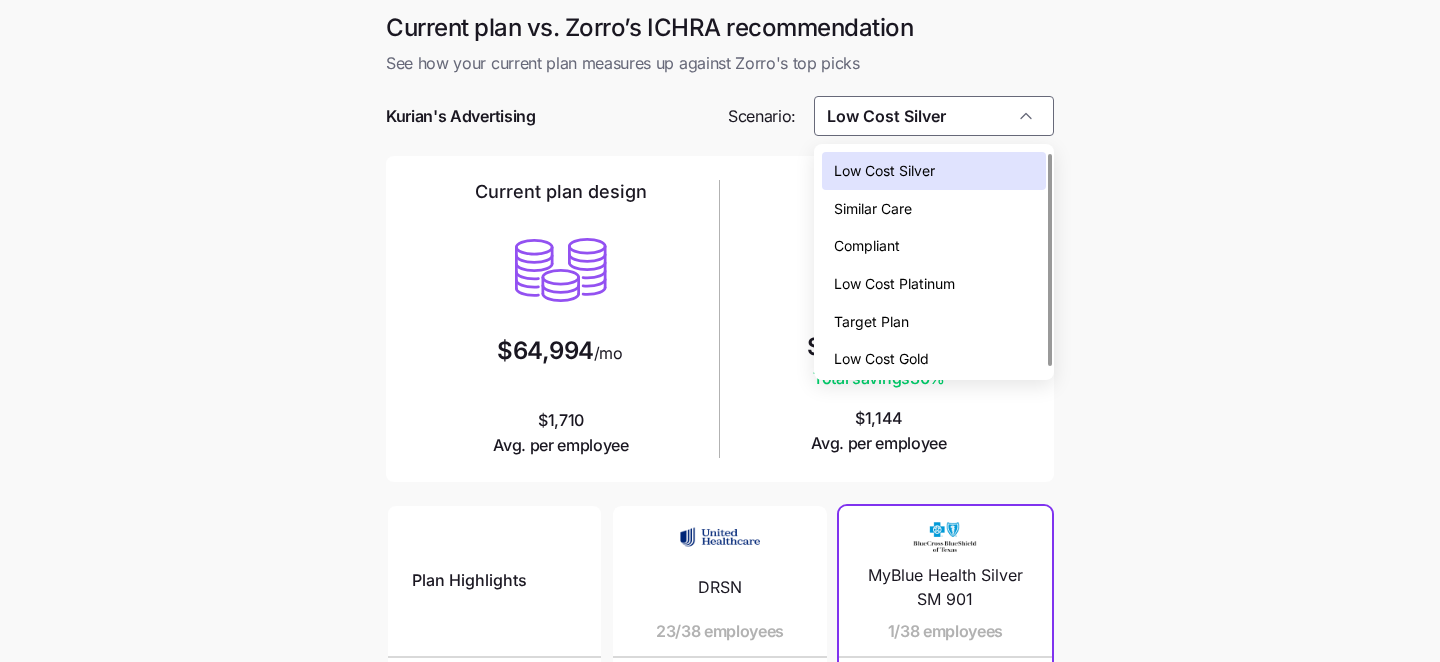 click on "Current plan vs. Zorro’s ICHRA recommendation See how your current plan measures up against Zorro's top picks Kurian's Advertising Scenario: Low Cost Silver Current plan design $64,994 /mo $1,710 Avg. per employee $45,467 /mo Total savings  30 % $1,144 Avg. per employee Plan Highlights Deductible Max Out-of-Pocket Primary Doctor Generic Drugs Specialist Visit DRSN 23/38 employees $2,000 $6,500 $30 $10 $60 DRT5 11/38 employees $1,000 $5,500 $25 $10 $50 EAJH 4/38 employees $2,500 $5,000 $10 Standard High Silver: WellSense Clarity Silver 2000 II 12/38 employees $2,000 $9,450 $25 $30 $60 Standard Silver: Tufts Health Direct Silver 2000 II 5/38 employees $2,000 $9,450 $25 $30 $60 Clear Choice Maine's Choice Plus HMO Silver 5500  - HMO 4/38 employees $5,500 $8,500 $40 $15 $70 Ambetter Health Solutions Silver Copay HSA 4000 3/38 employees $4,000 $7,000 not covered not covered not covered Sentara Silver 3000 Ded 2/38 employees $3,000 $8,000 $30 $30 $60 Standard Silver 1/38 employees $5,000 $8,000 $40 $20 $80 $1,500" at bounding box center (720, 546) 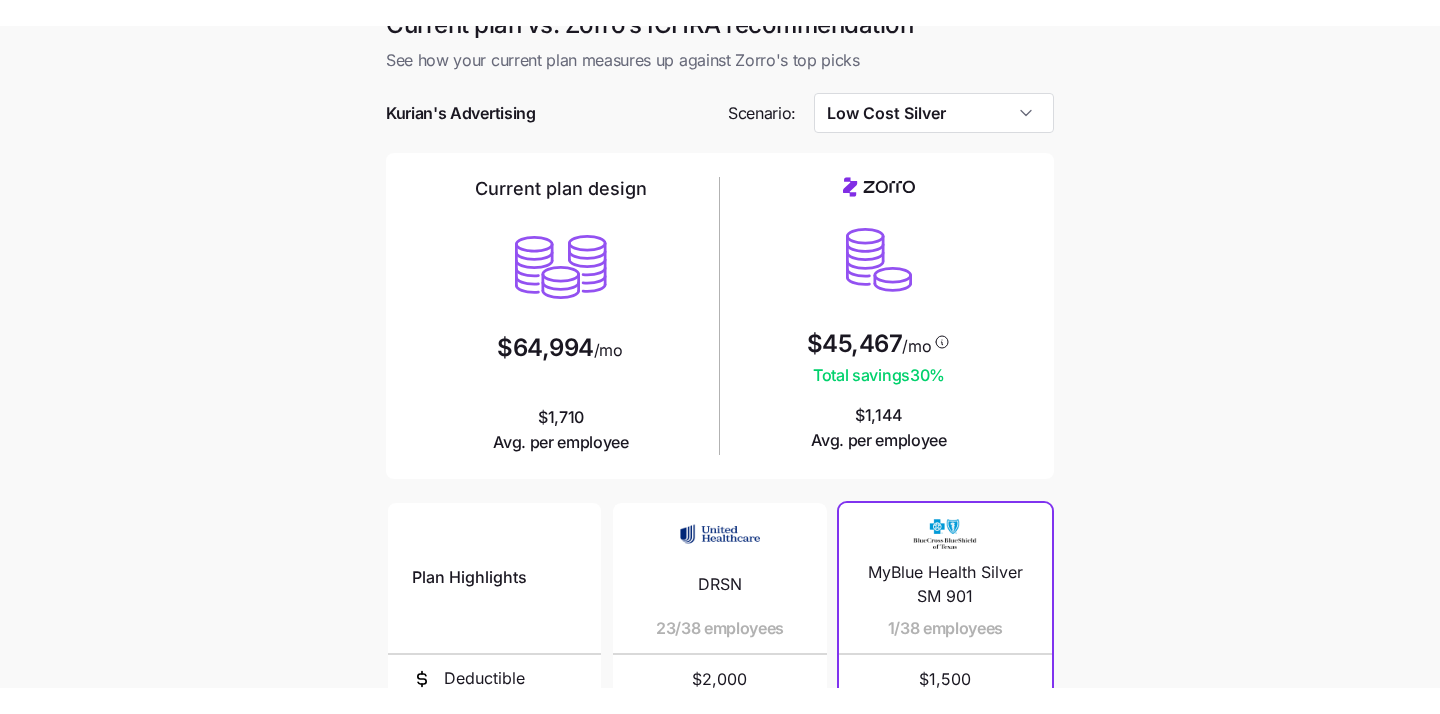 scroll, scrollTop: 31, scrollLeft: 0, axis: vertical 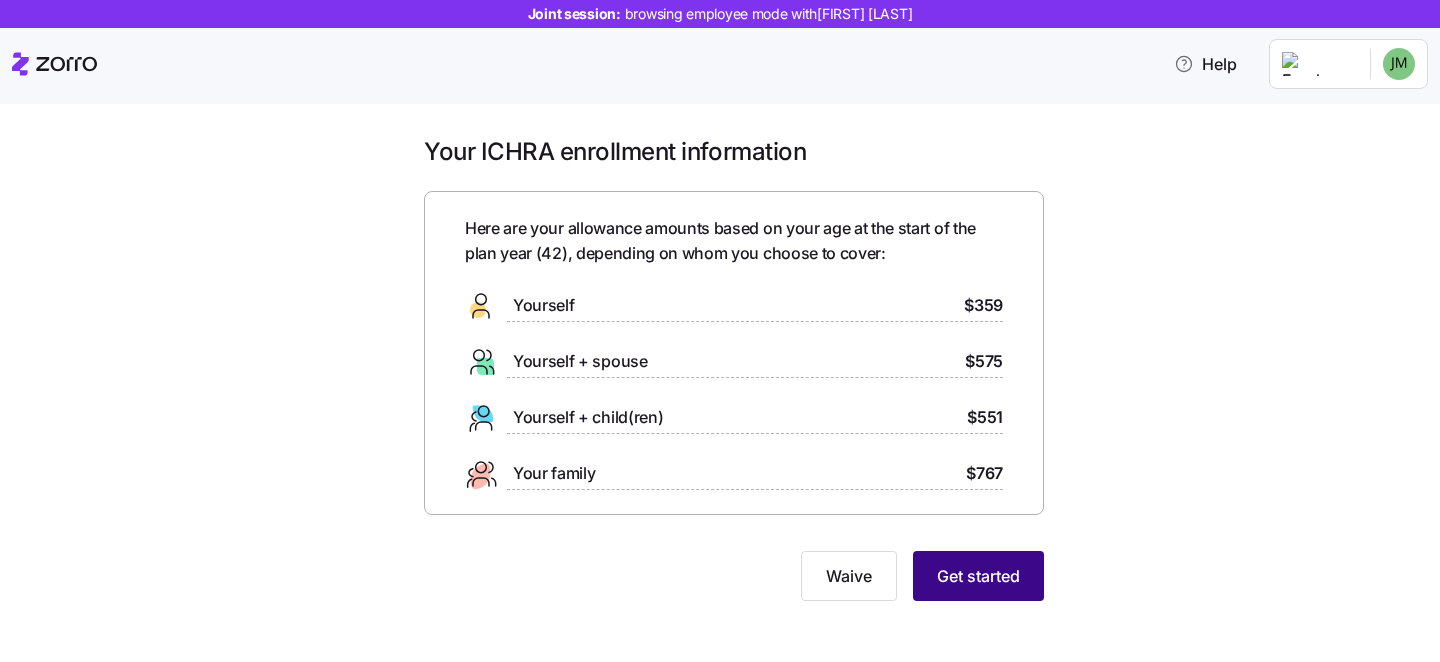 click on "Get started" at bounding box center (978, 576) 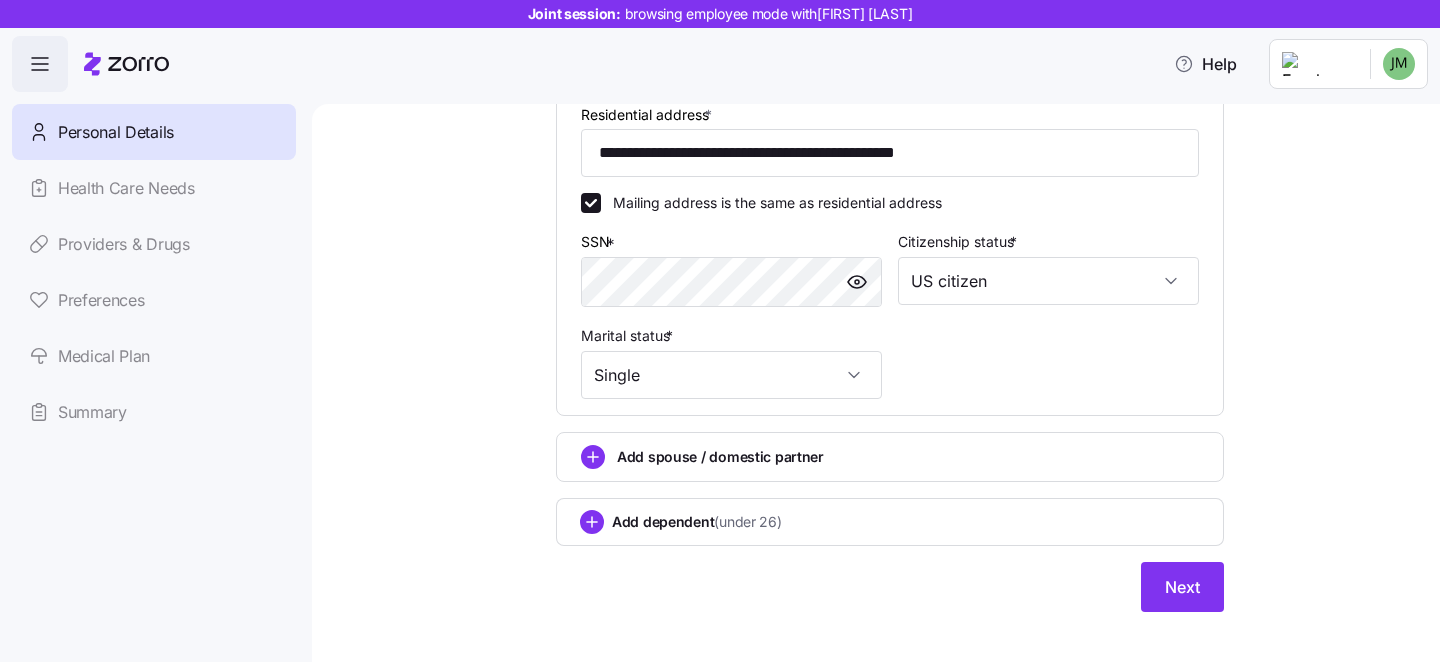 scroll, scrollTop: 604, scrollLeft: 0, axis: vertical 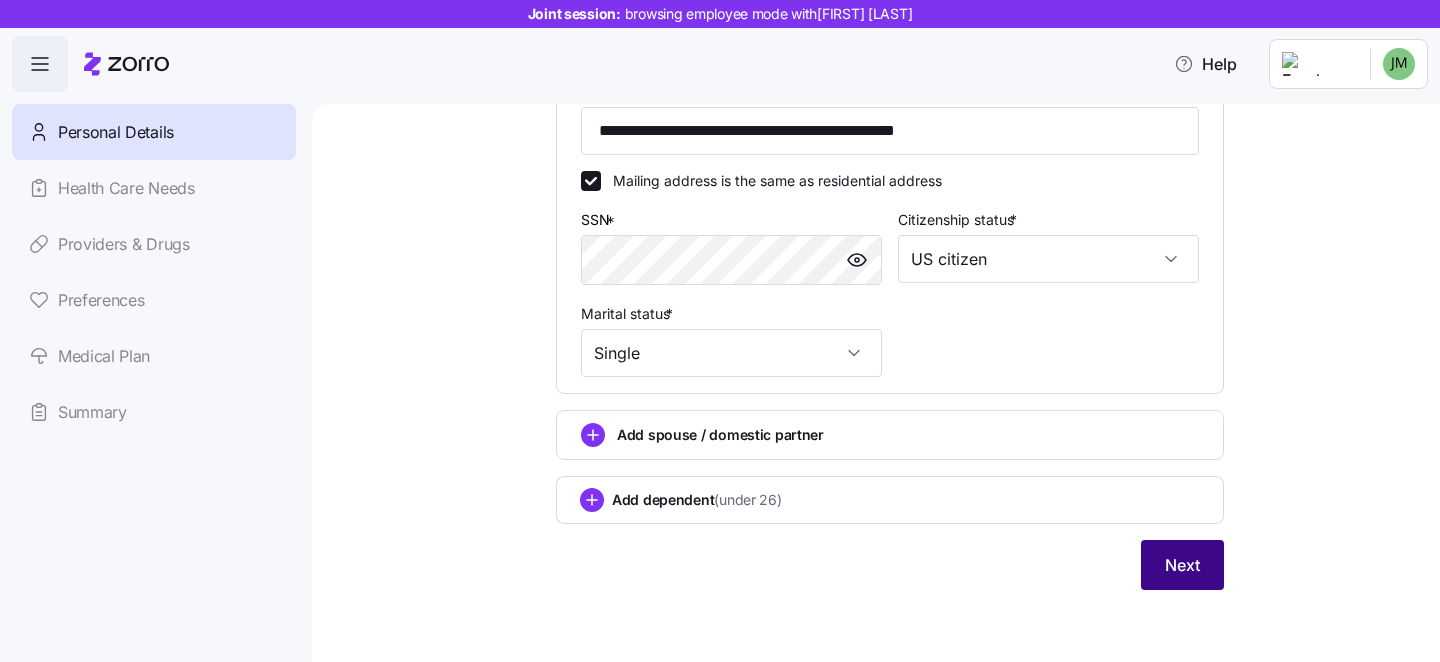 click on "Next" at bounding box center [1182, 565] 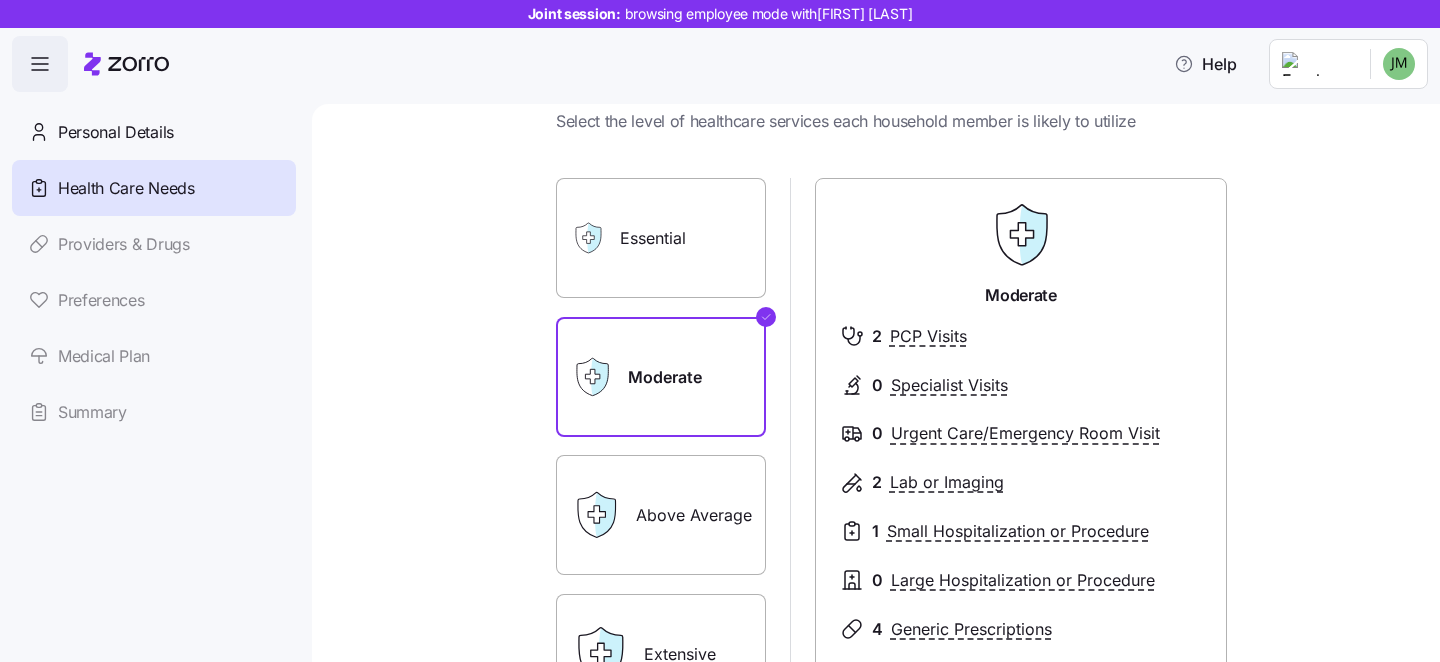 scroll, scrollTop: 72, scrollLeft: 0, axis: vertical 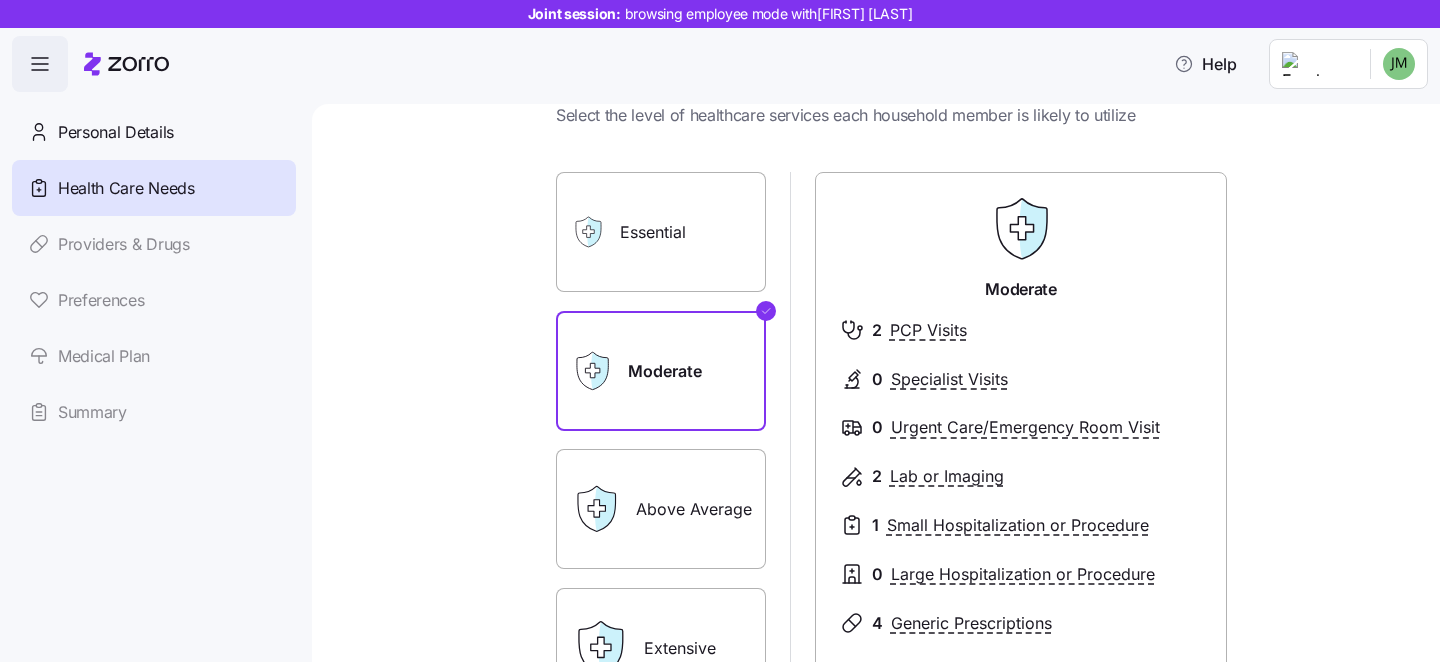 click on "Essential" at bounding box center [661, 232] 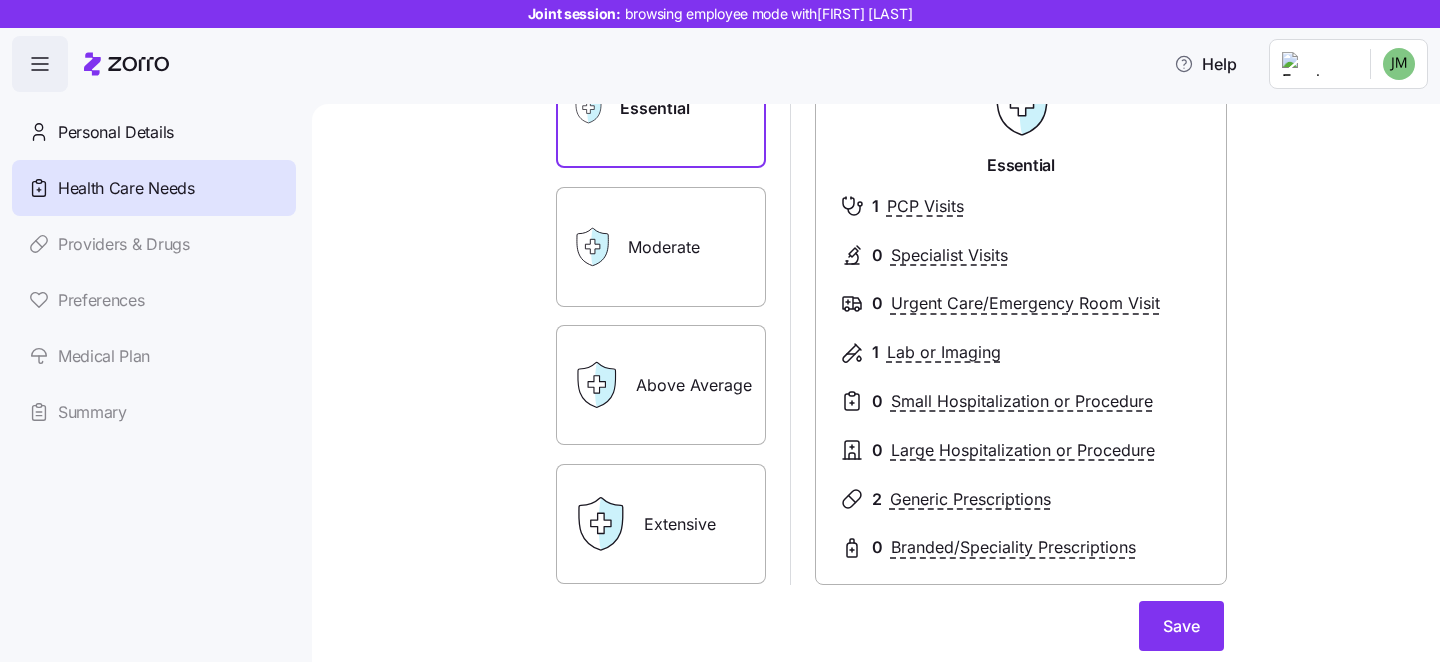 scroll, scrollTop: 225, scrollLeft: 0, axis: vertical 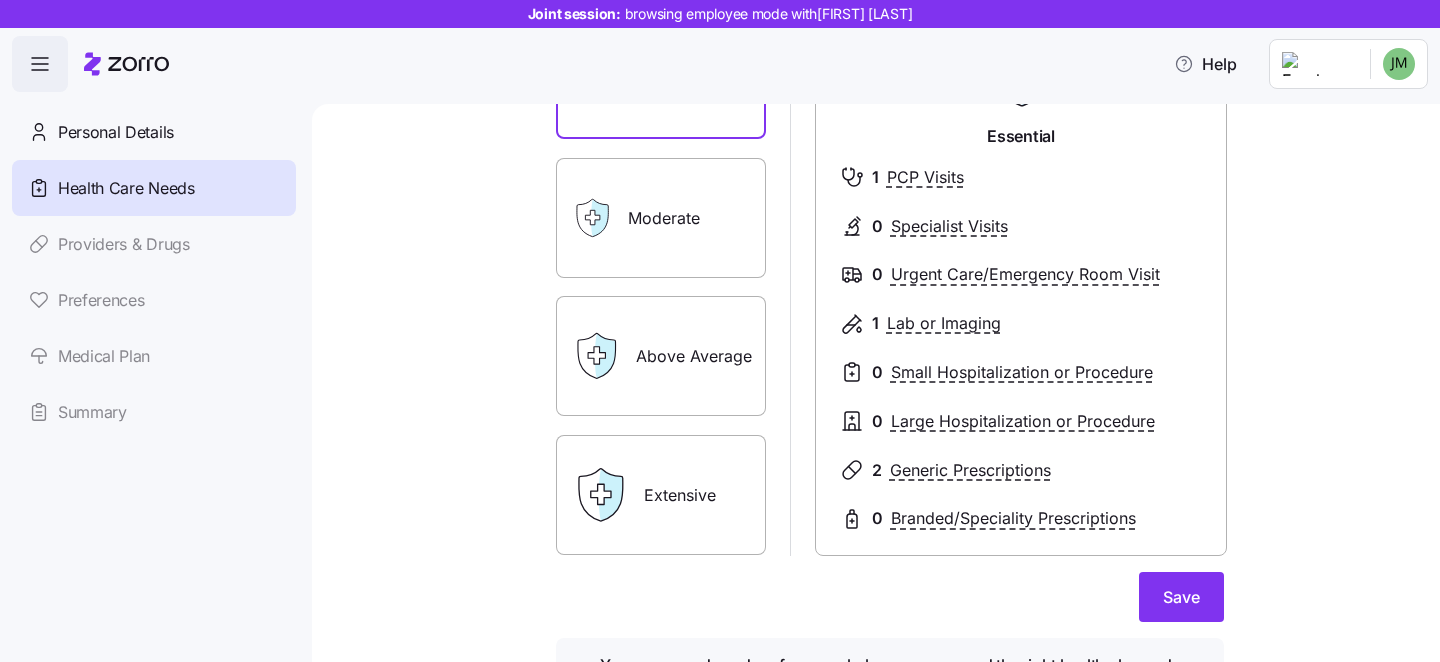 click on "Extensive" at bounding box center [661, 495] 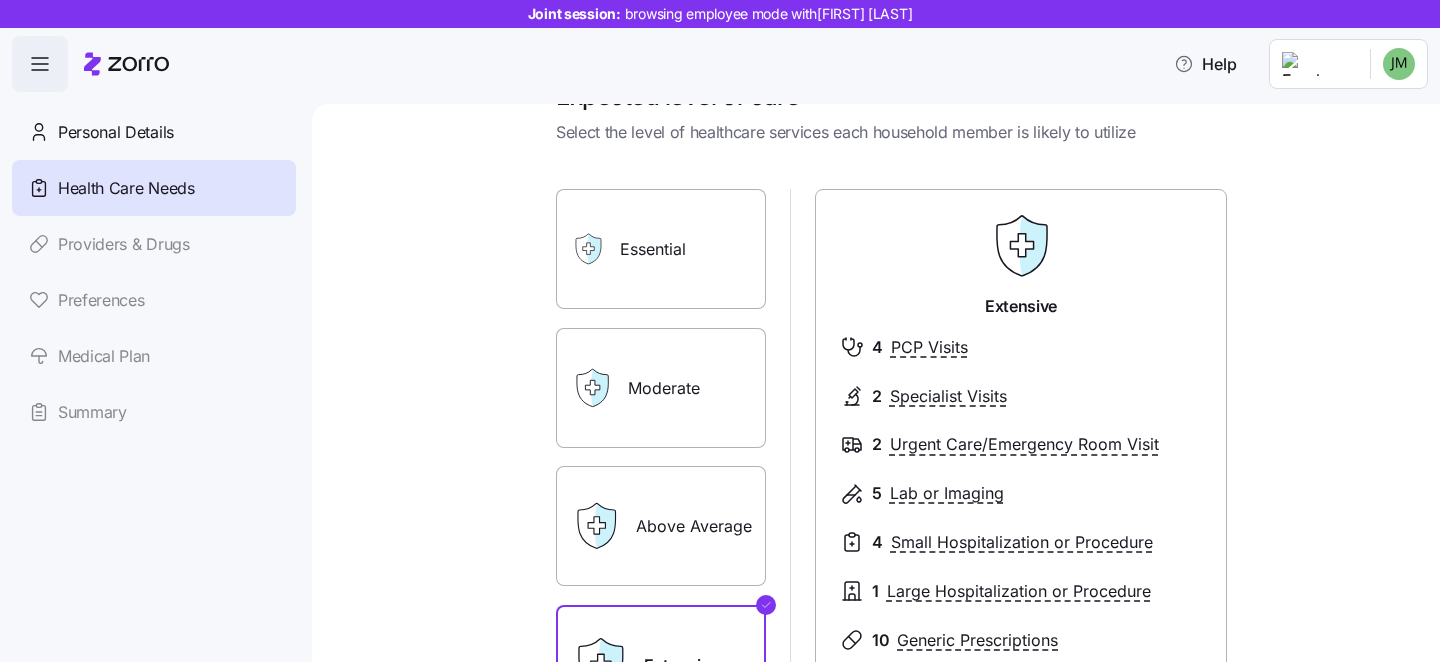 scroll, scrollTop: 57, scrollLeft: 0, axis: vertical 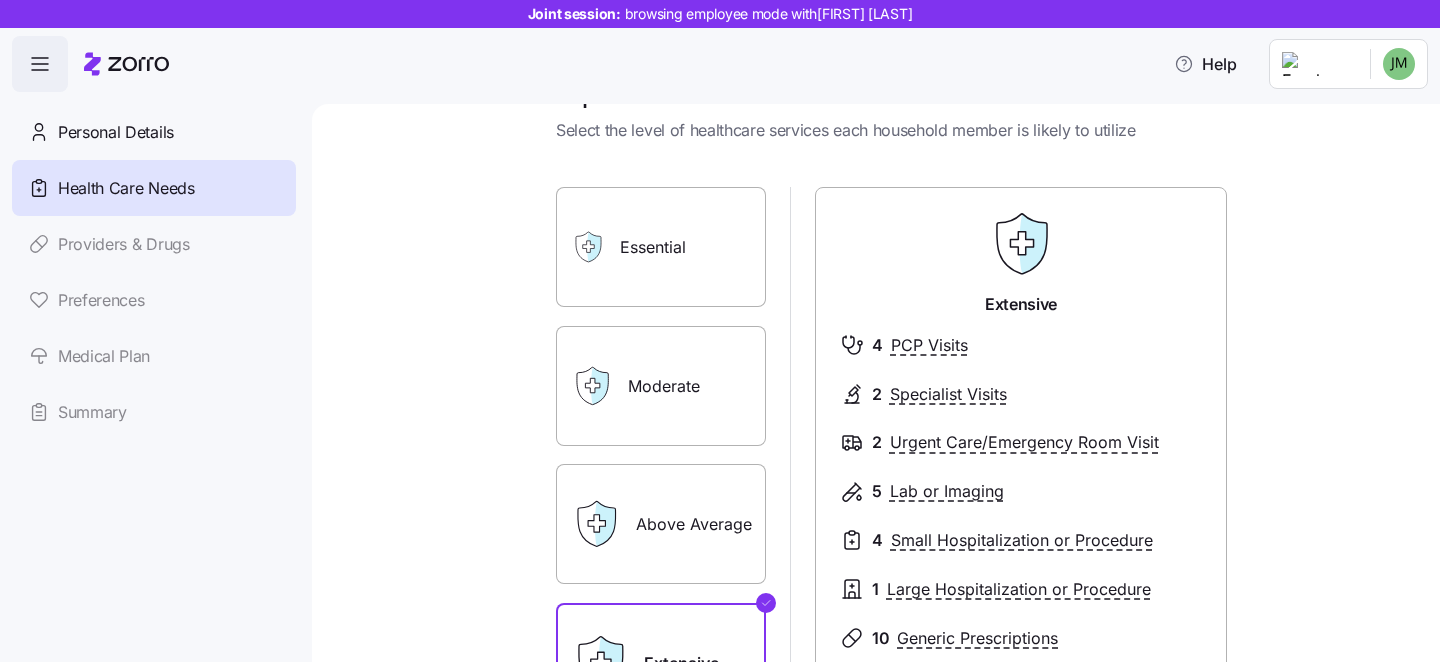 click on "Essential" at bounding box center (661, 247) 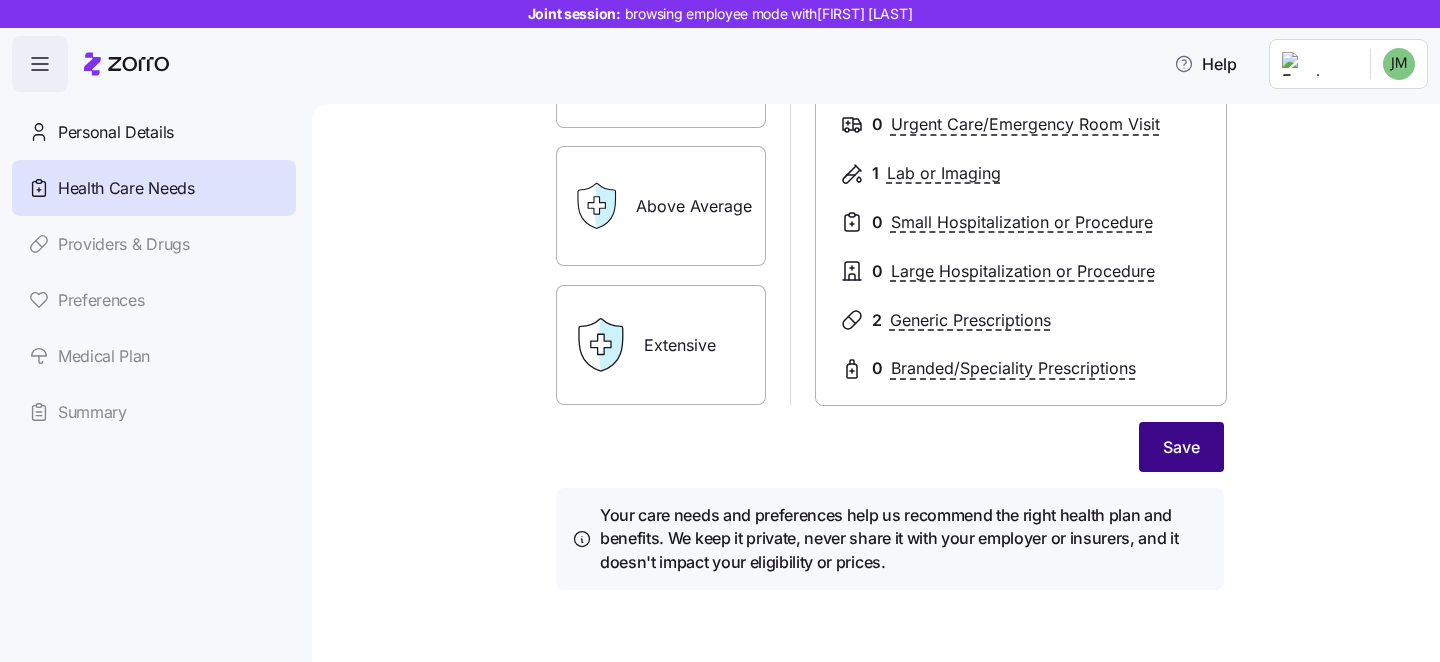 scroll, scrollTop: 171, scrollLeft: 0, axis: vertical 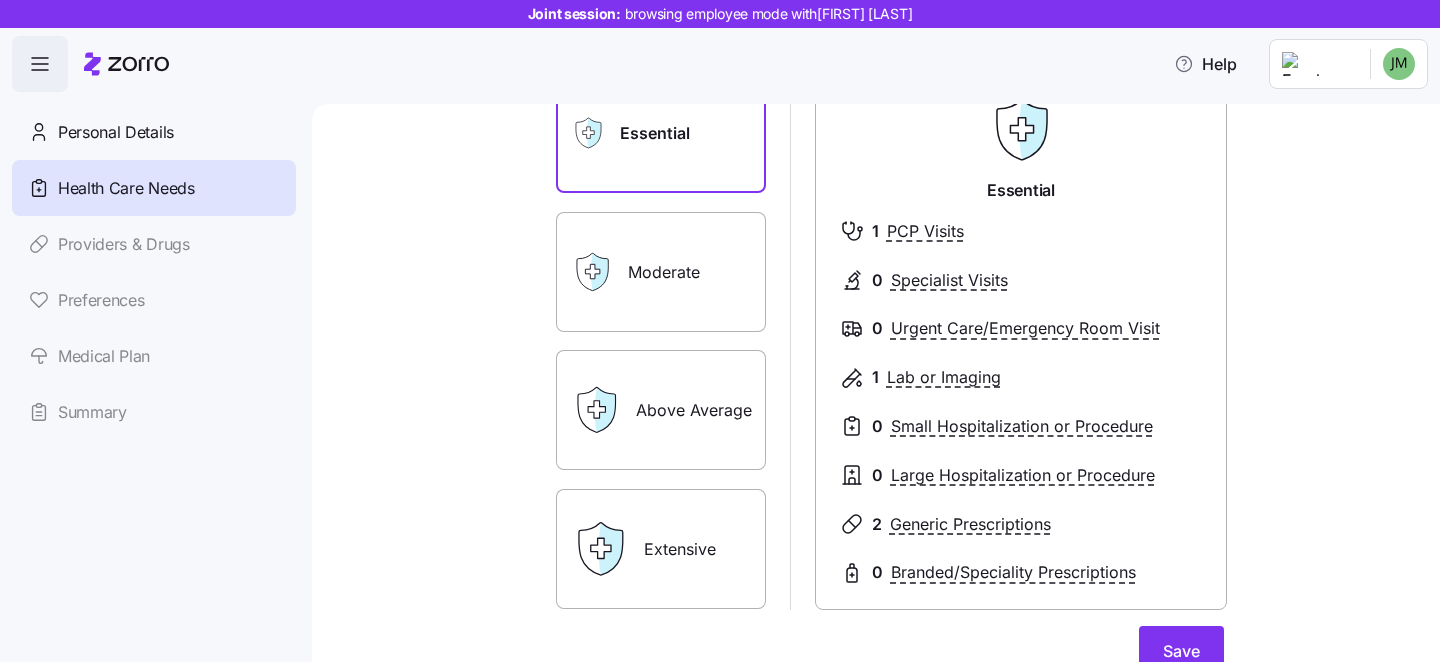 click on "Moderate" at bounding box center [661, 272] 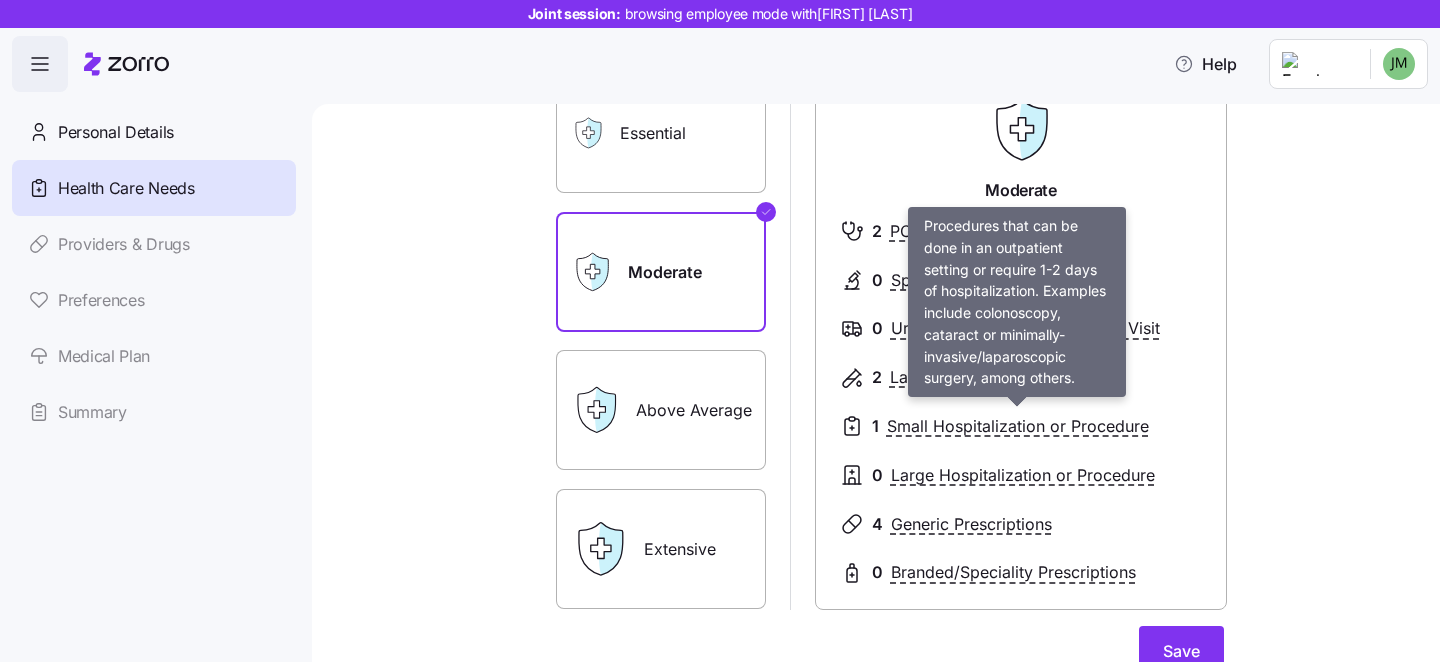 scroll, scrollTop: 285, scrollLeft: 0, axis: vertical 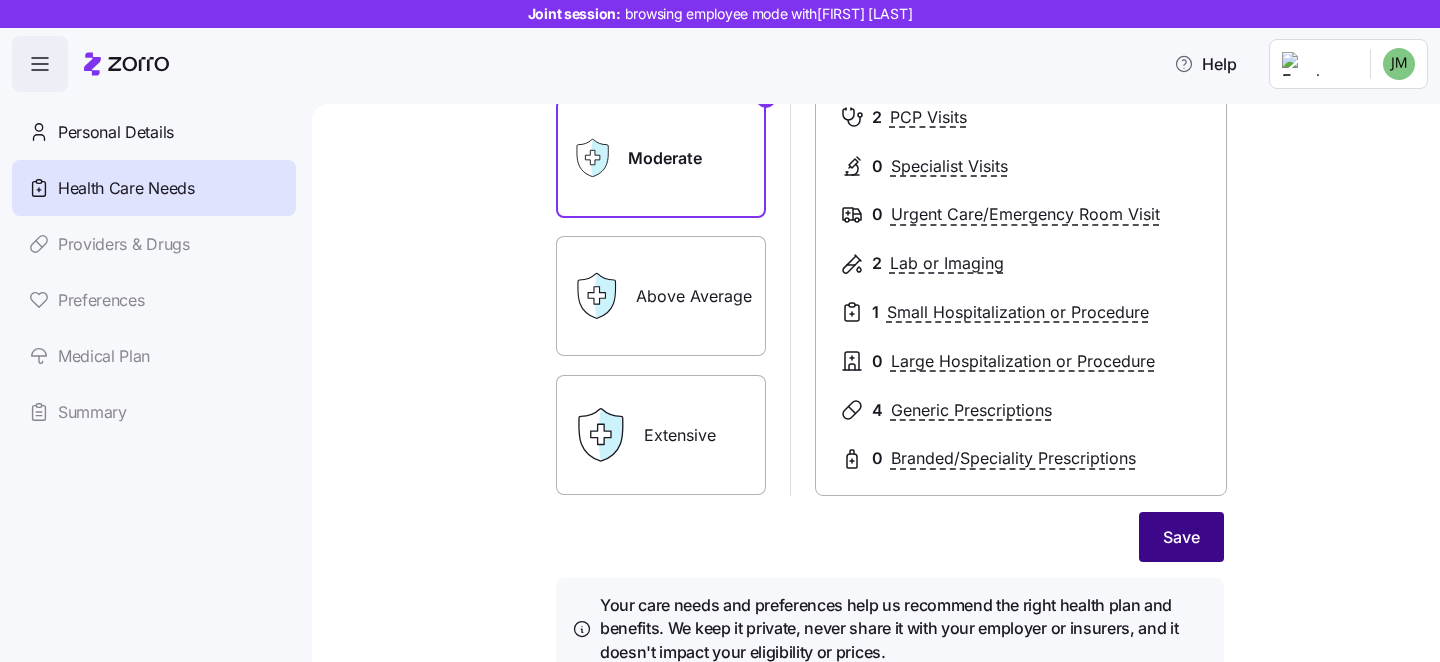 click on "Save" at bounding box center (1181, 537) 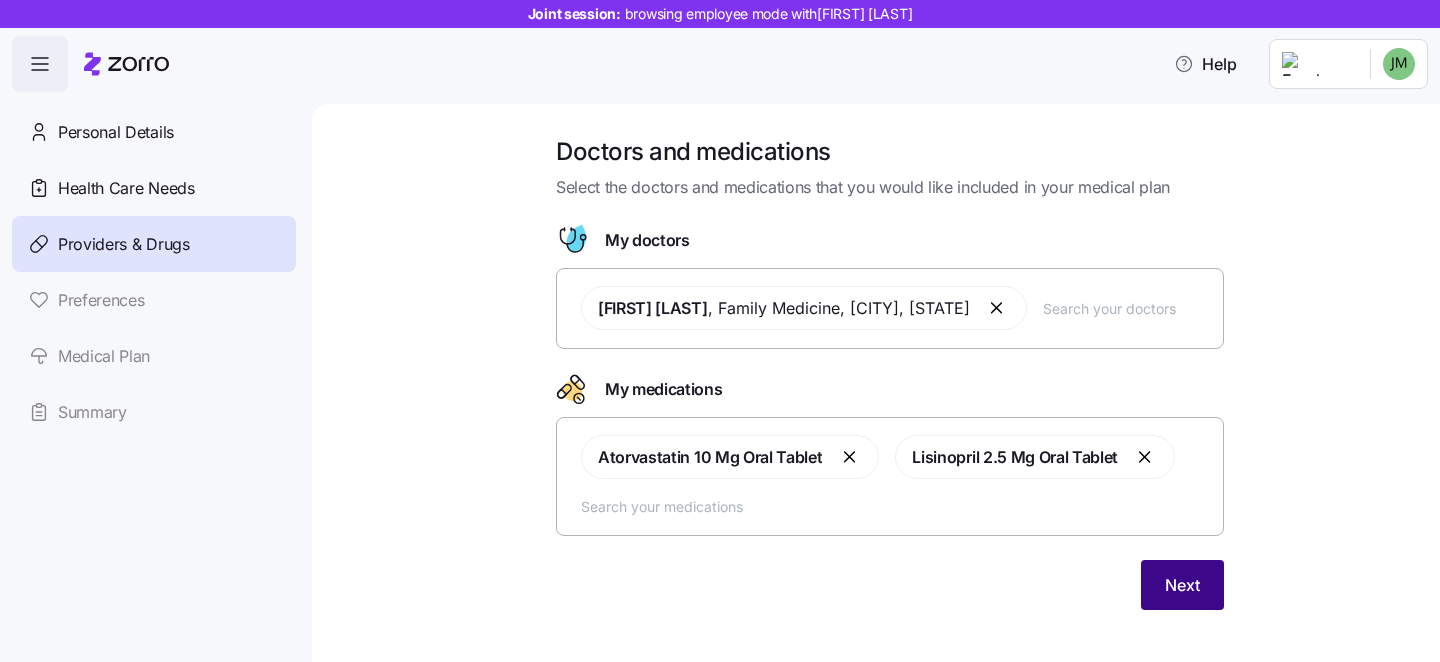 click on "Next" at bounding box center (1182, 585) 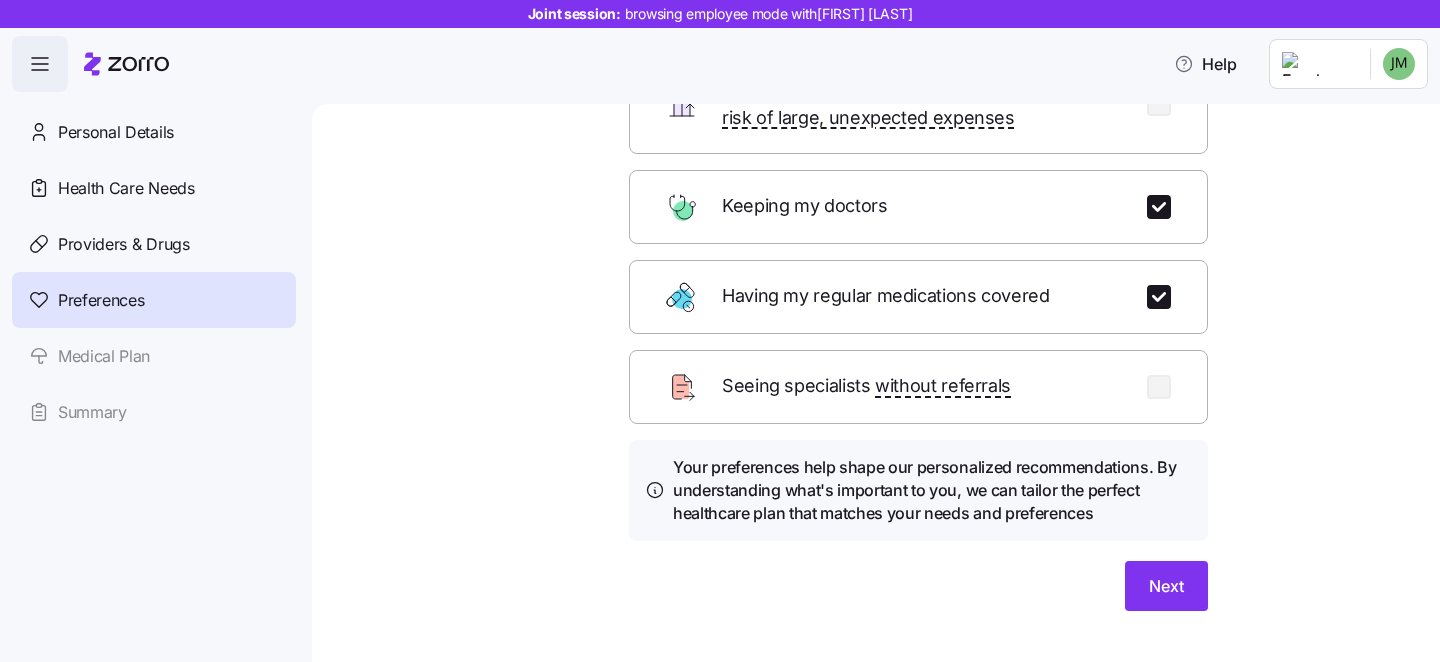 scroll, scrollTop: 261, scrollLeft: 0, axis: vertical 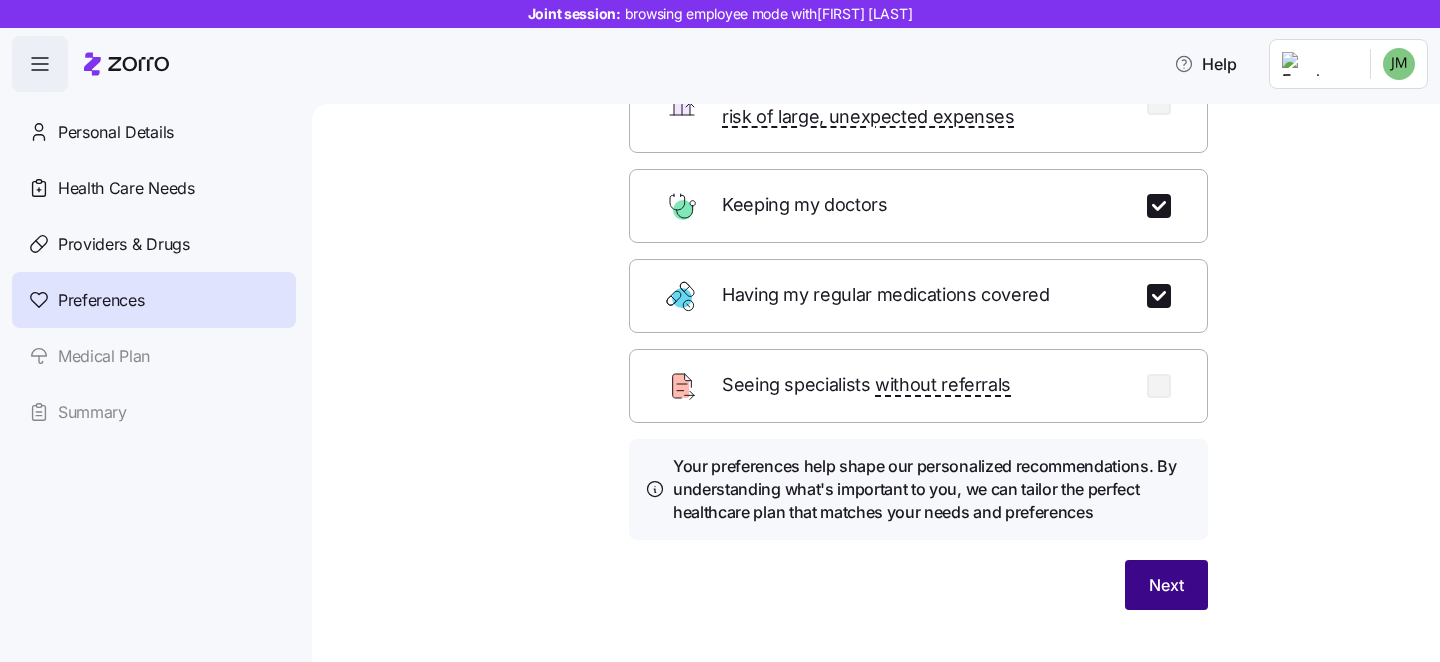 click on "Next" at bounding box center [1166, 585] 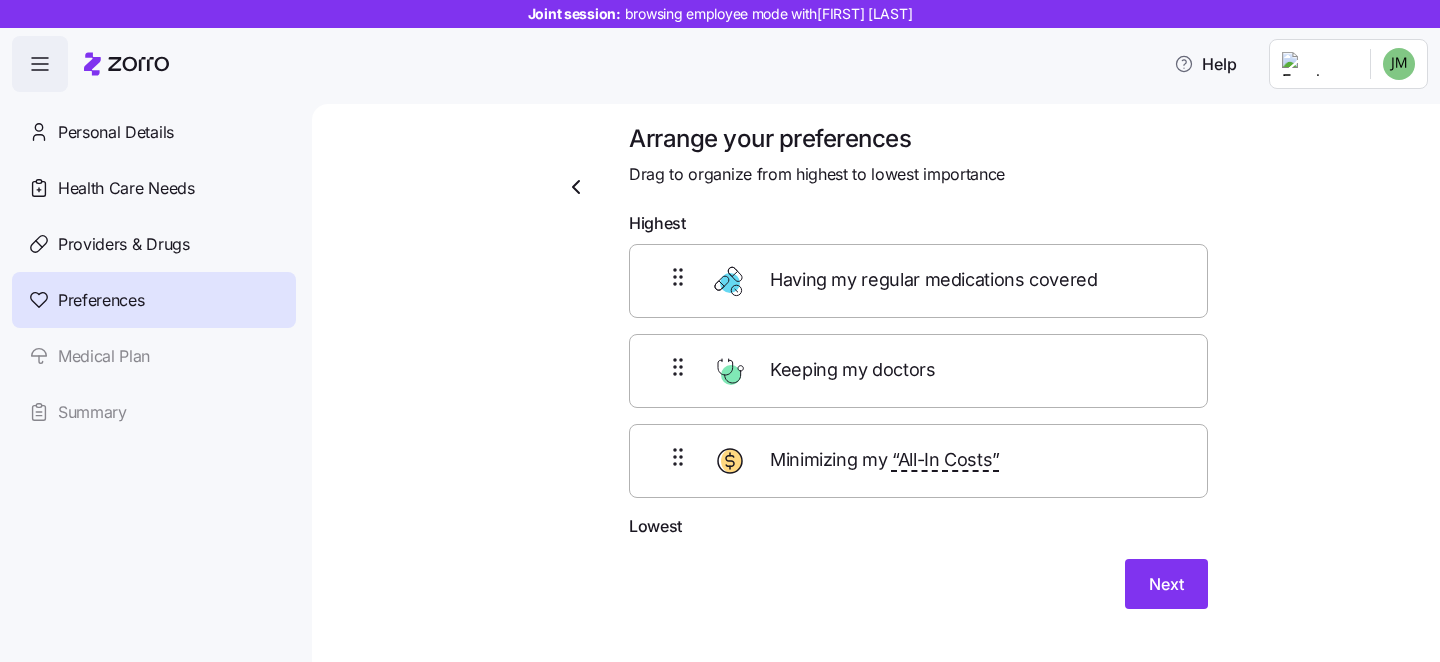 scroll, scrollTop: 11, scrollLeft: 0, axis: vertical 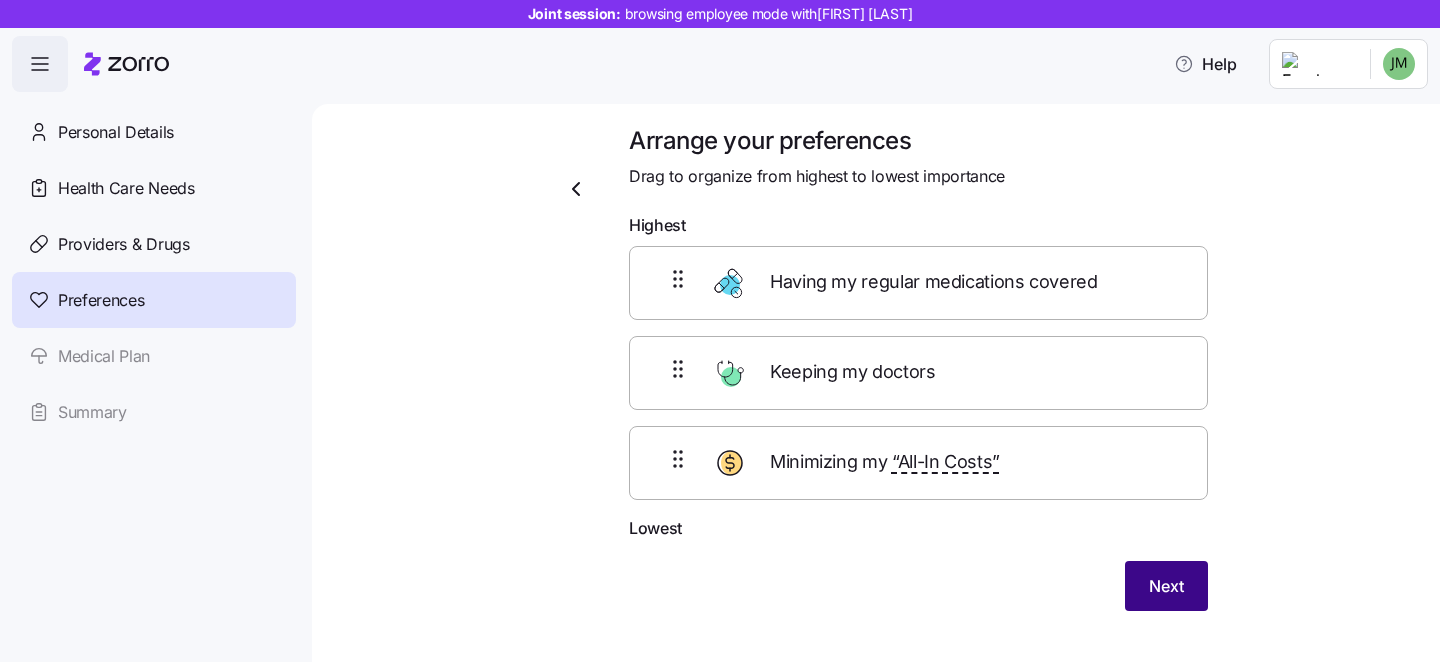 click on "Next" at bounding box center [1166, 586] 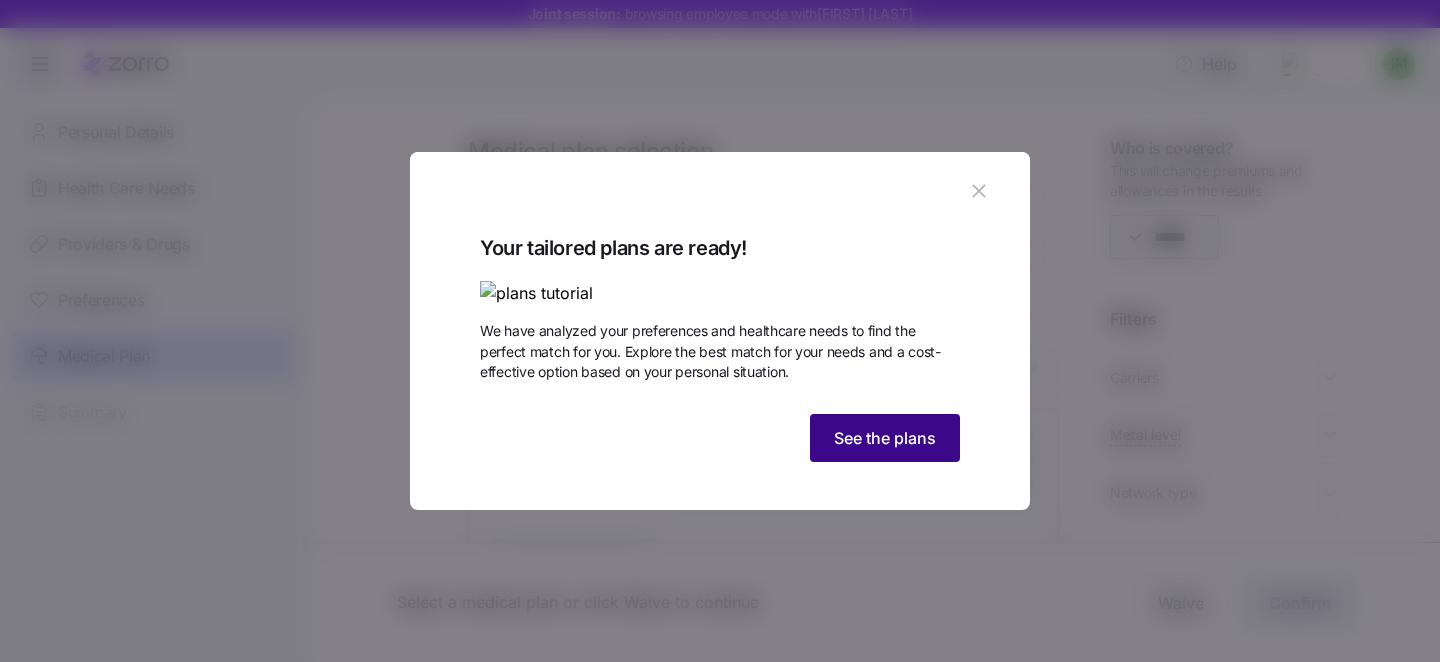 click on "See the plans" at bounding box center [885, 438] 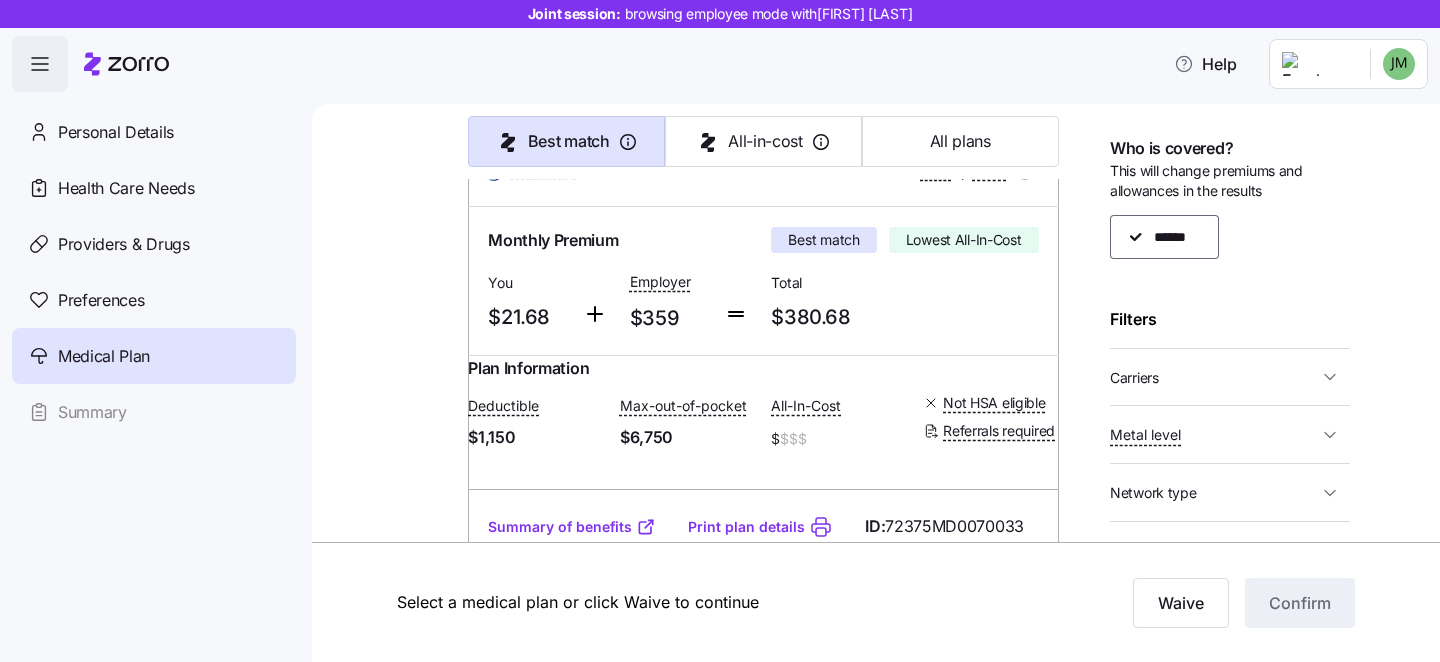 scroll, scrollTop: 236, scrollLeft: 0, axis: vertical 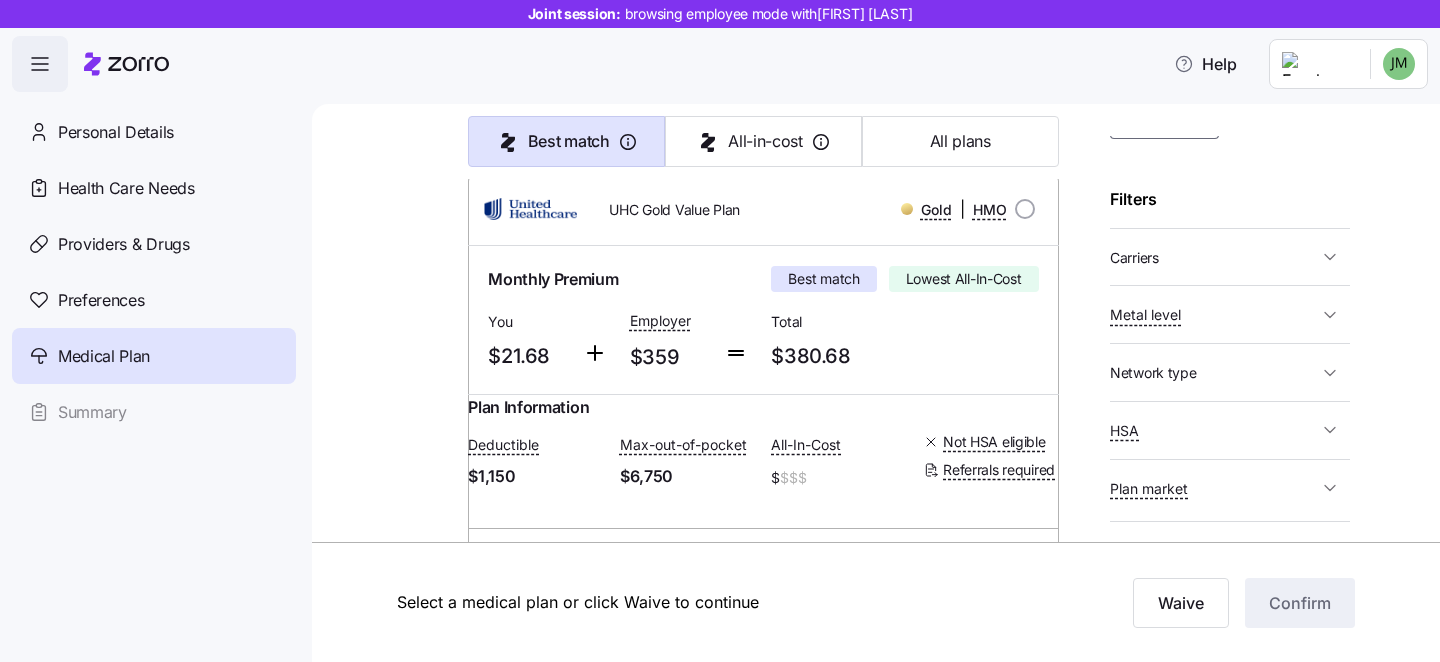 click on "Carriers" at bounding box center [1214, 257] 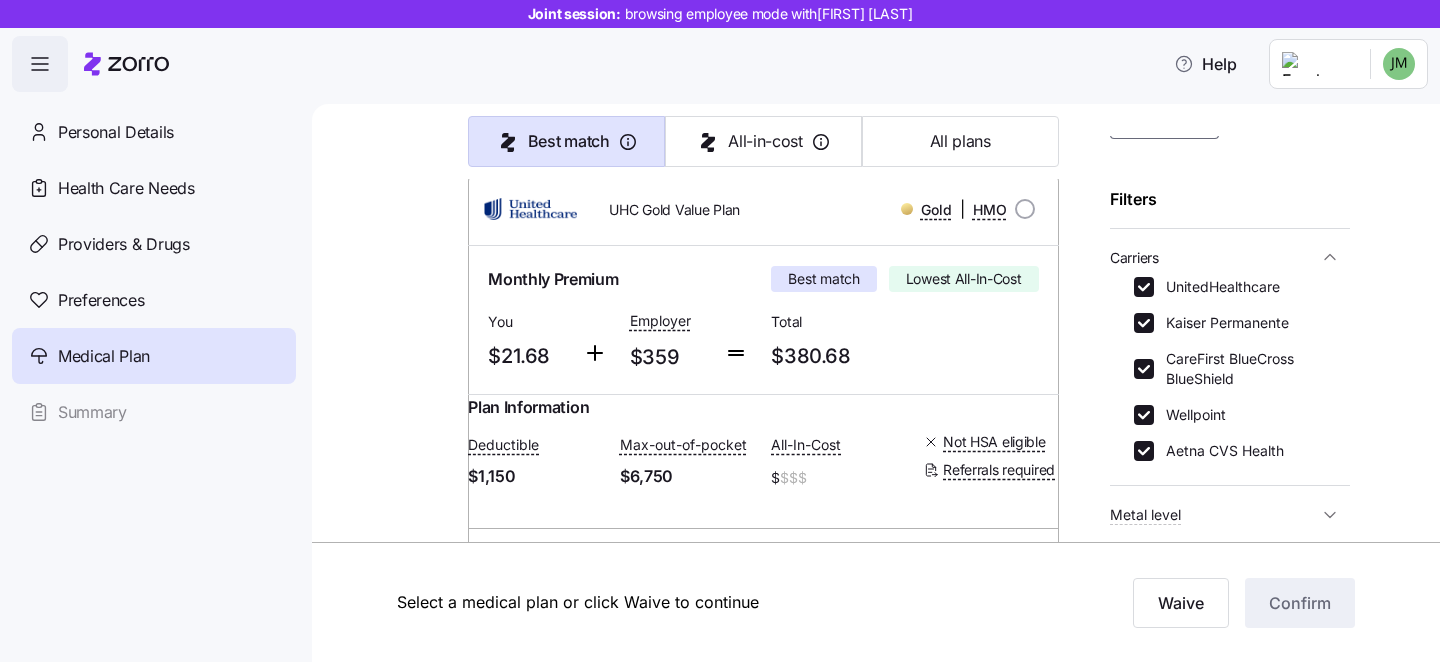 scroll, scrollTop: 175, scrollLeft: 0, axis: vertical 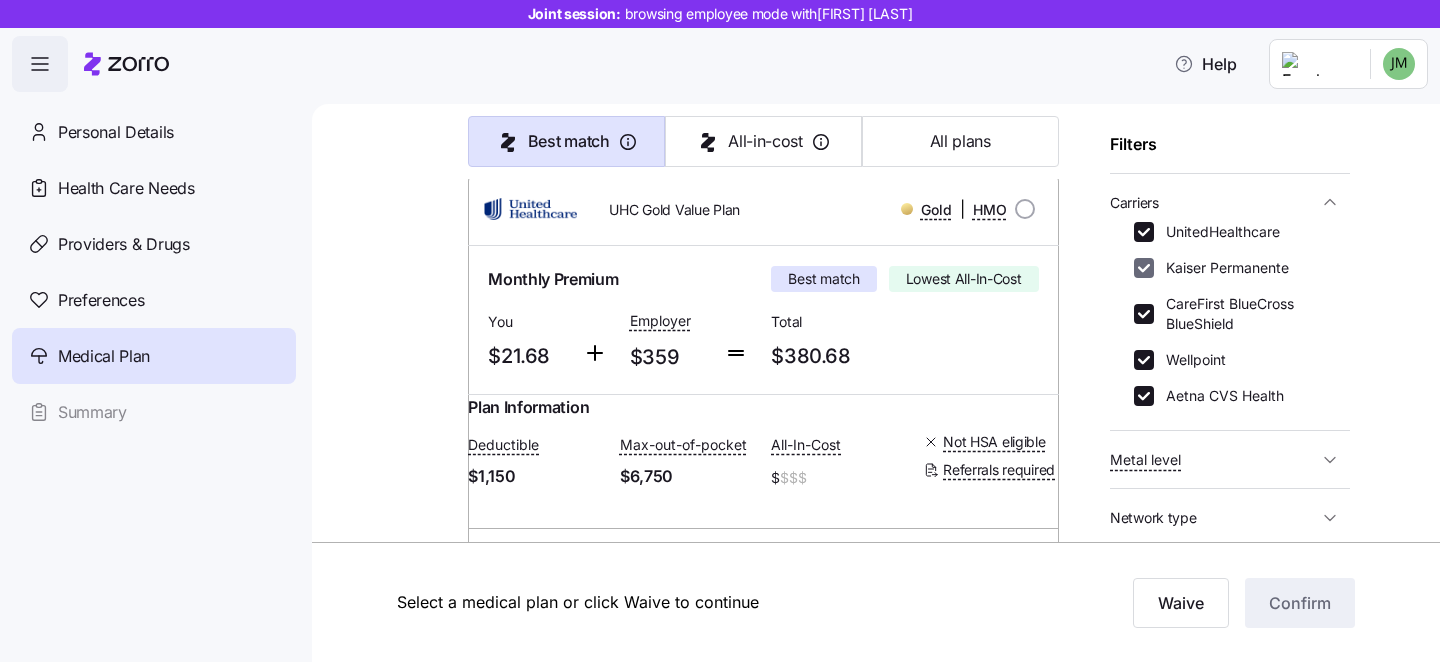 click on "Kaiser Permanente" at bounding box center [1144, 268] 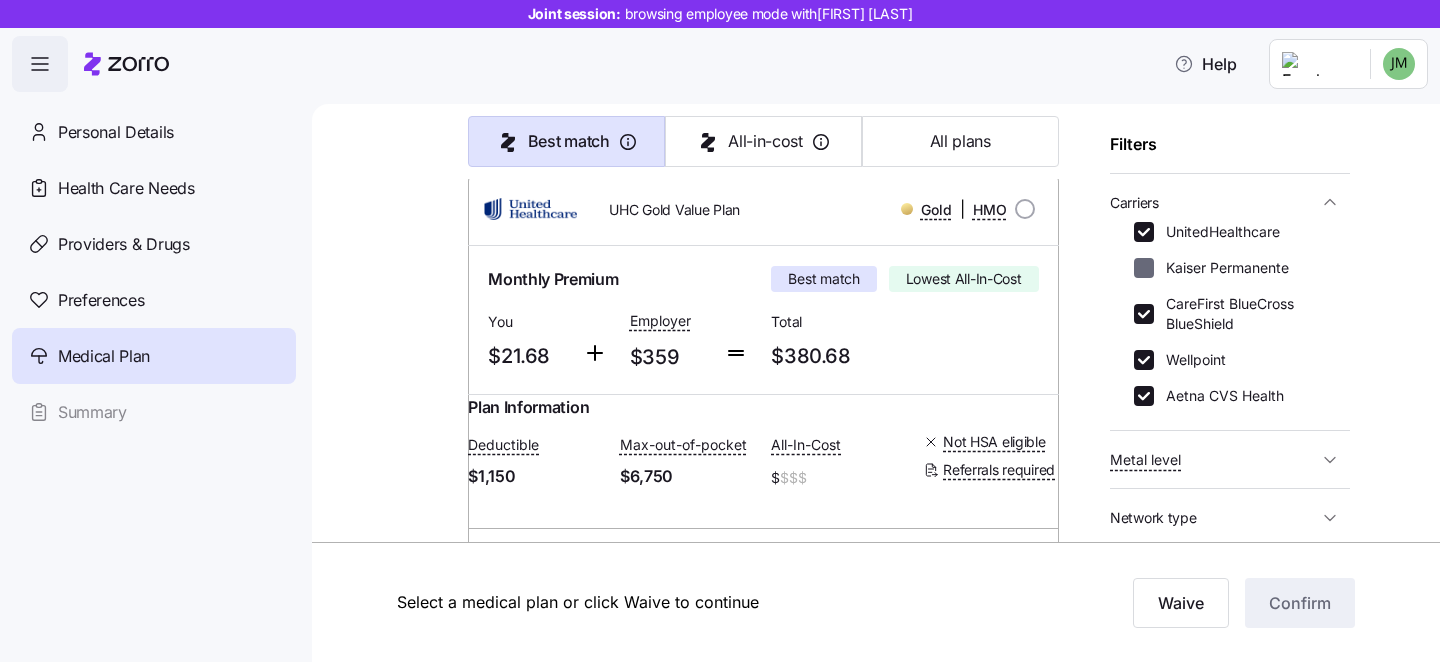 checkbox on "false" 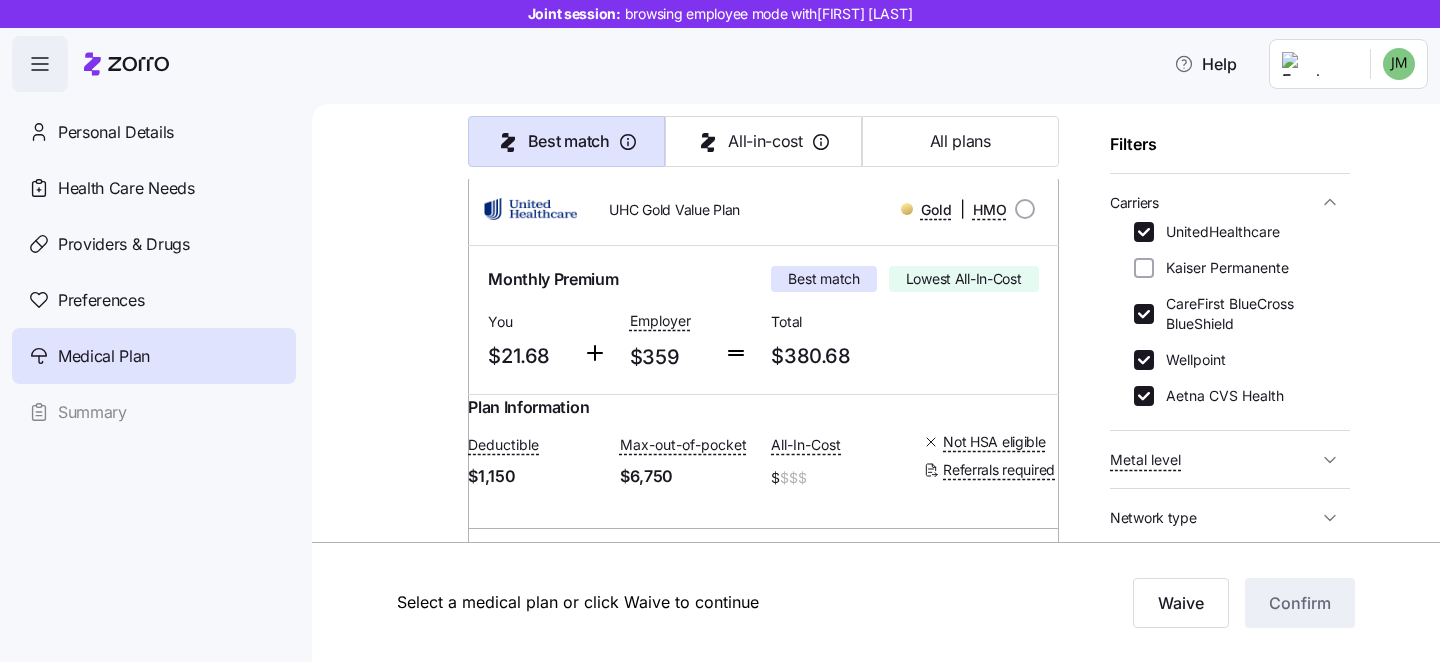 click on "CareFirst BlueCross BlueShield" at bounding box center [1230, 314] 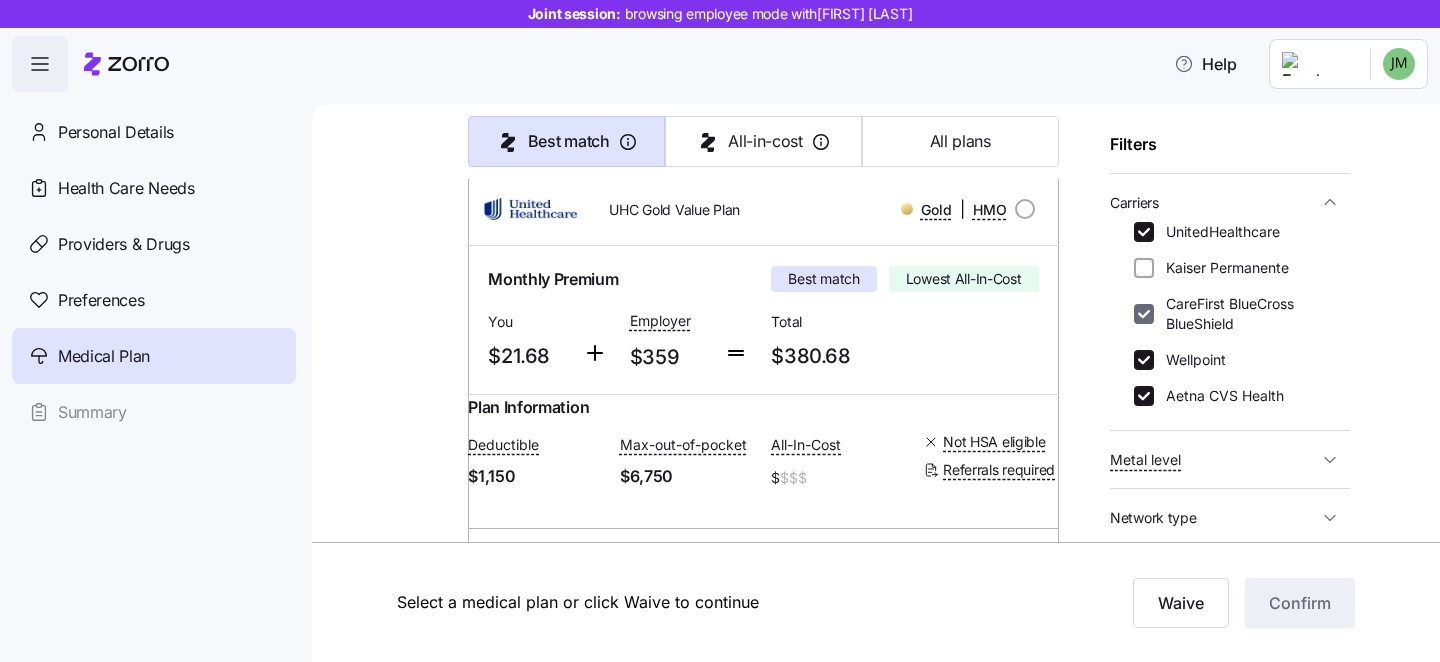 click on "CareFirst BlueCross BlueShield" at bounding box center (1144, 314) 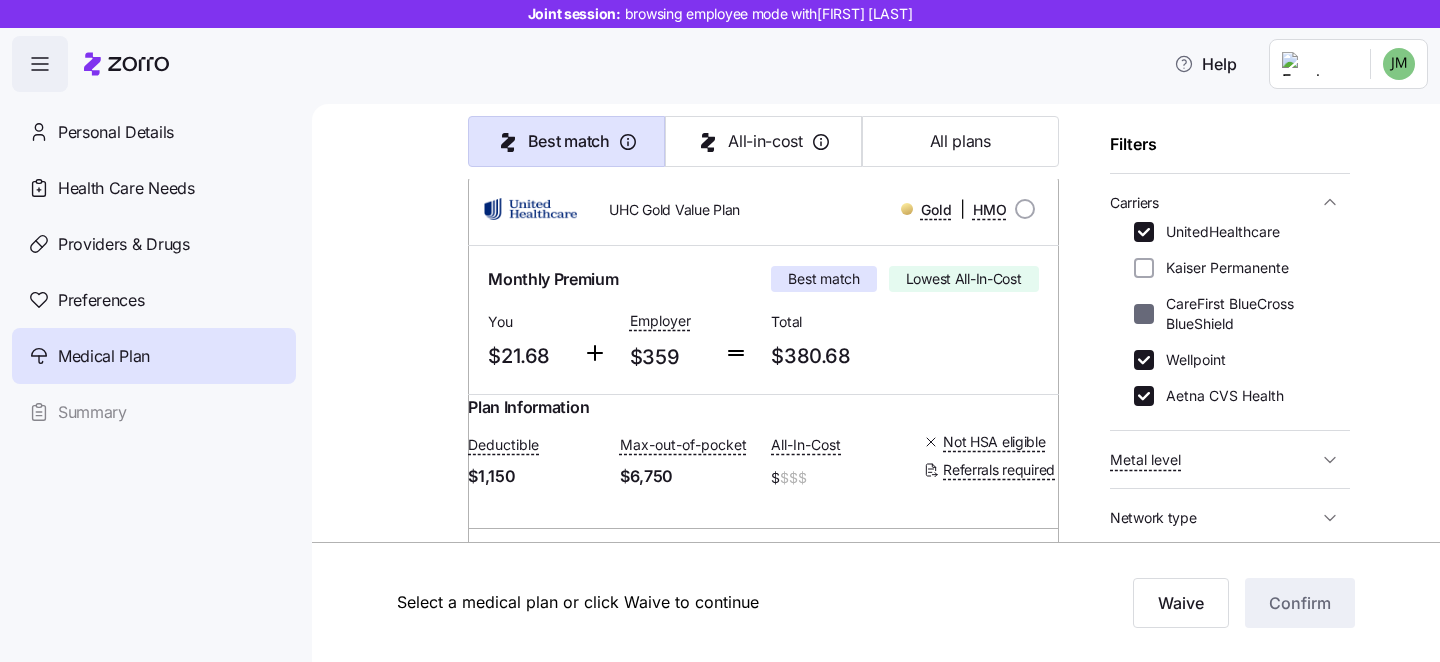 checkbox on "false" 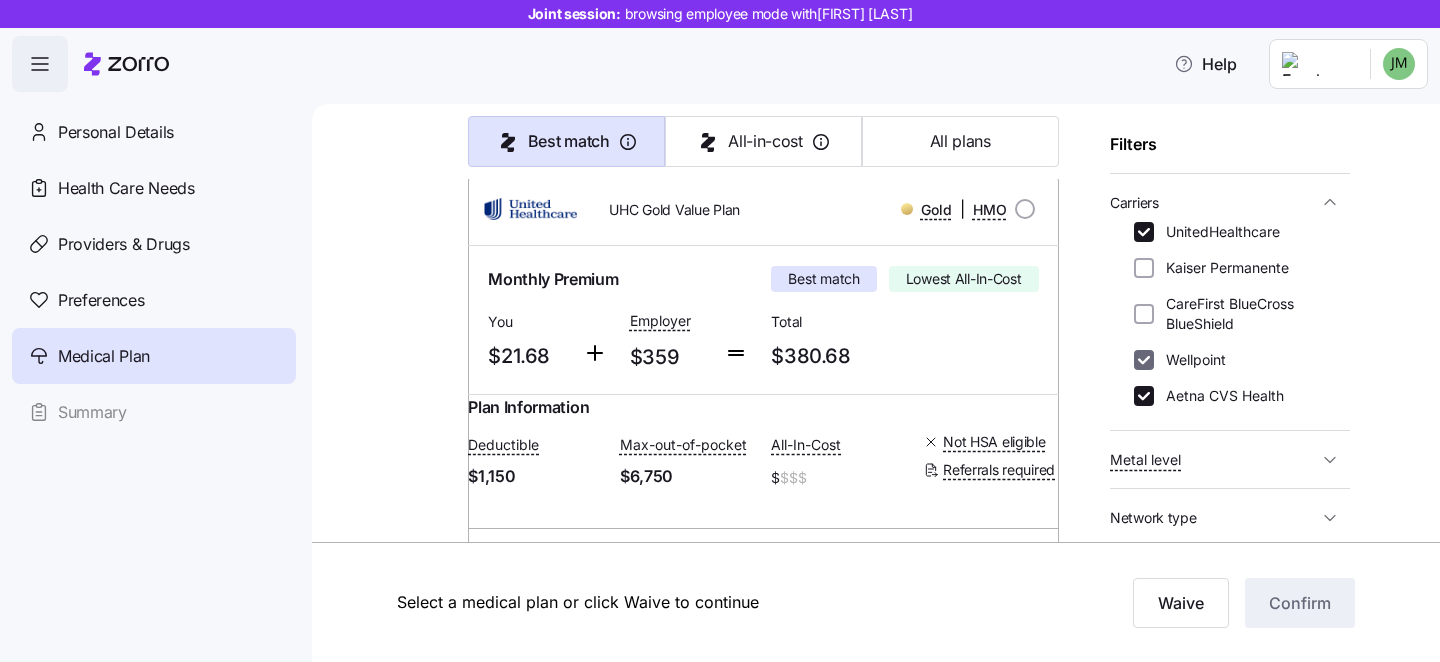 click on "Wellpoint" at bounding box center [1144, 360] 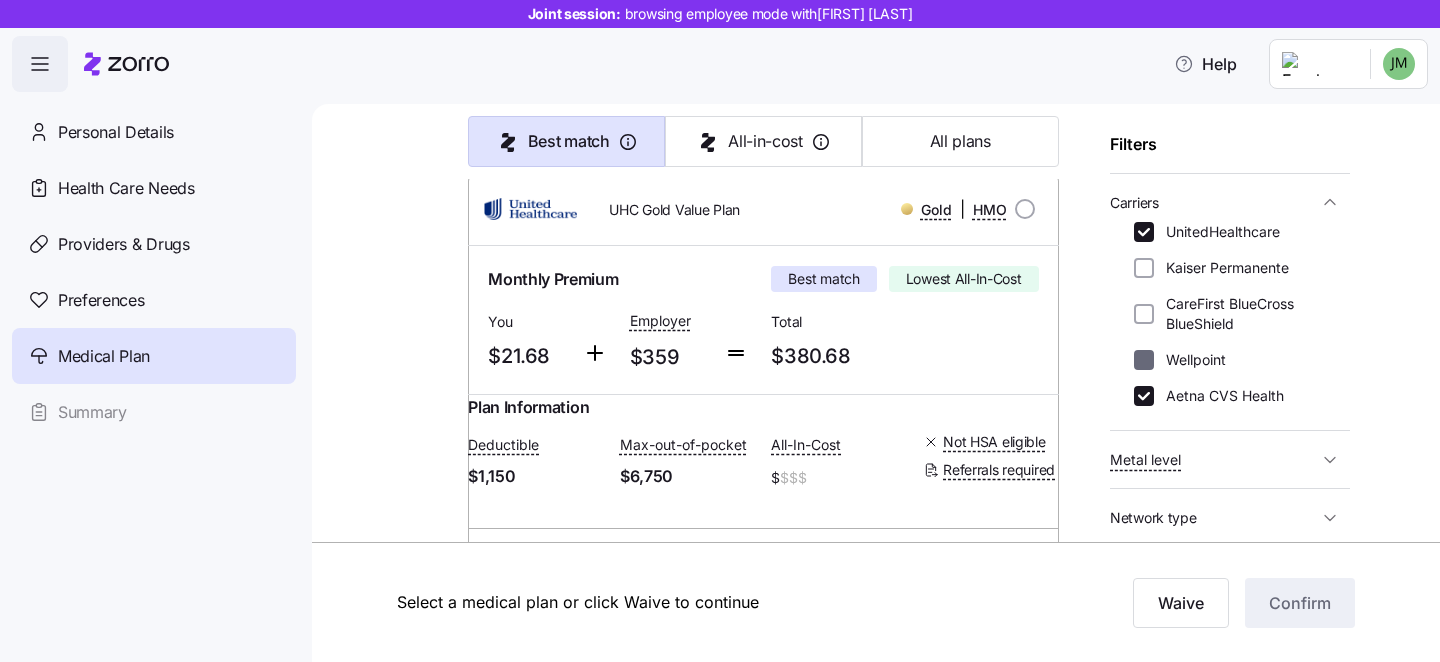 checkbox on "false" 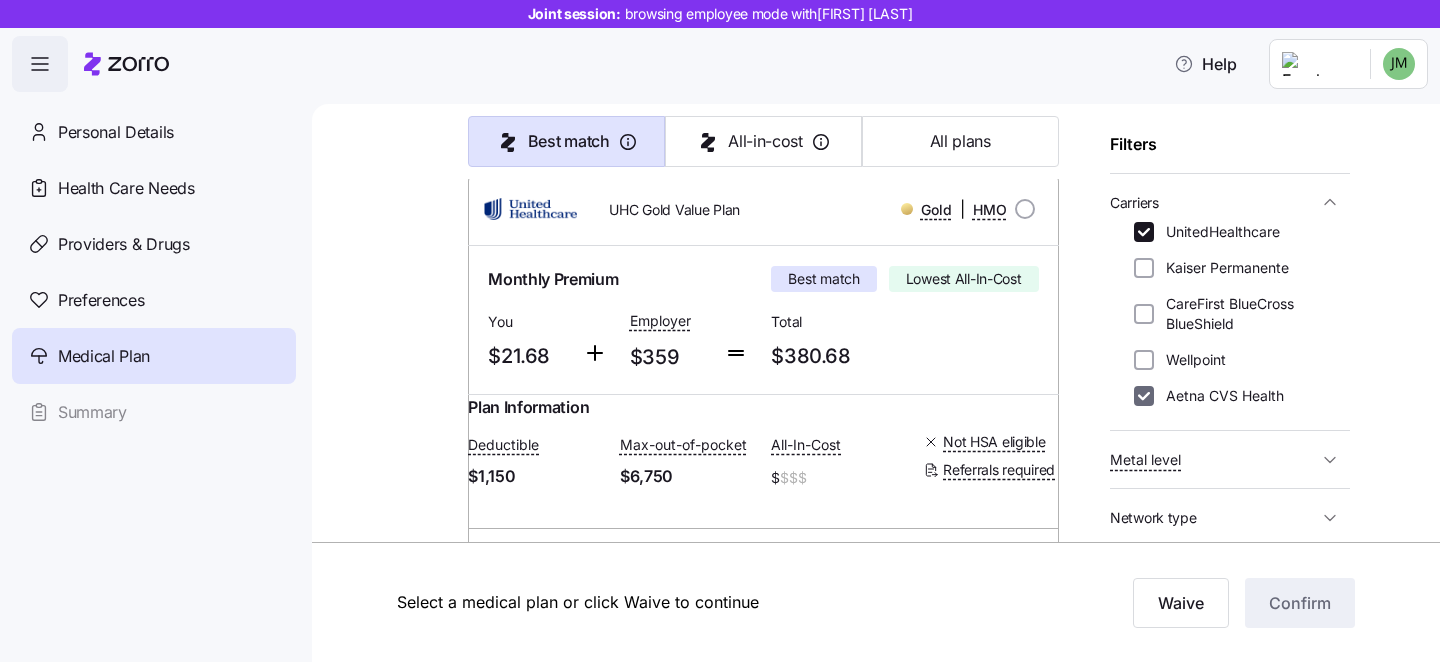 click on "Aetna CVS Health" at bounding box center [1144, 396] 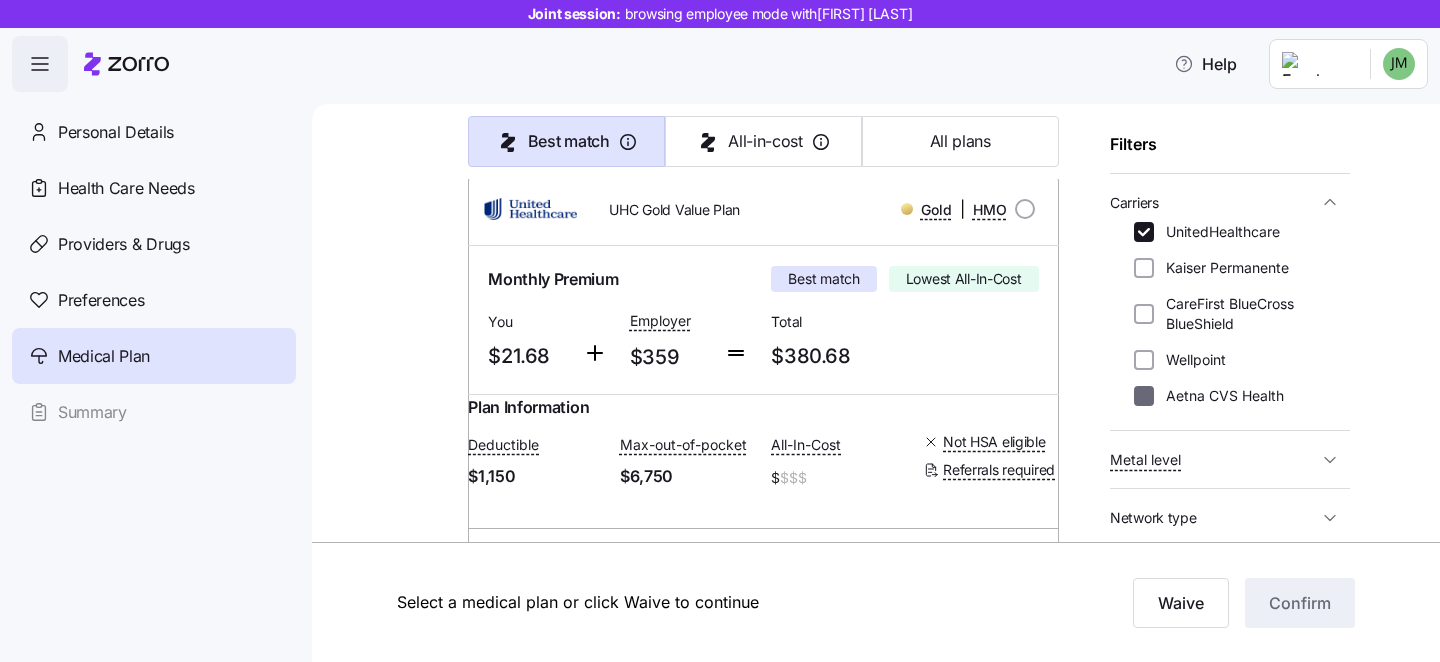 checkbox on "false" 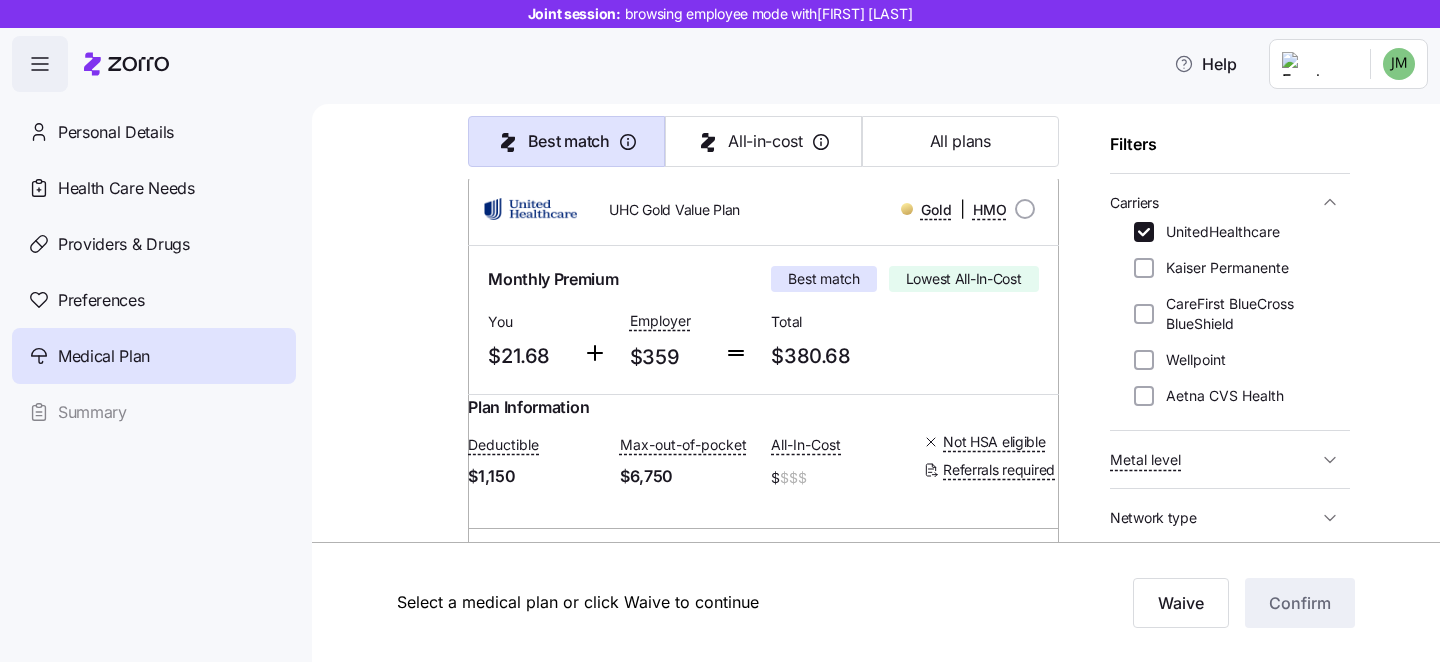 click on "Medical plan selection InVision  is contributing   $359   per month towards your medical plan Best match All-in-cost All plans 16  plans available Sort by Best match UHC Gold Value Plan   Gold | HMO Monthly Premium Best match Lowest All-In-Cost You $21.68 Employer $359 Total $380.68 Plan Information Deductible $1,150 Max-out-of-pocket $6,750 All-In-Cost $ $$$ Not HSA eligible Referrals required Joseph   Mauer ,  06/15/1983 ,   364 Main Street, Gaithersburg, MD 20878-5567, USA ; Who is covered:   Me ;   Employer contribution:  up to $359 Medical Plan UHC Gold Value Plan   Gold  |  HMO Summary of benefits Select Best match Lowest All-In-Cost Premium Total Premium $380.68 After allowance $21.68 Deductible Individual: Medical $1,000 Individual: Drug $150 Family: Medical $2,000 Family: Drug $300 Max Out of Pocket Individual: Medical $6,750 Individual: Drug 0 Family: Medical $13,900 Family: Drug 0 HSA Eligible HSA Eligible No Doctor visits Primary Care In-Network: $10 / Out-of-Network: Not Covered Specialist ID:" at bounding box center [890, 1681] 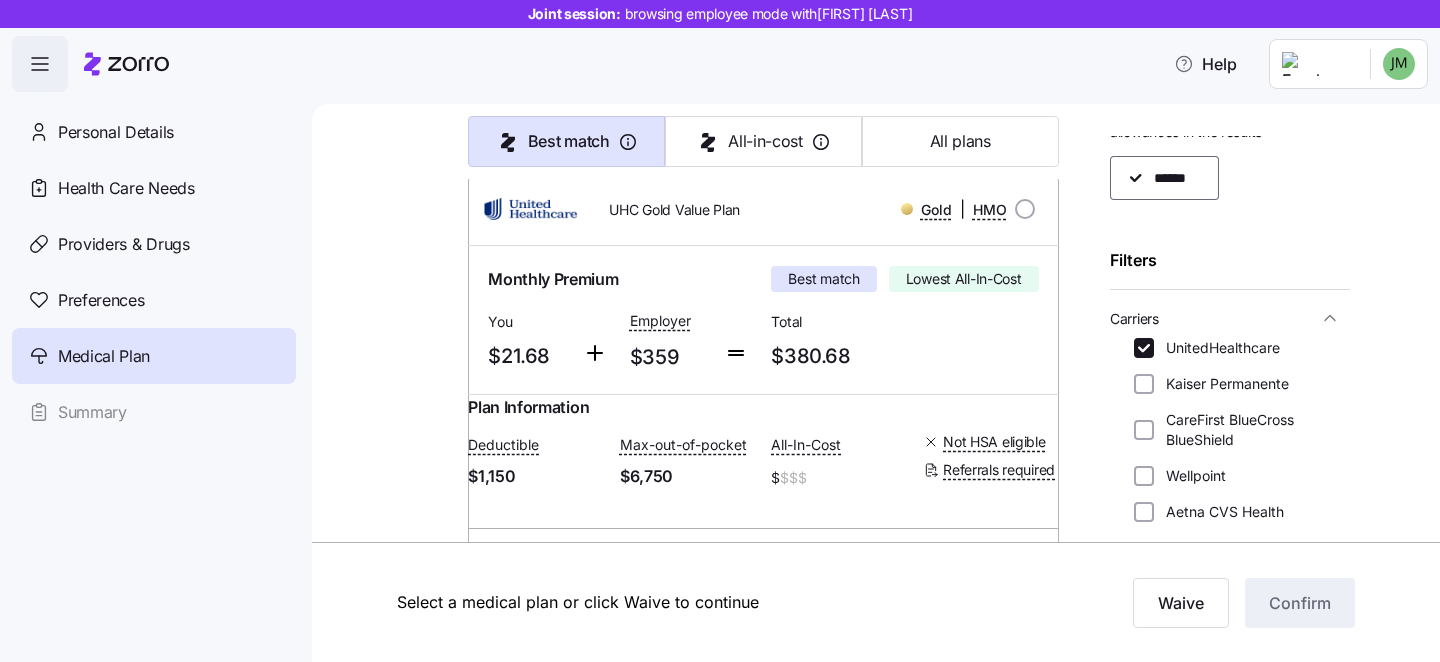 scroll, scrollTop: 0, scrollLeft: 0, axis: both 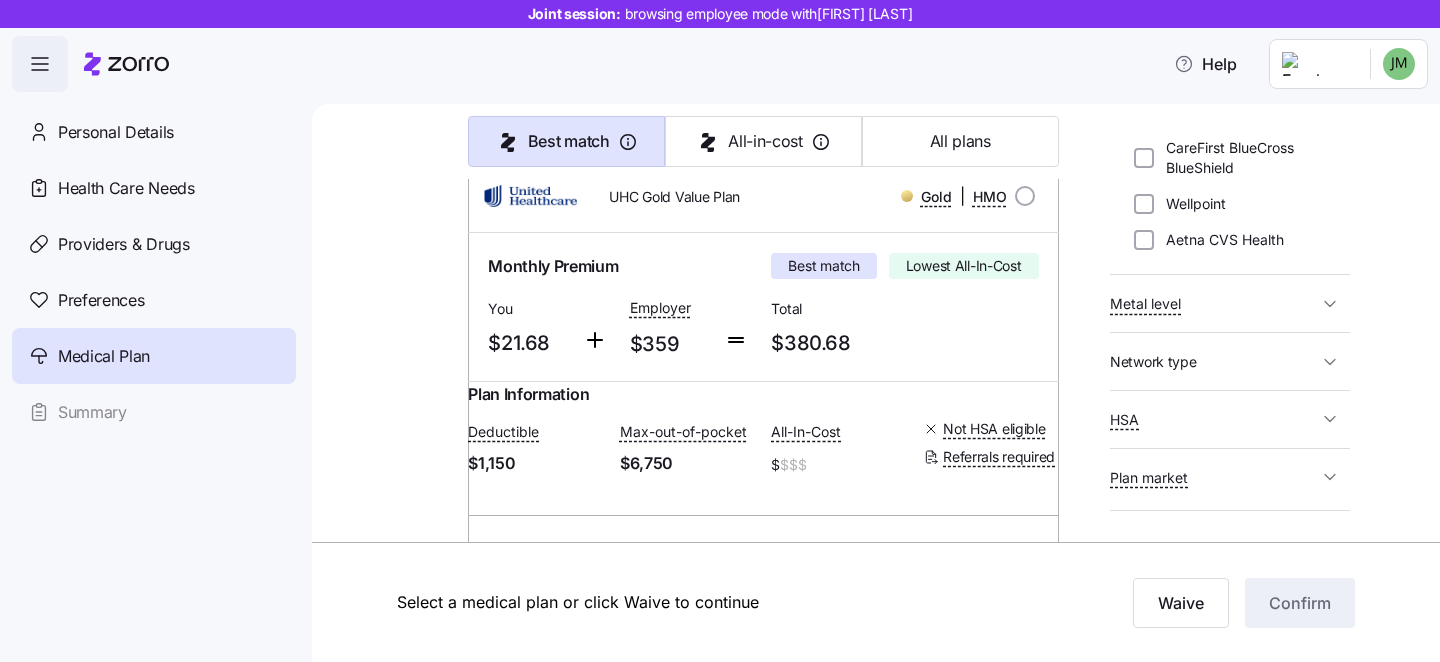 click on "Network type" at bounding box center [1214, 361] 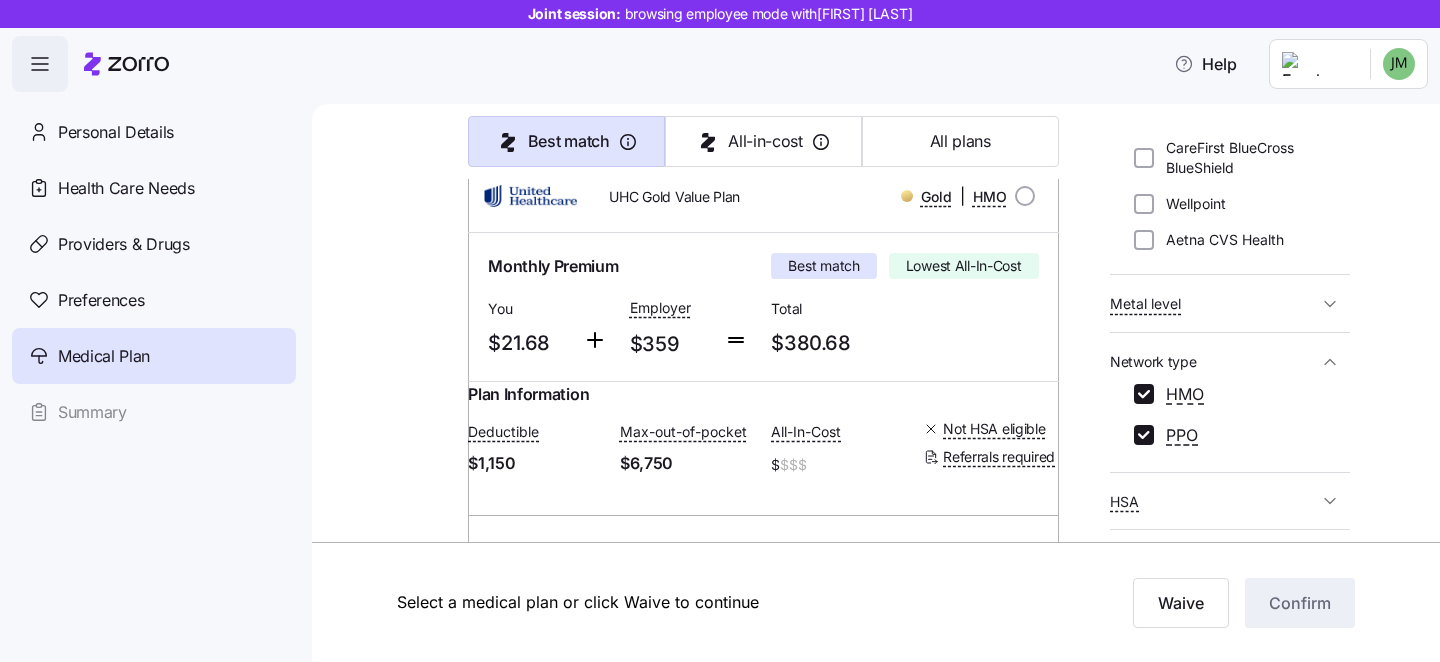 click on "Metal level" at bounding box center (1230, 303) 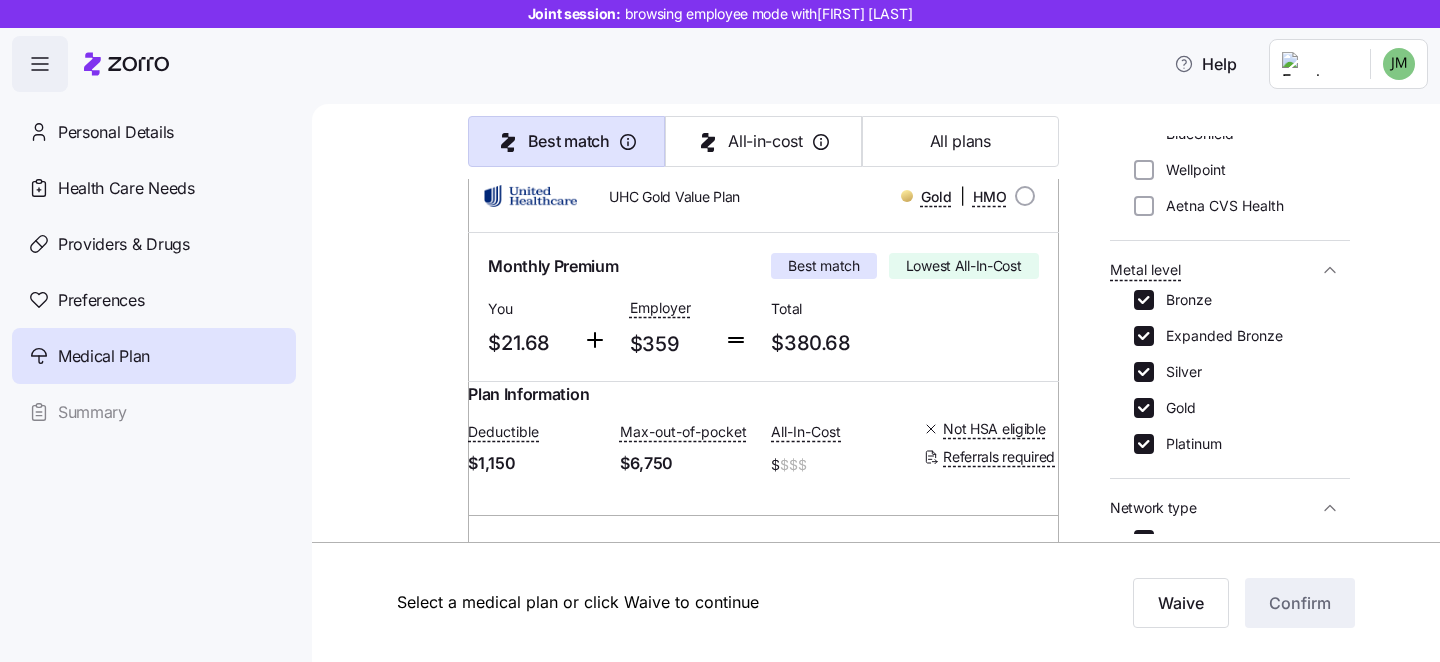scroll, scrollTop: 368, scrollLeft: 0, axis: vertical 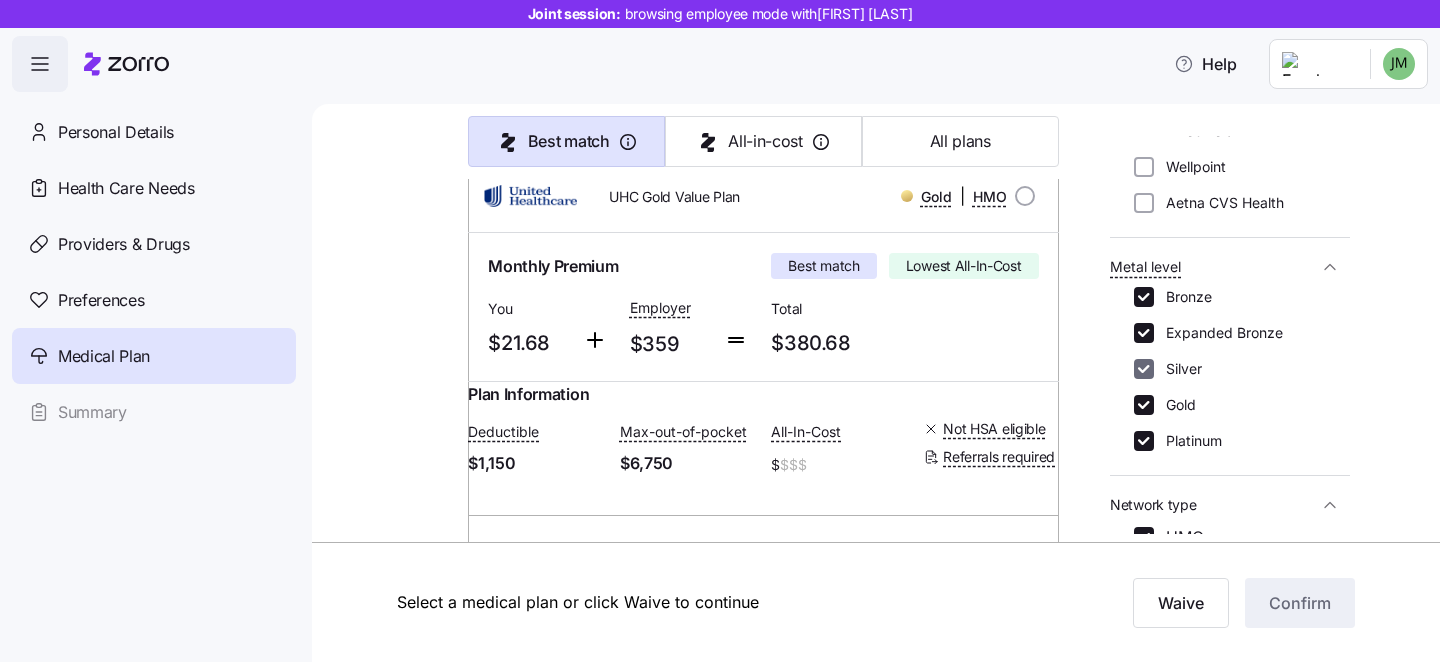 click on "Platinum" at bounding box center [1144, 441] 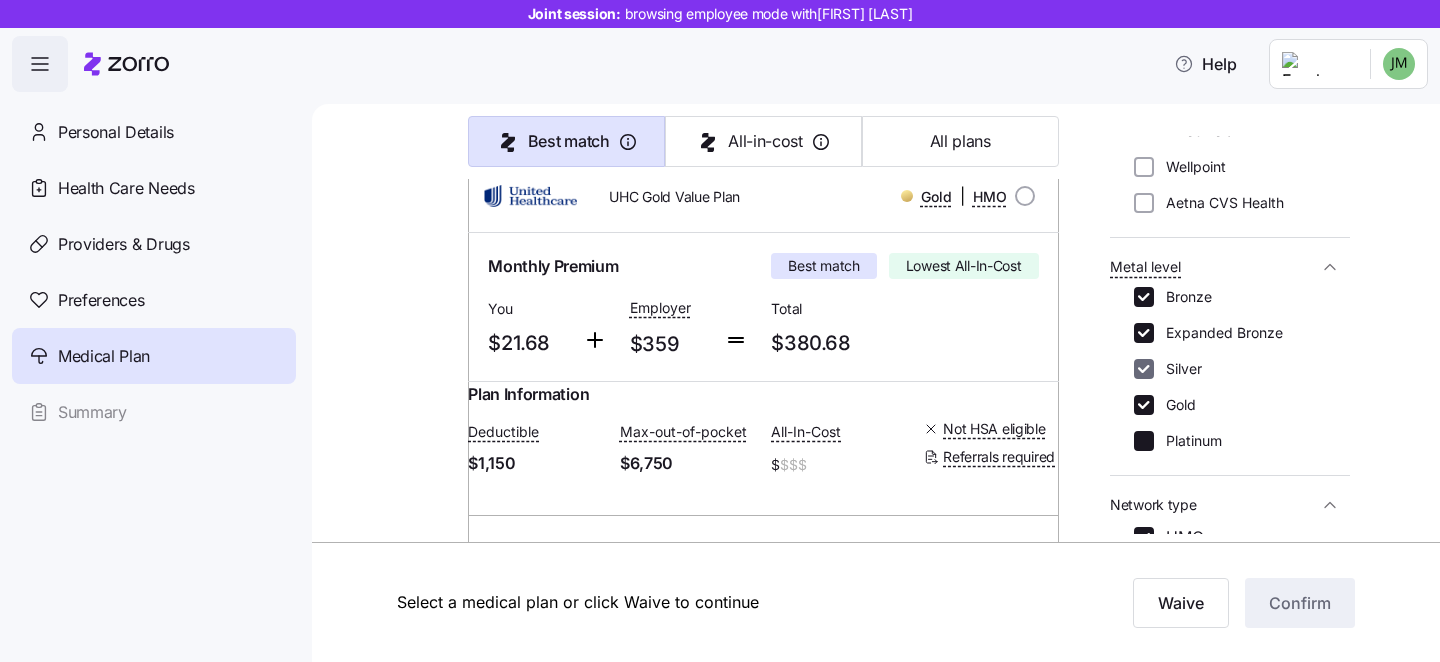 checkbox on "false" 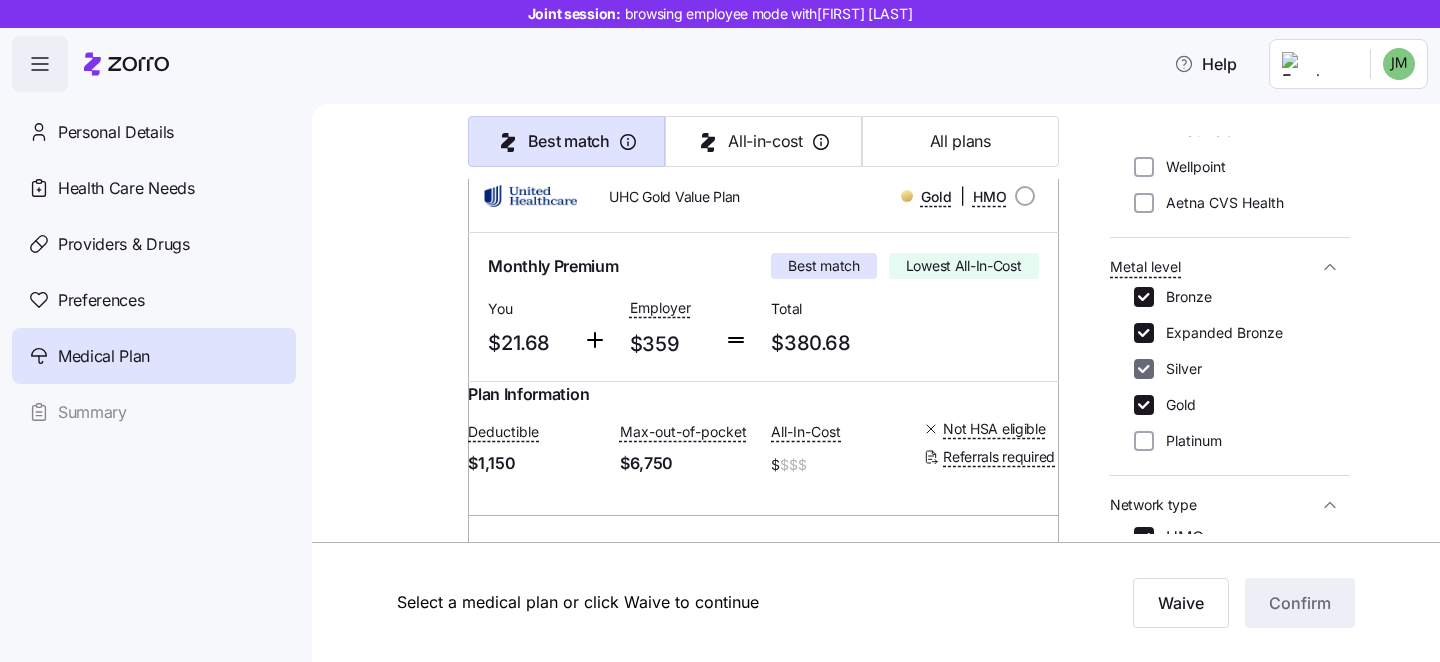 click on "Silver" at bounding box center [1144, 369] 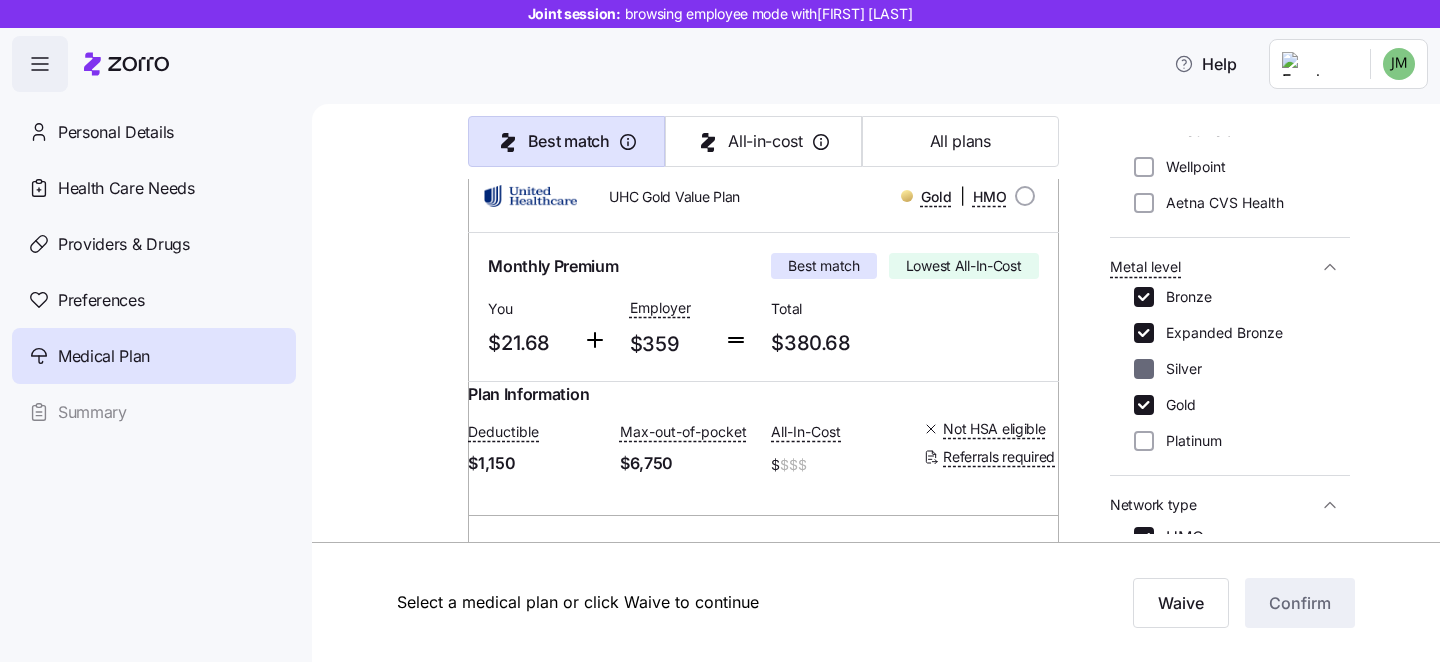 checkbox on "false" 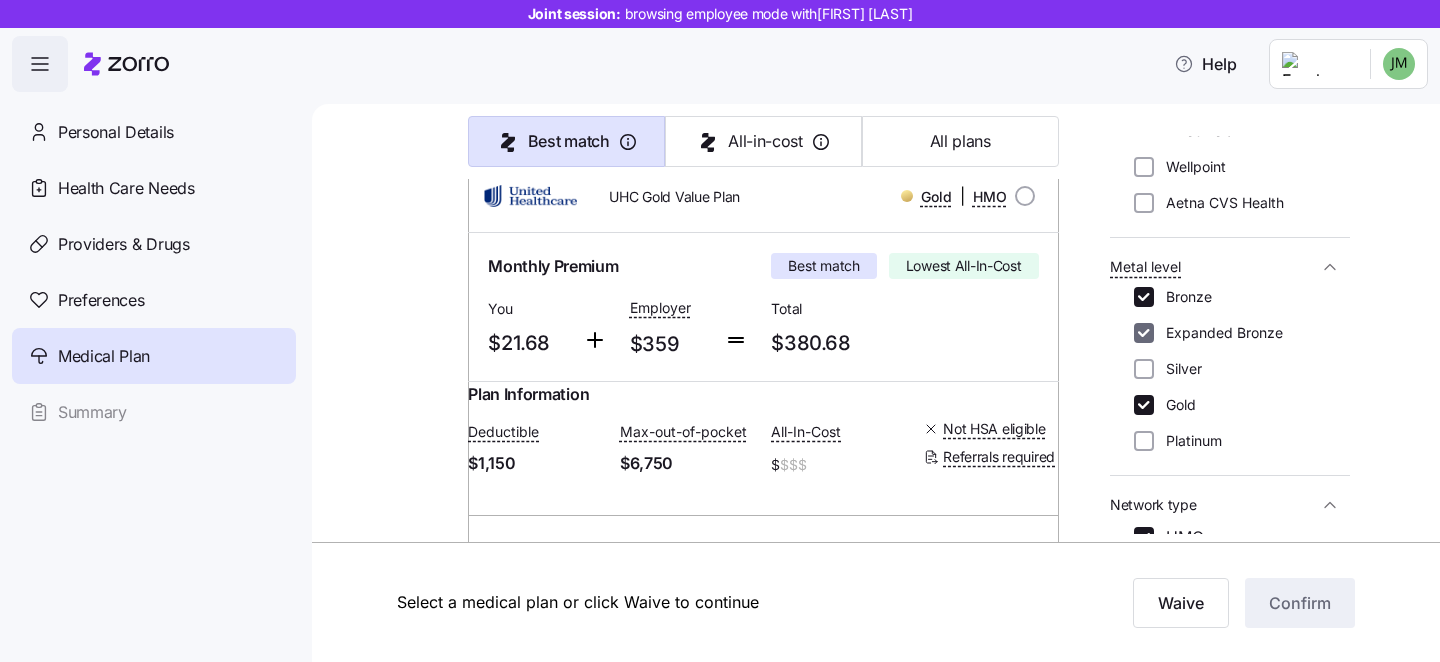 click on "Expanded Bronze" at bounding box center [1144, 333] 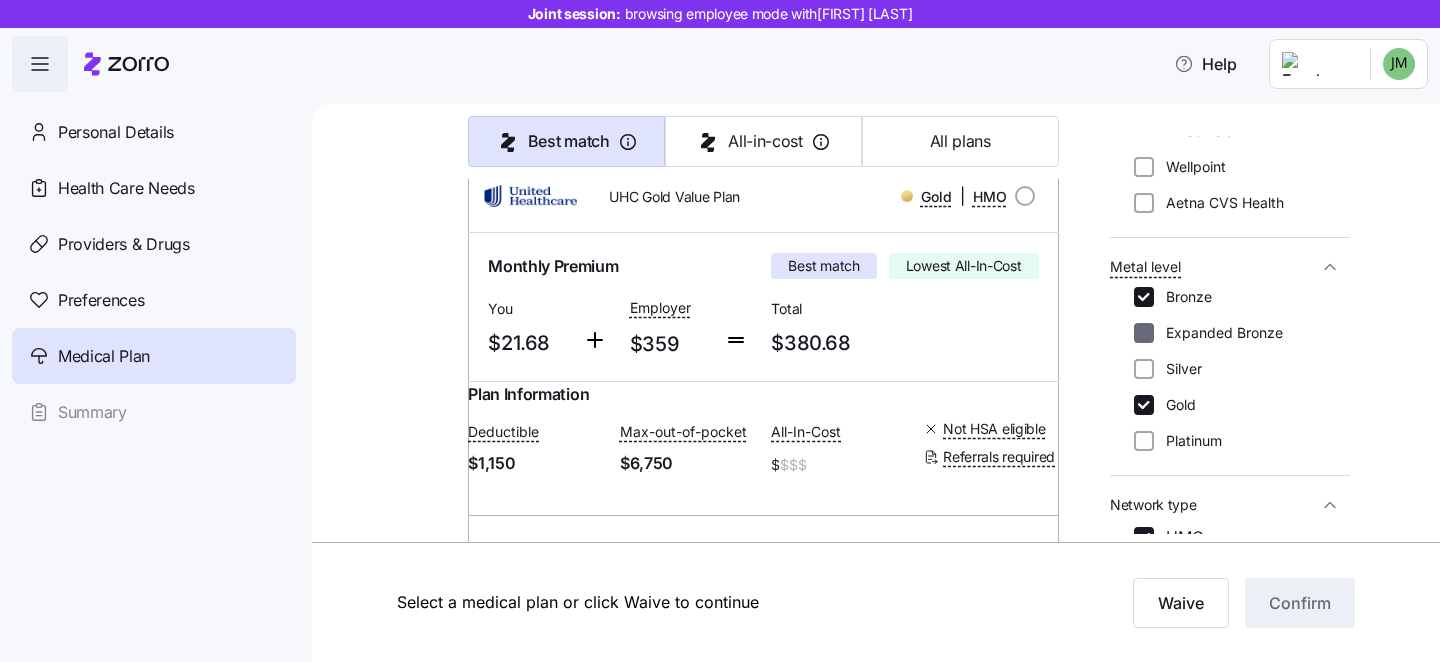 checkbox on "false" 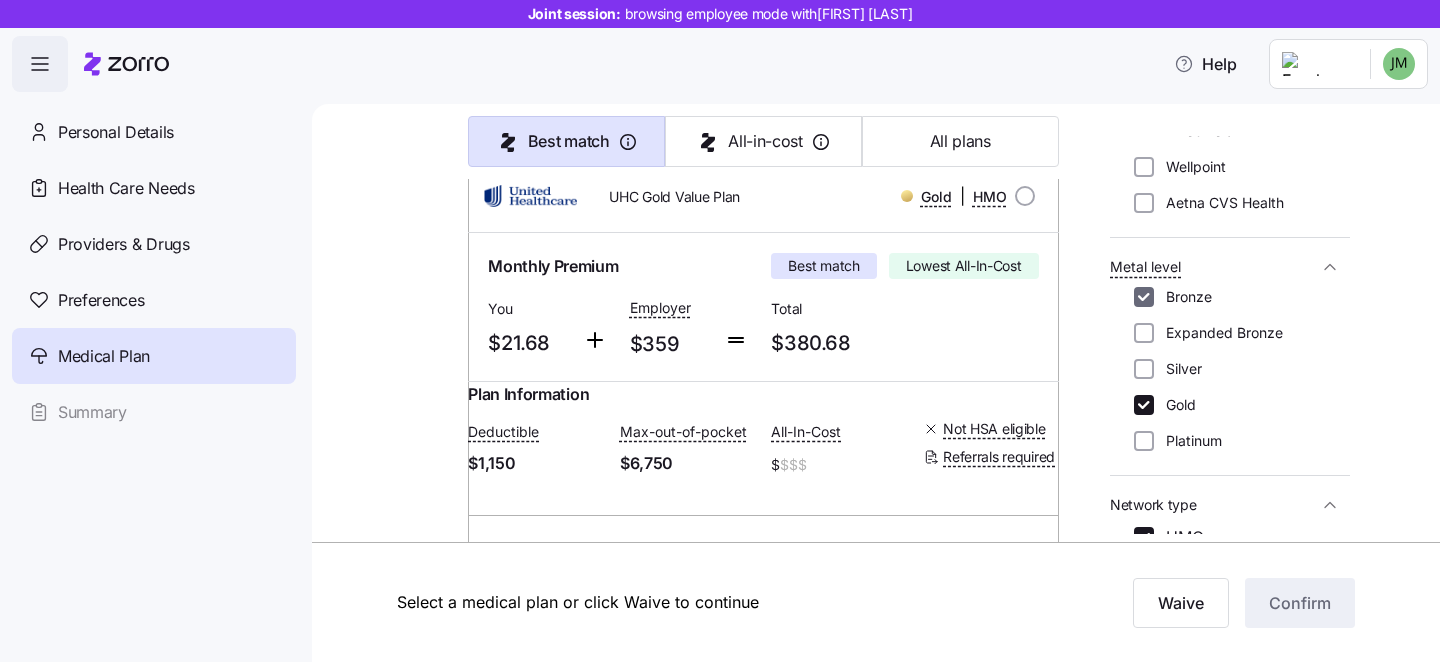 click on "Bronze" at bounding box center (1144, 297) 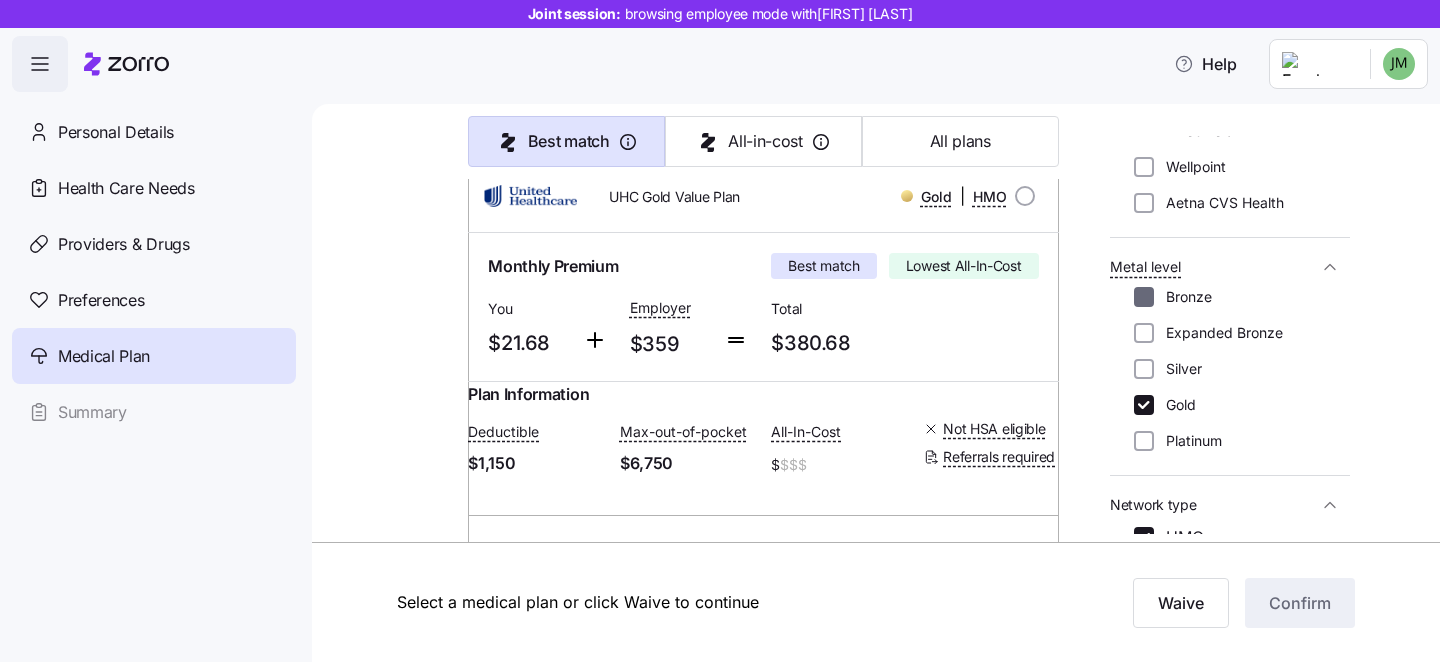 checkbox on "false" 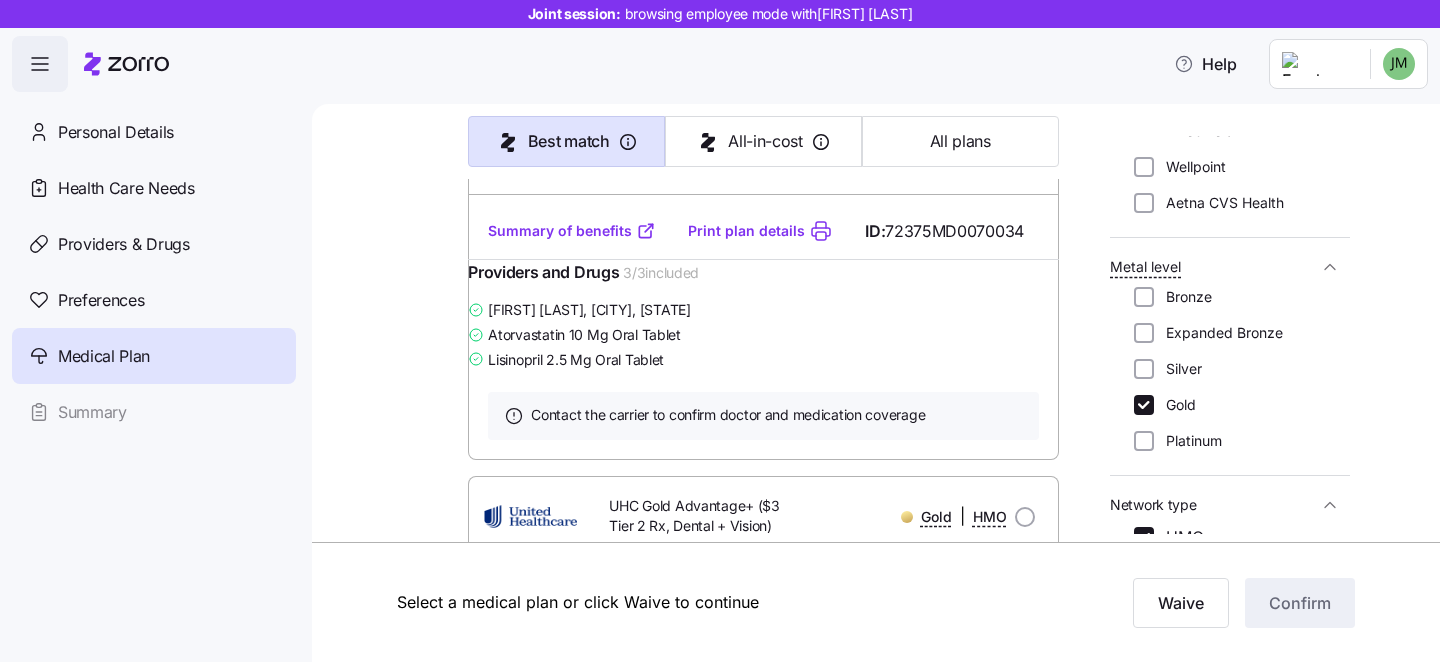 scroll, scrollTop: 1210, scrollLeft: 0, axis: vertical 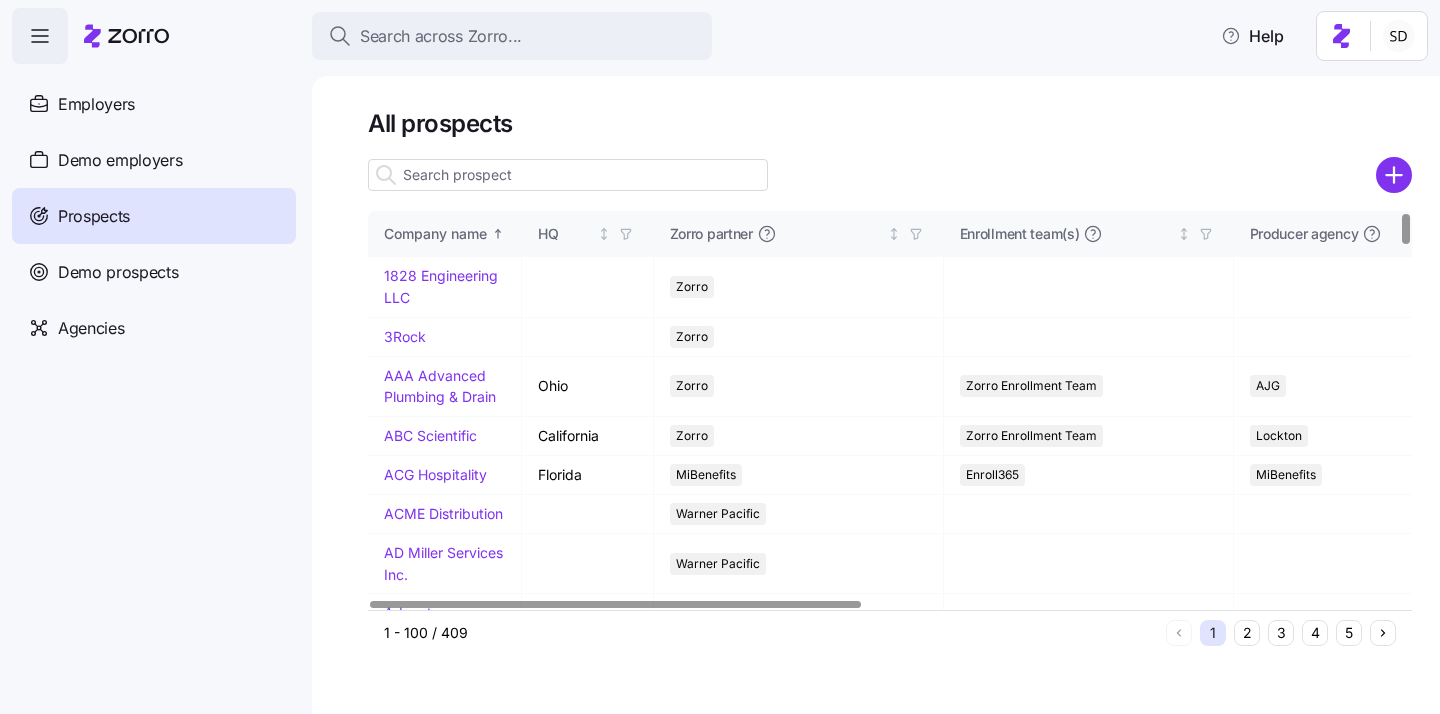 click at bounding box center (568, 175) 